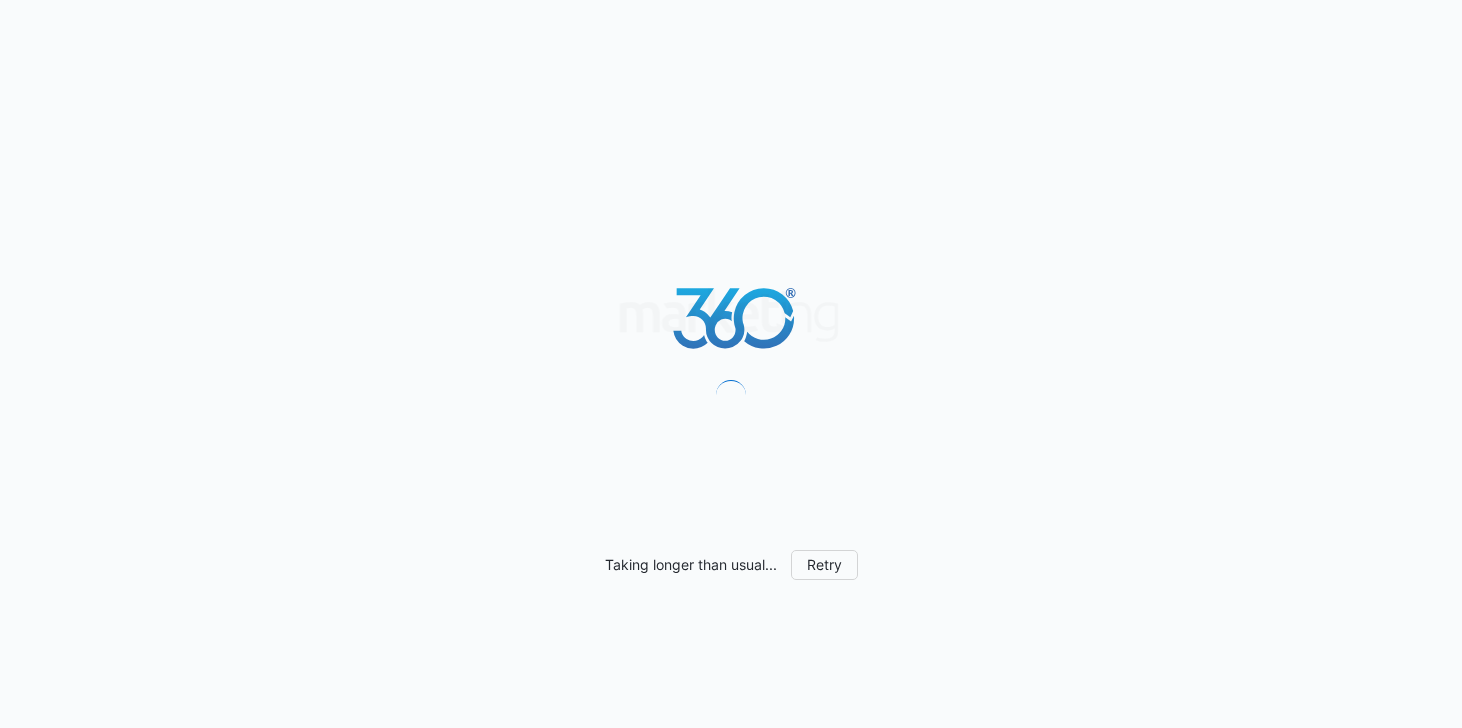 scroll, scrollTop: 0, scrollLeft: 0, axis: both 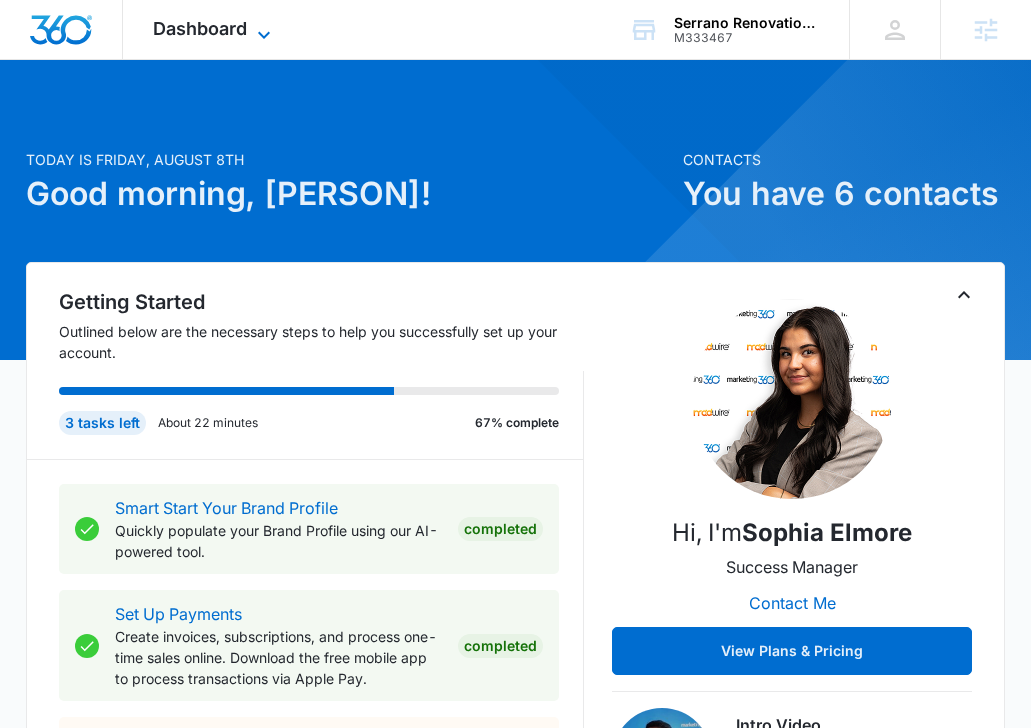 click on "Dashboard" at bounding box center [200, 28] 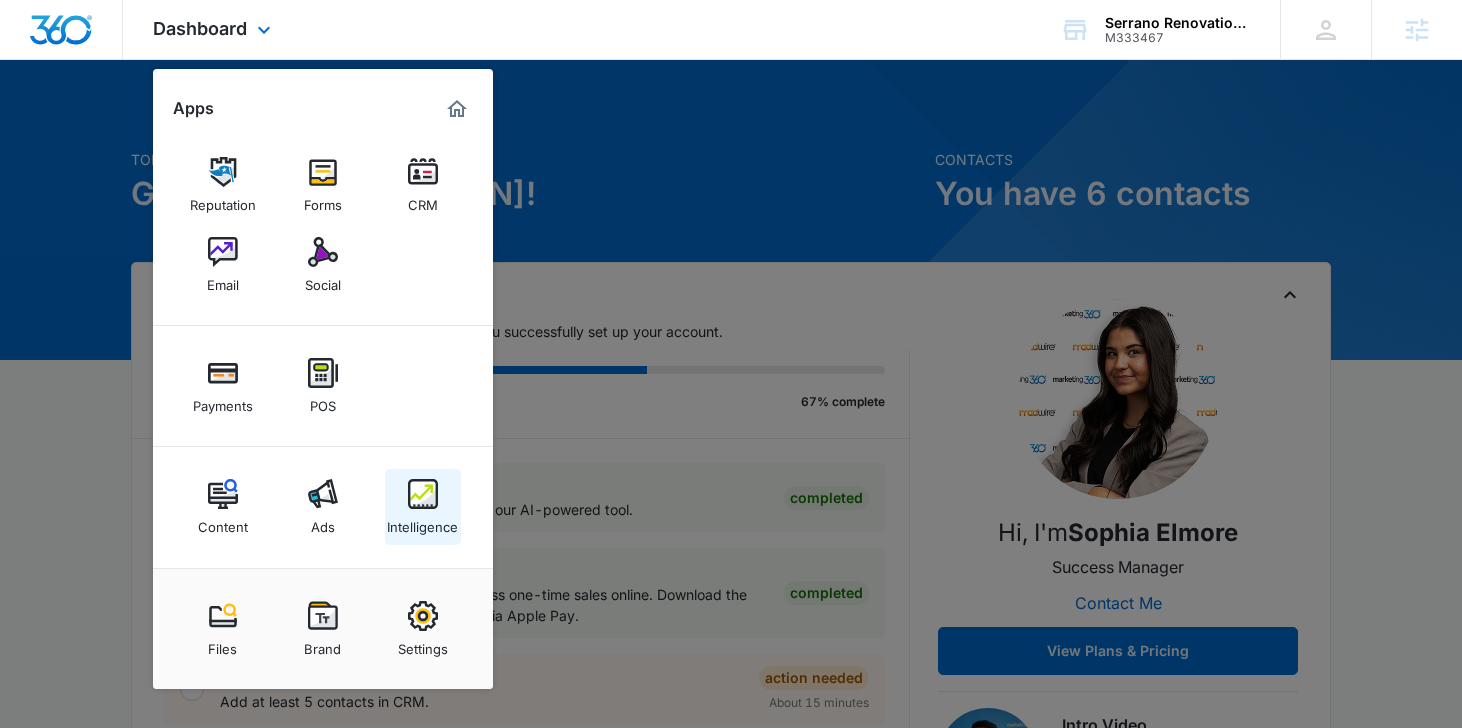 click at bounding box center (423, 494) 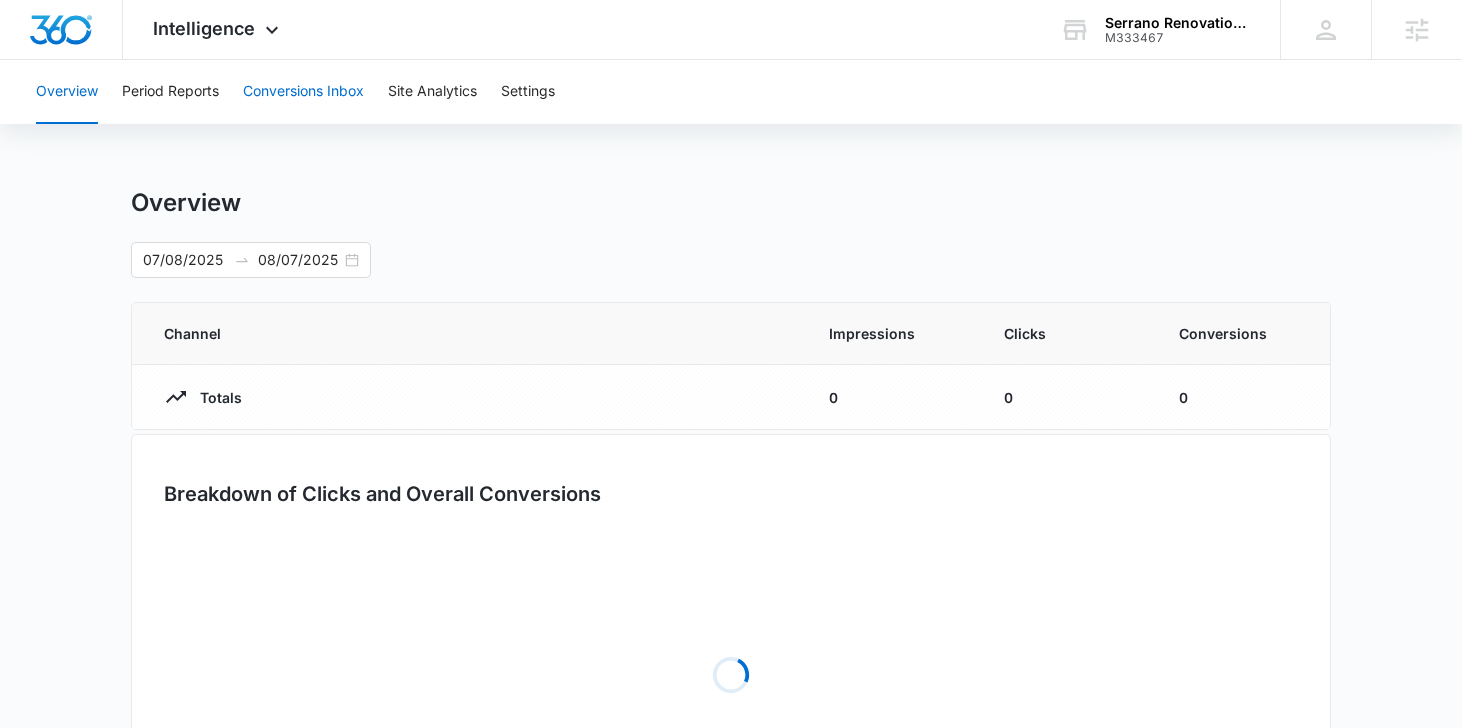 click on "Conversions Inbox" at bounding box center (303, 92) 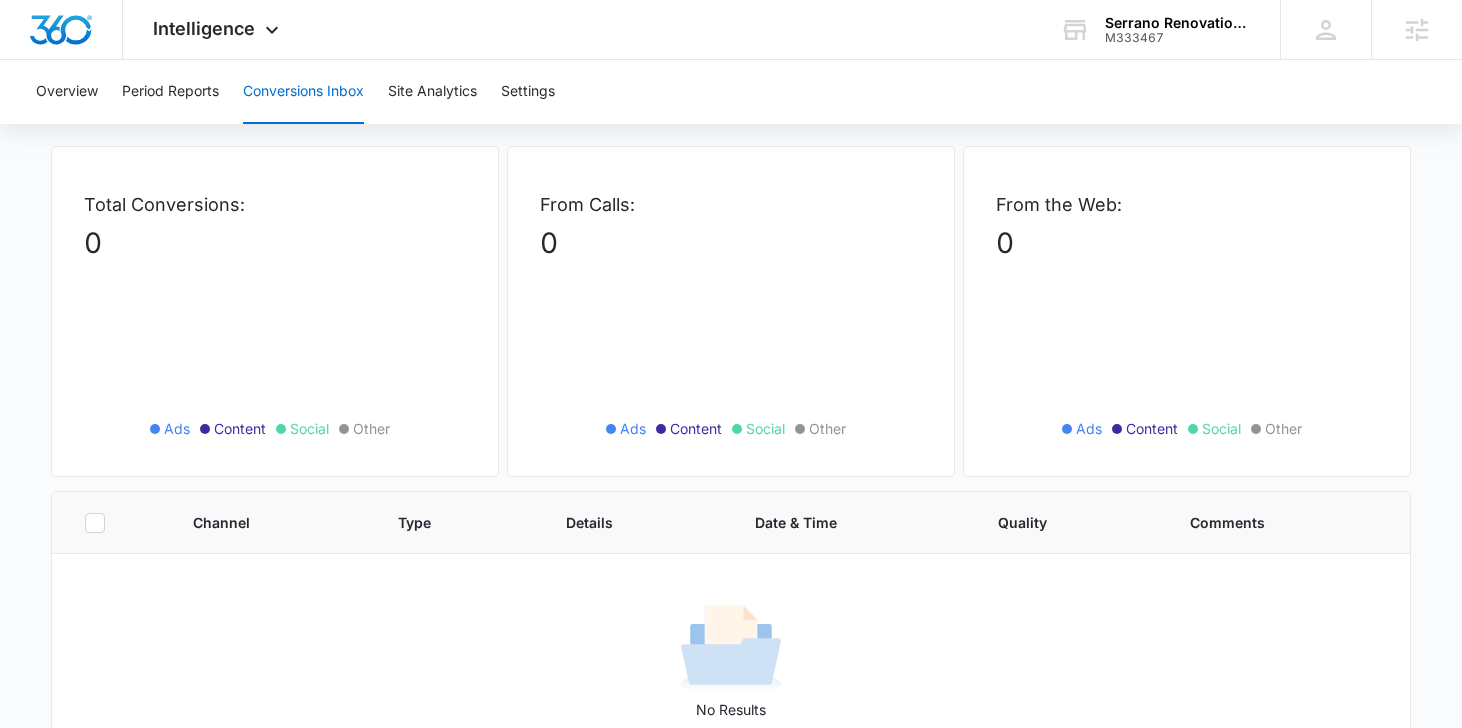 scroll, scrollTop: 114, scrollLeft: 0, axis: vertical 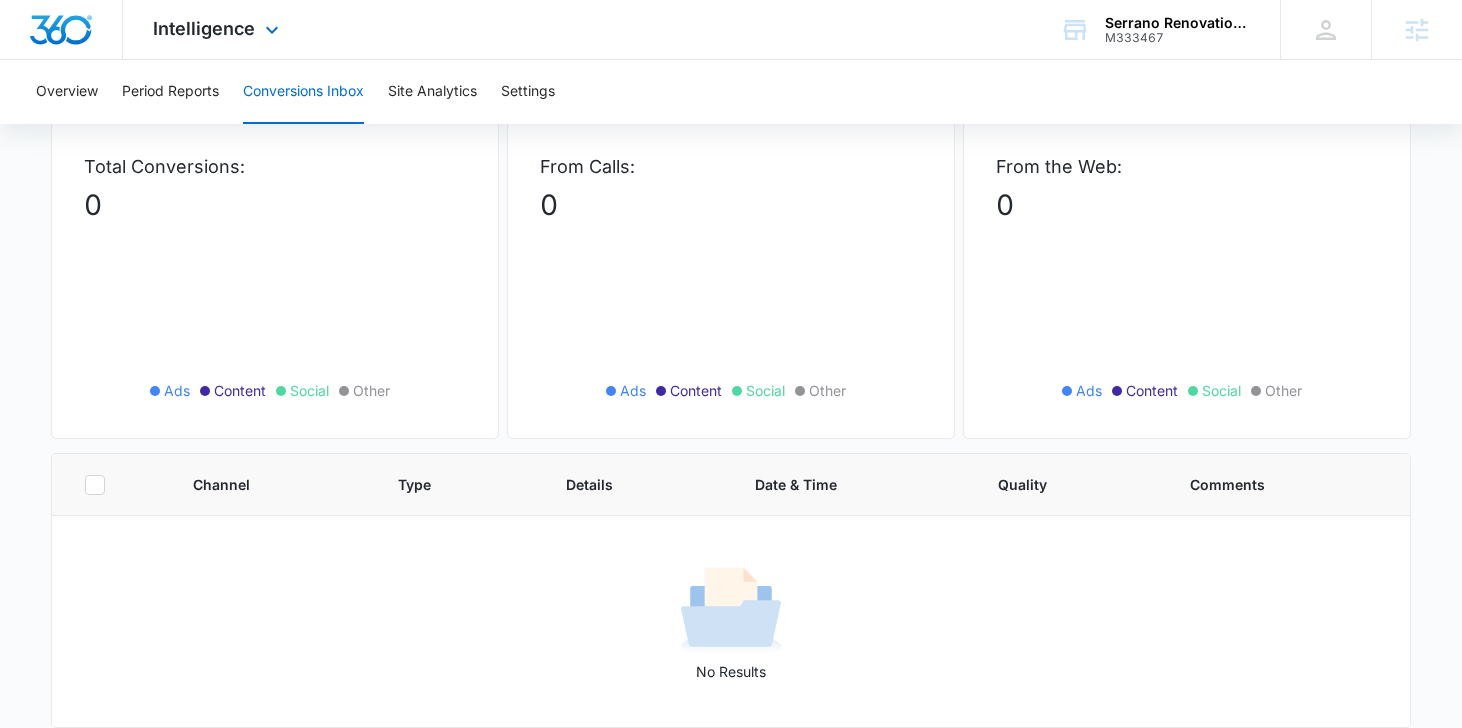 click on "Intelligence Apps Reputation Forms CRM Email Social Payments POS Content Ads Intelligence Files Brand Settings" at bounding box center [218, 29] 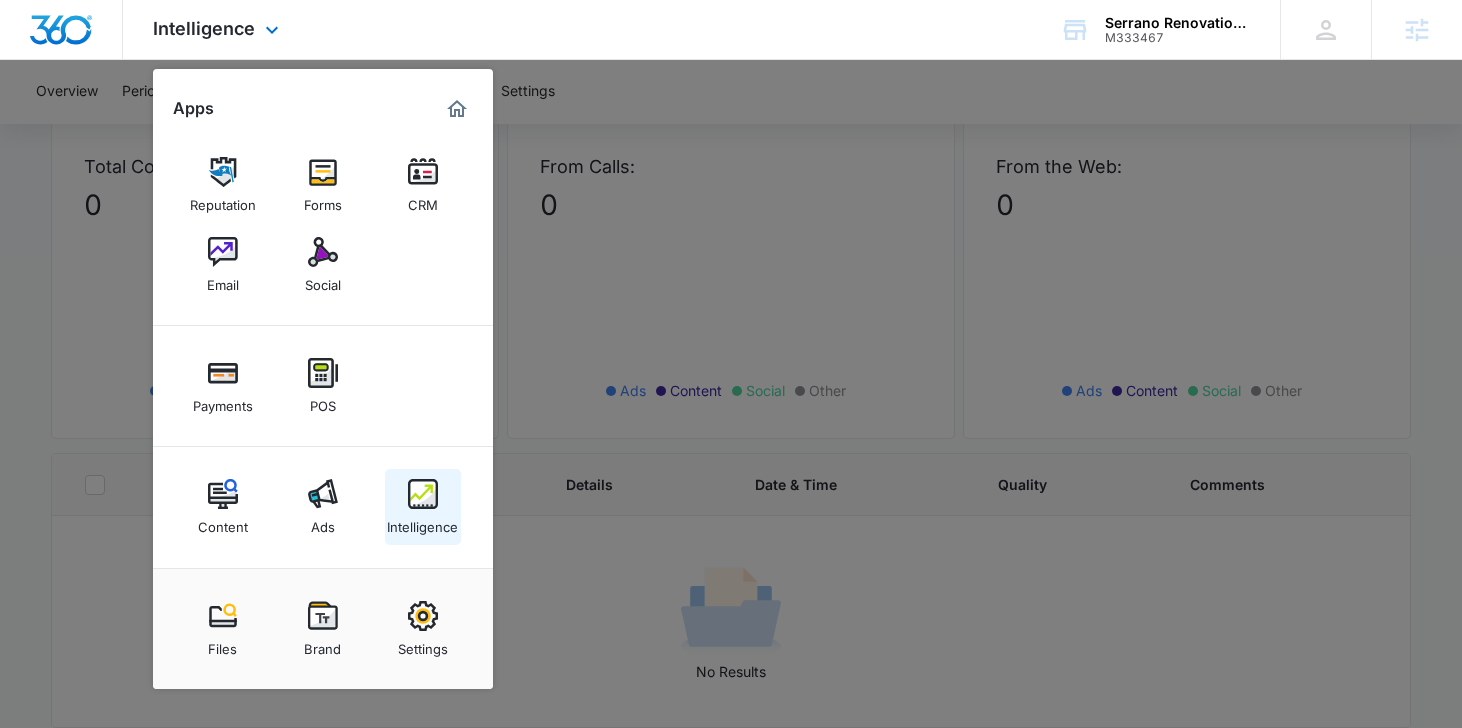 click on "Intelligence" at bounding box center (423, 507) 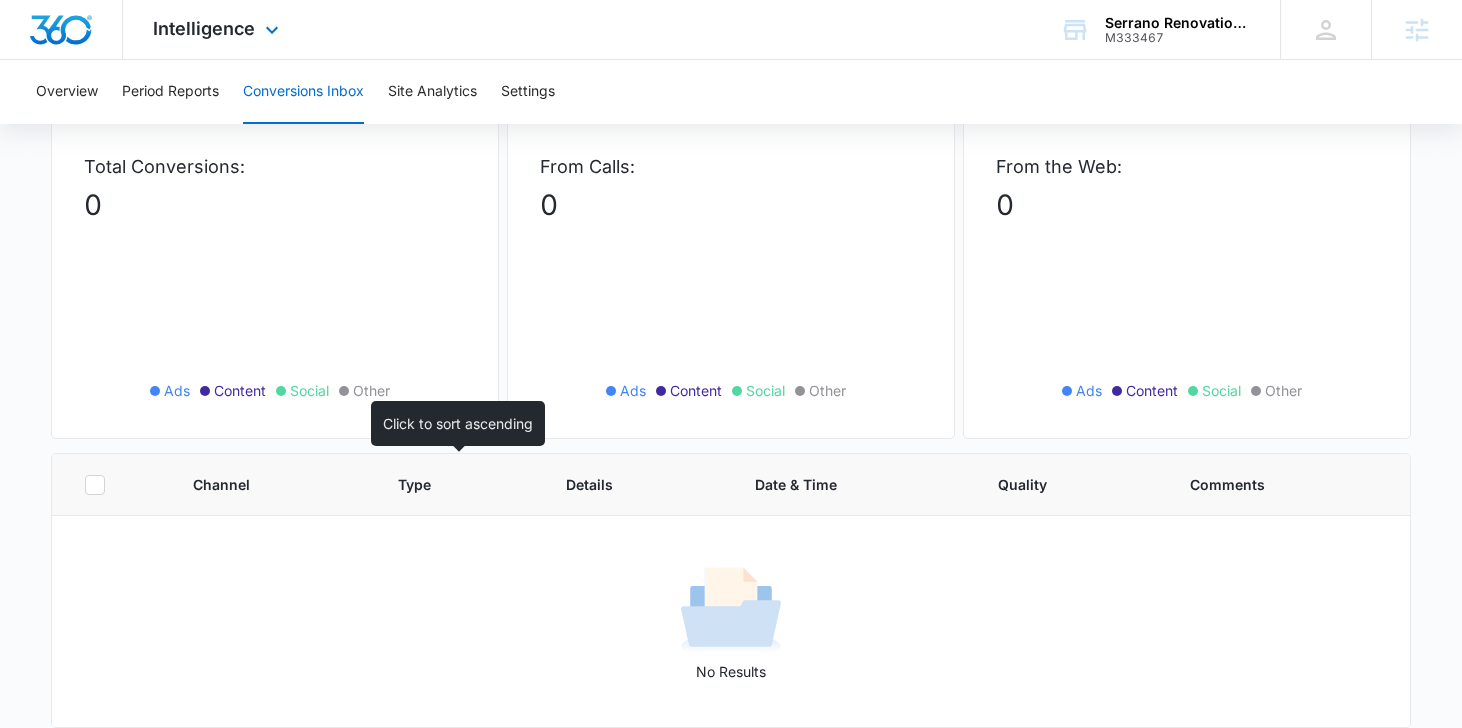 scroll, scrollTop: 0, scrollLeft: 0, axis: both 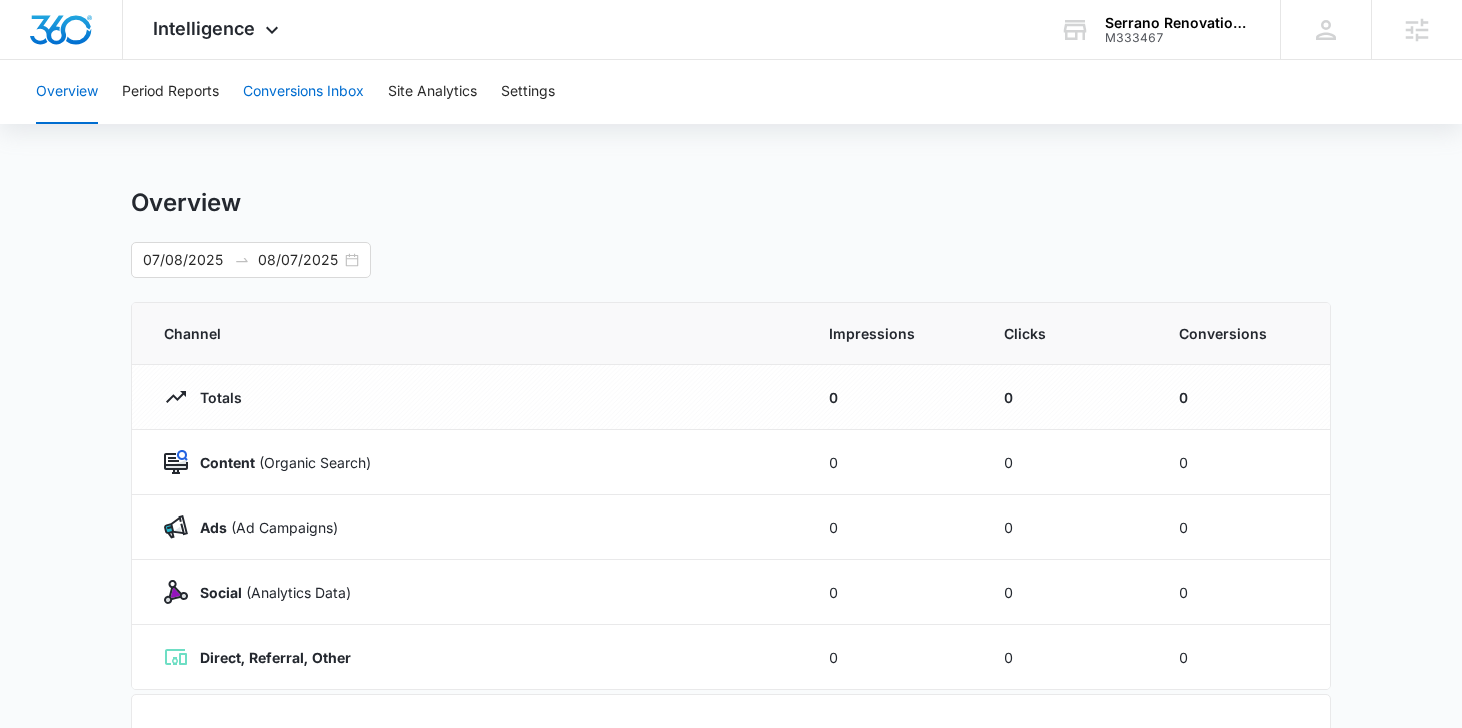click on "Conversions Inbox" at bounding box center (303, 92) 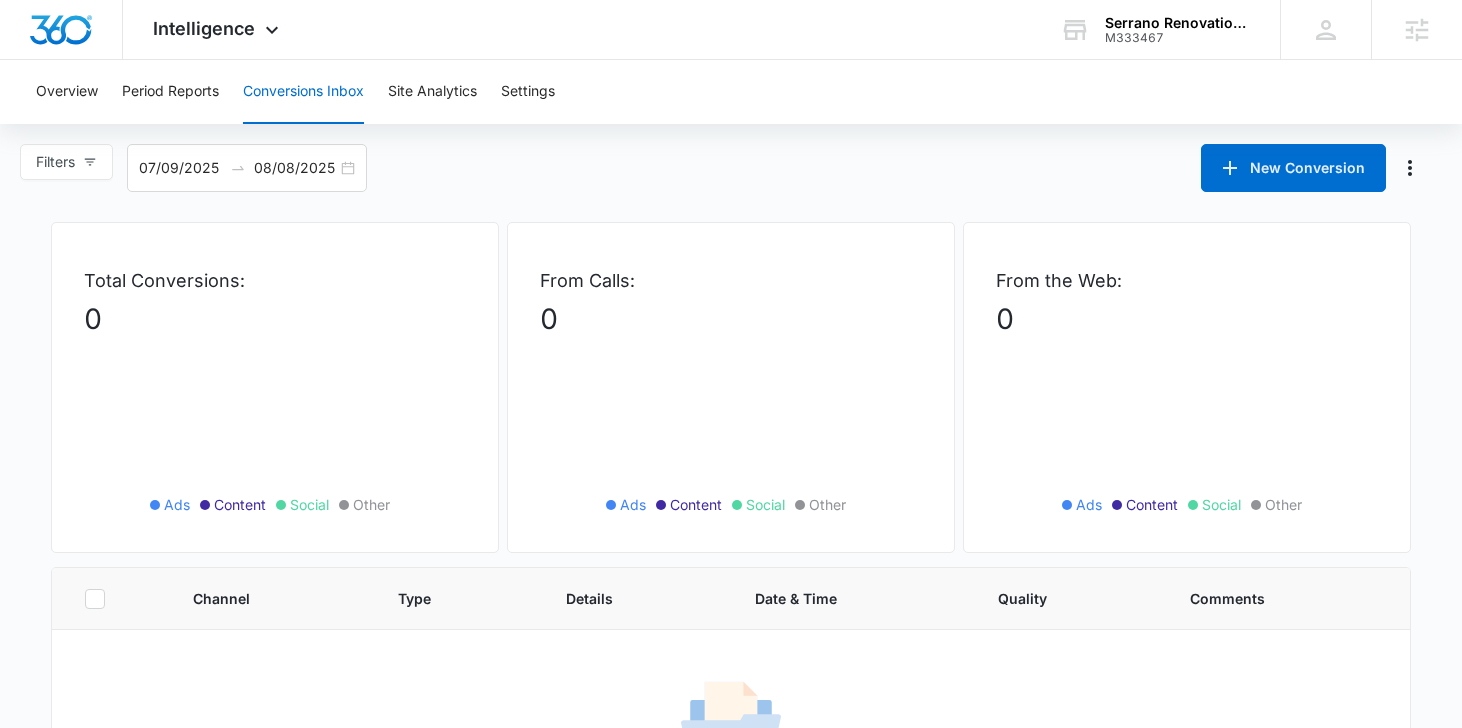 scroll, scrollTop: 114, scrollLeft: 0, axis: vertical 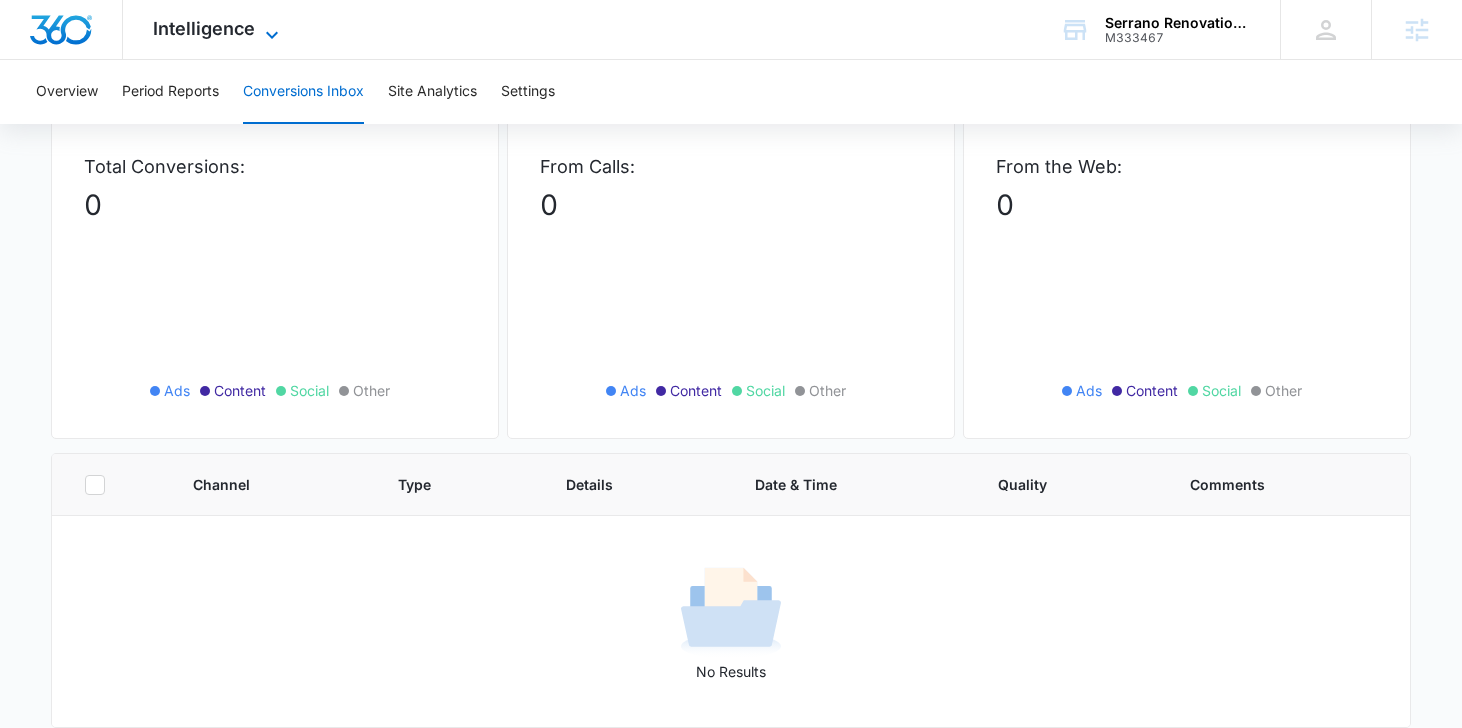 click on "Intelligence" at bounding box center (204, 28) 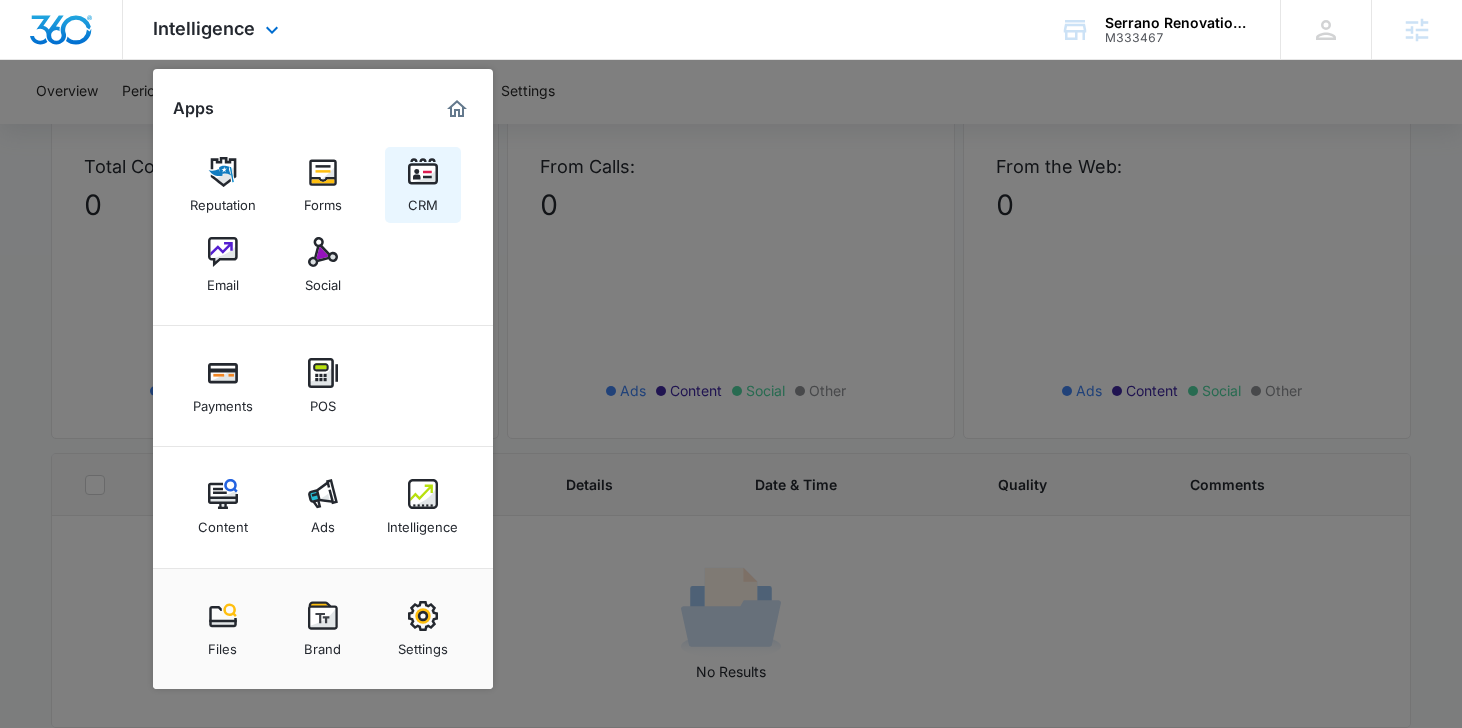 click on "CRM" at bounding box center [423, 200] 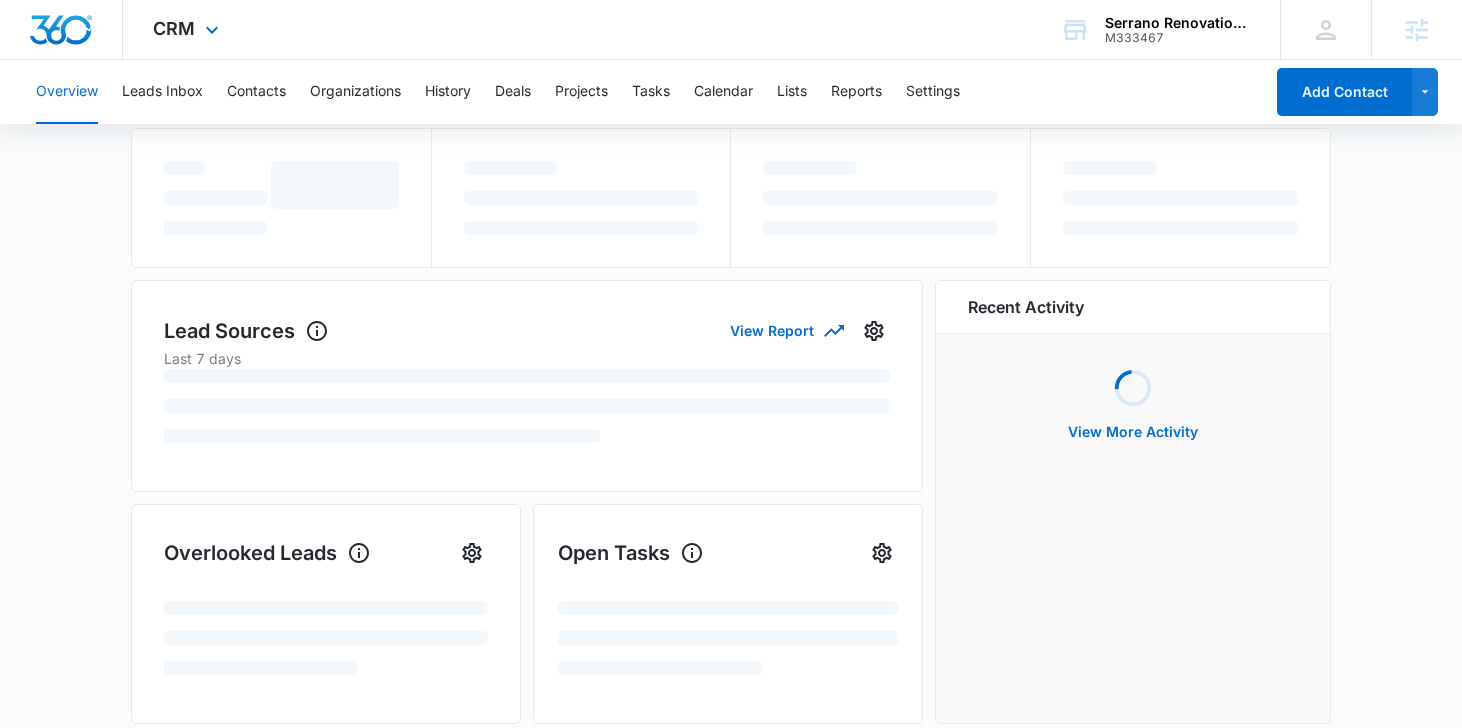 scroll, scrollTop: 0, scrollLeft: 0, axis: both 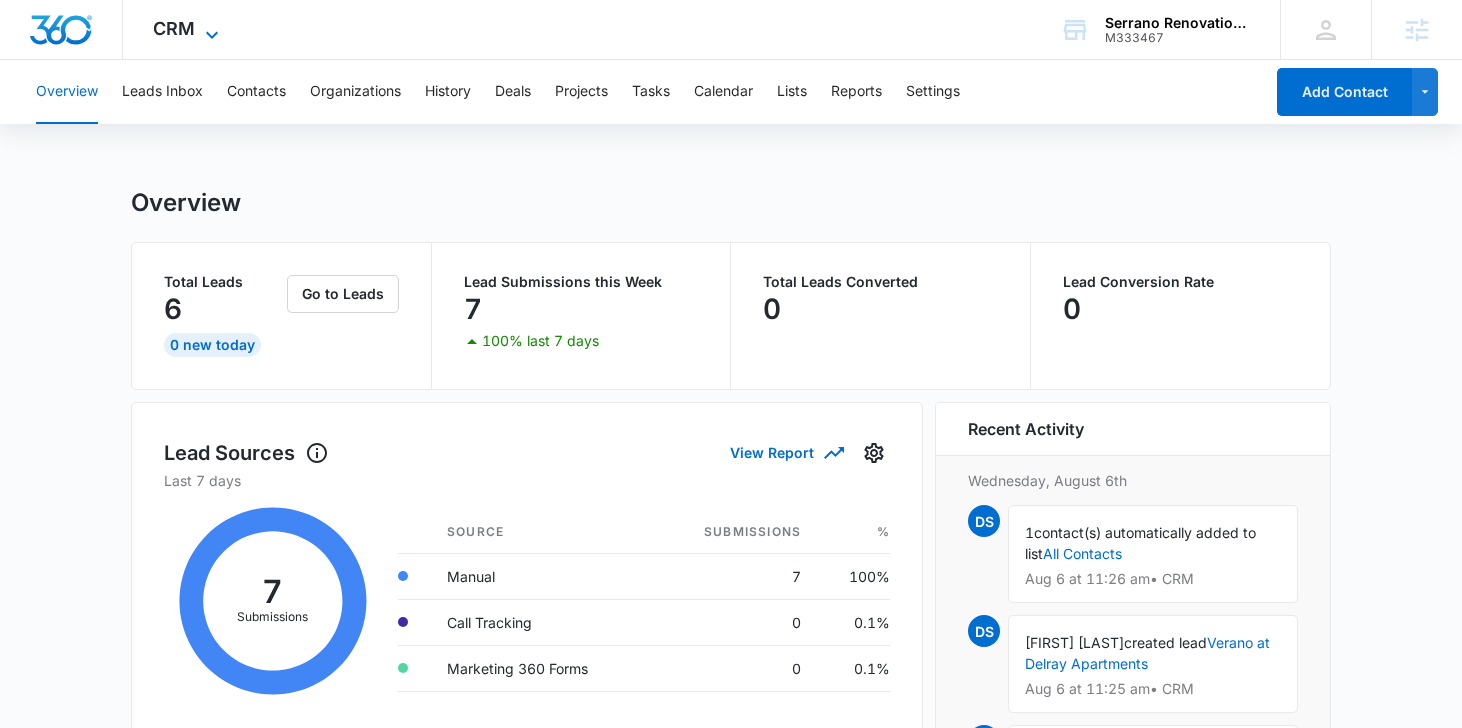 click 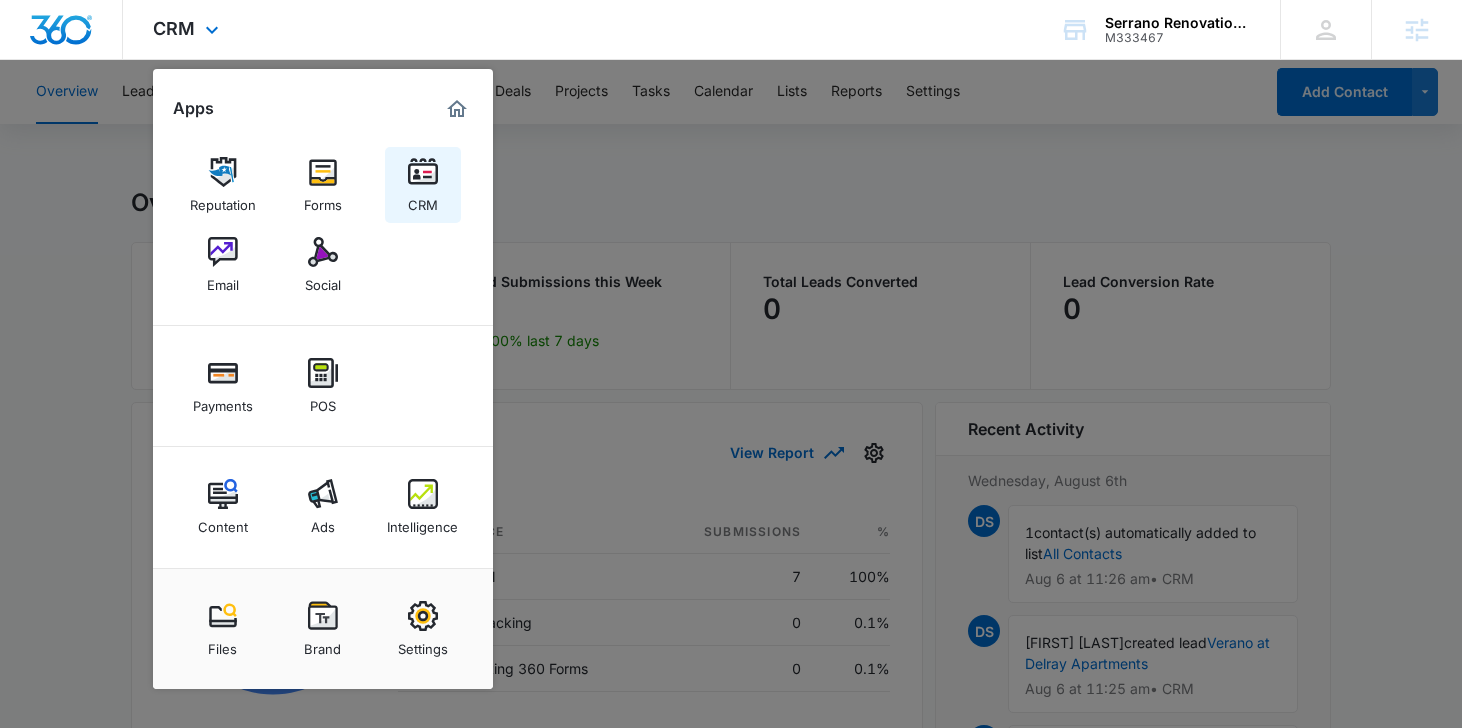 click on "CRM" at bounding box center (423, 200) 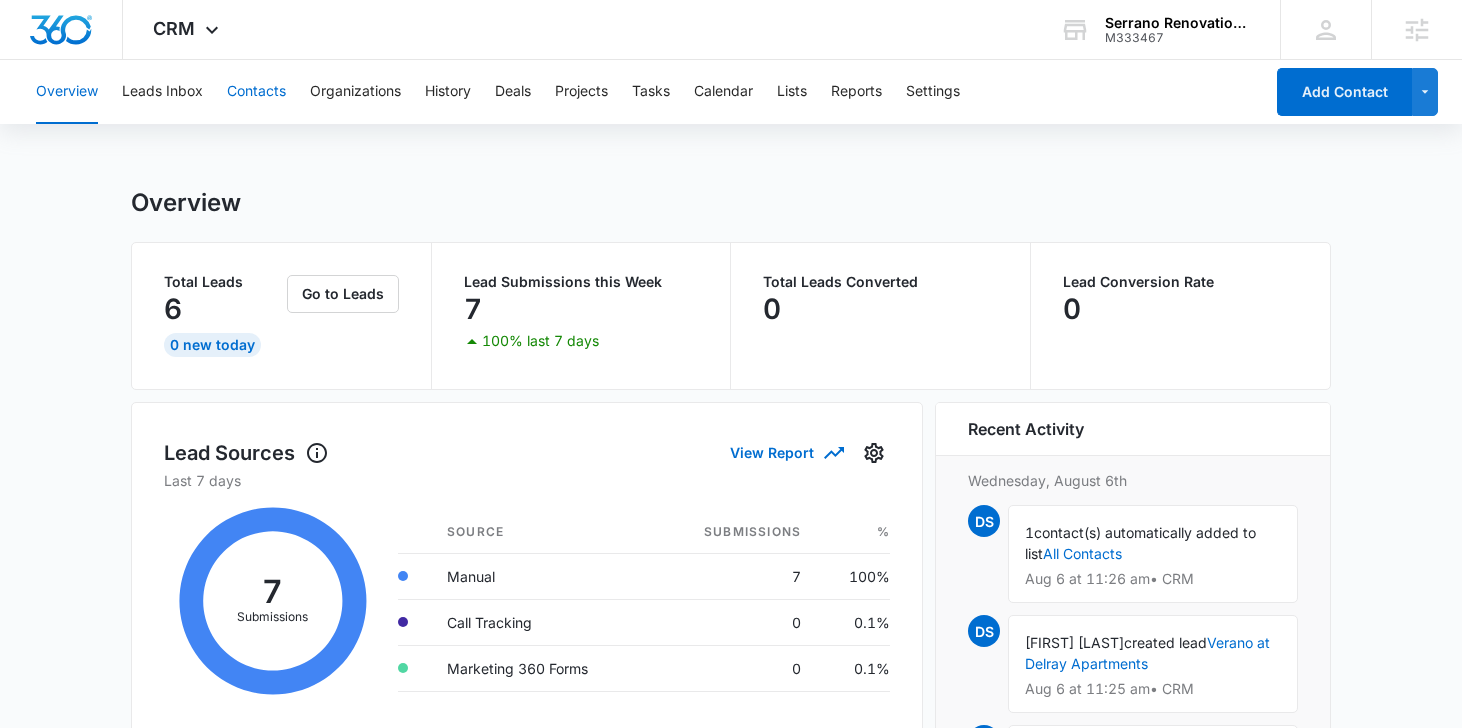 click on "Contacts" at bounding box center [256, 92] 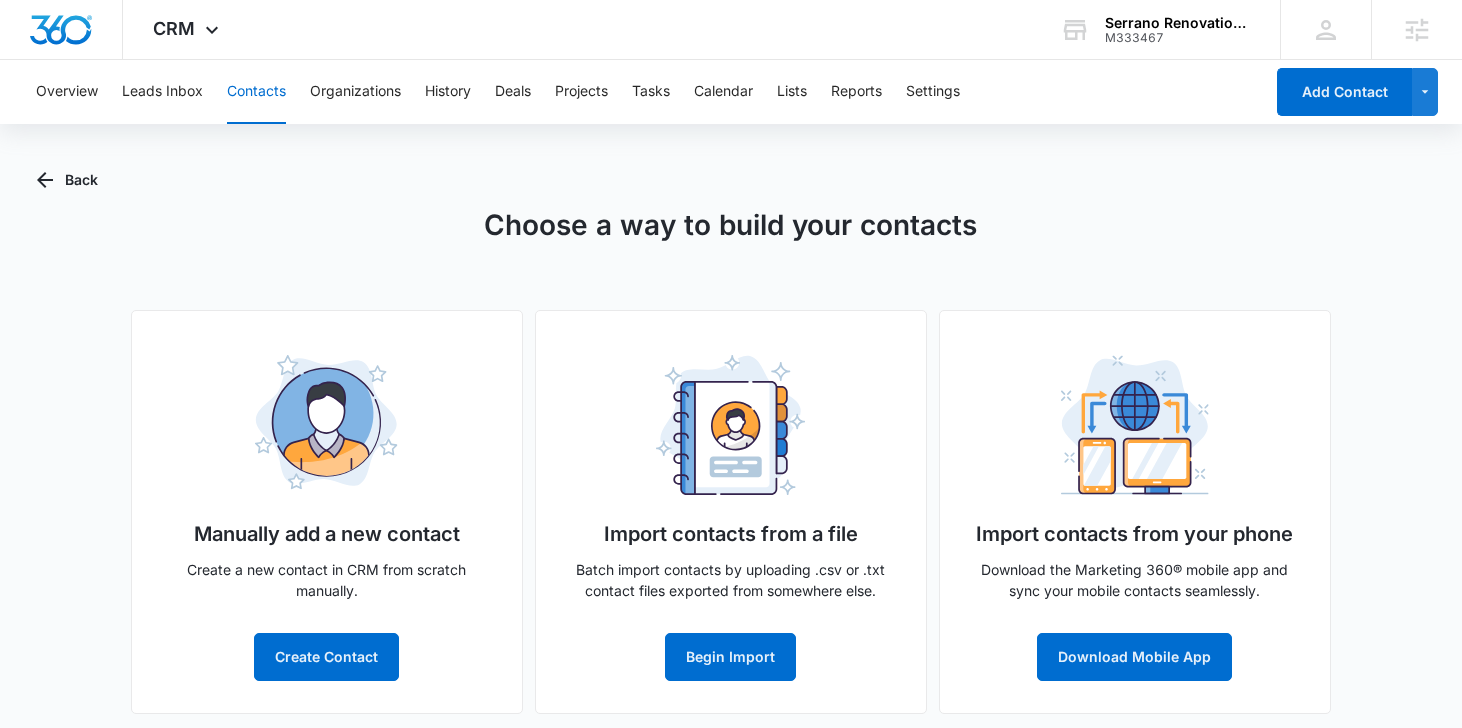 scroll, scrollTop: 10, scrollLeft: 0, axis: vertical 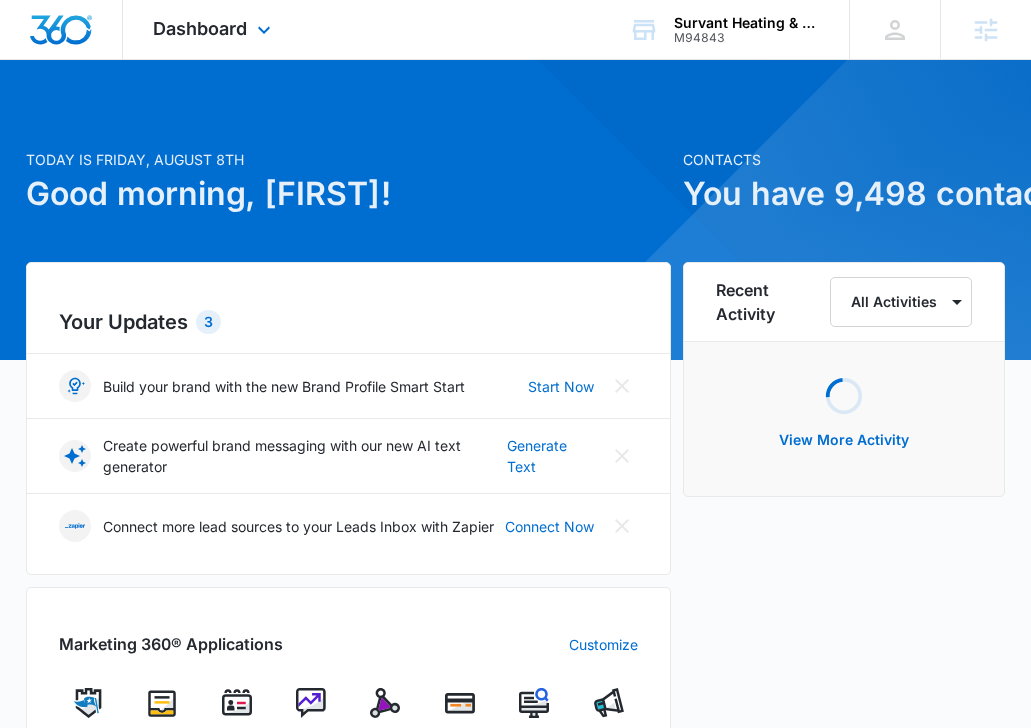 click on "Dashboard Apps Reputation Forms CRM Email Social Payments POS Content Ads Intelligence Files Brand Settings" at bounding box center (214, 29) 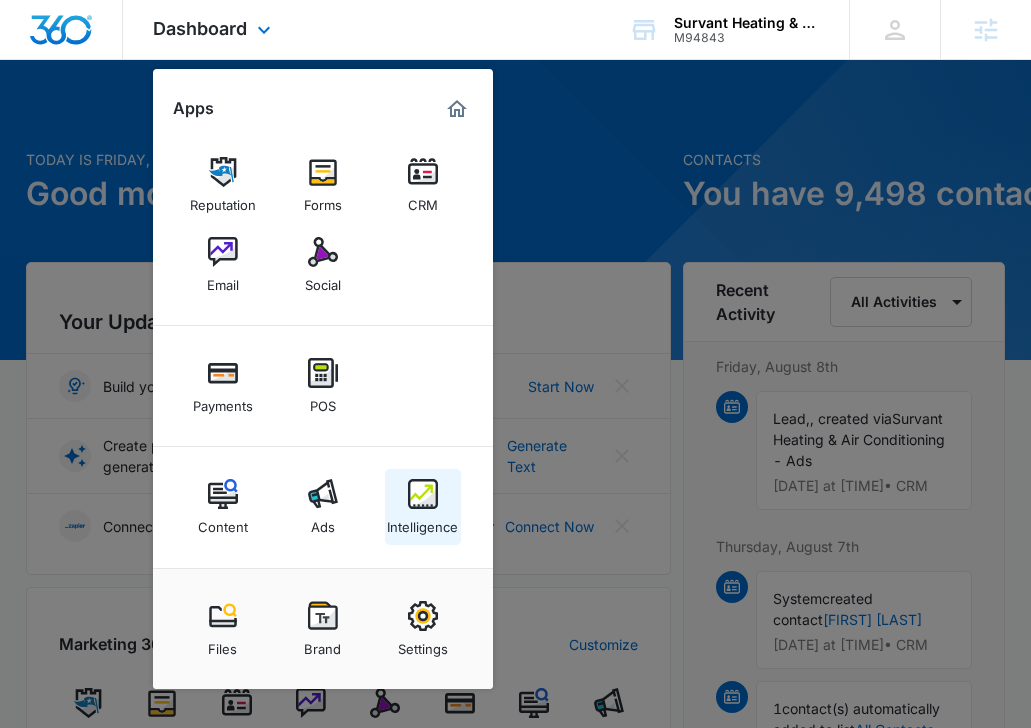 click at bounding box center [423, 494] 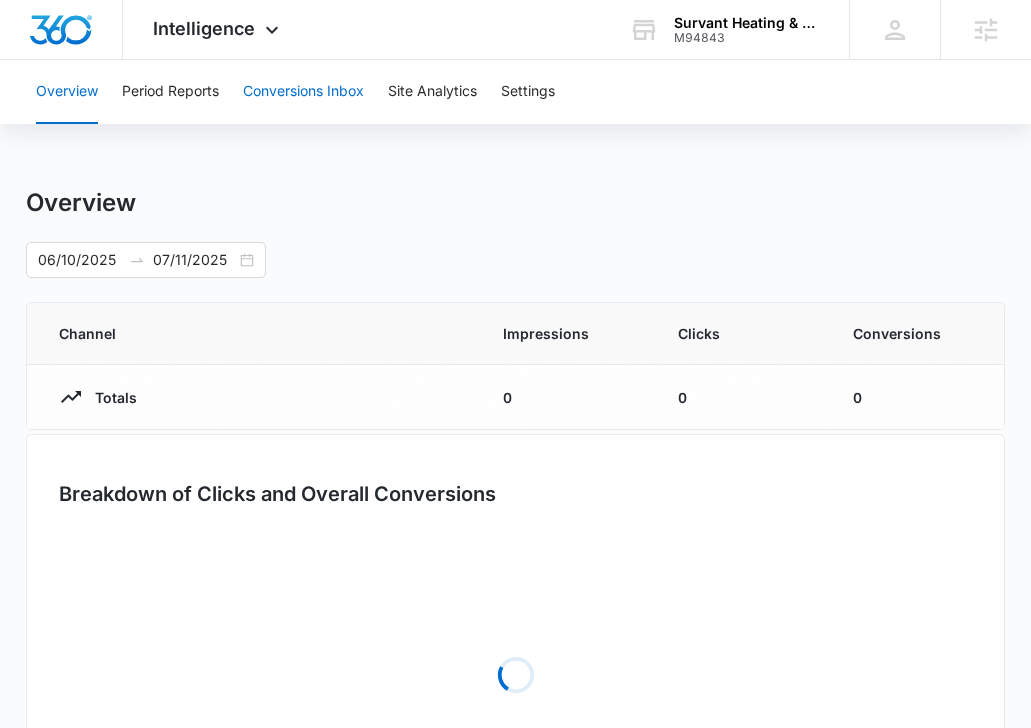 click on "Conversions Inbox" at bounding box center (303, 92) 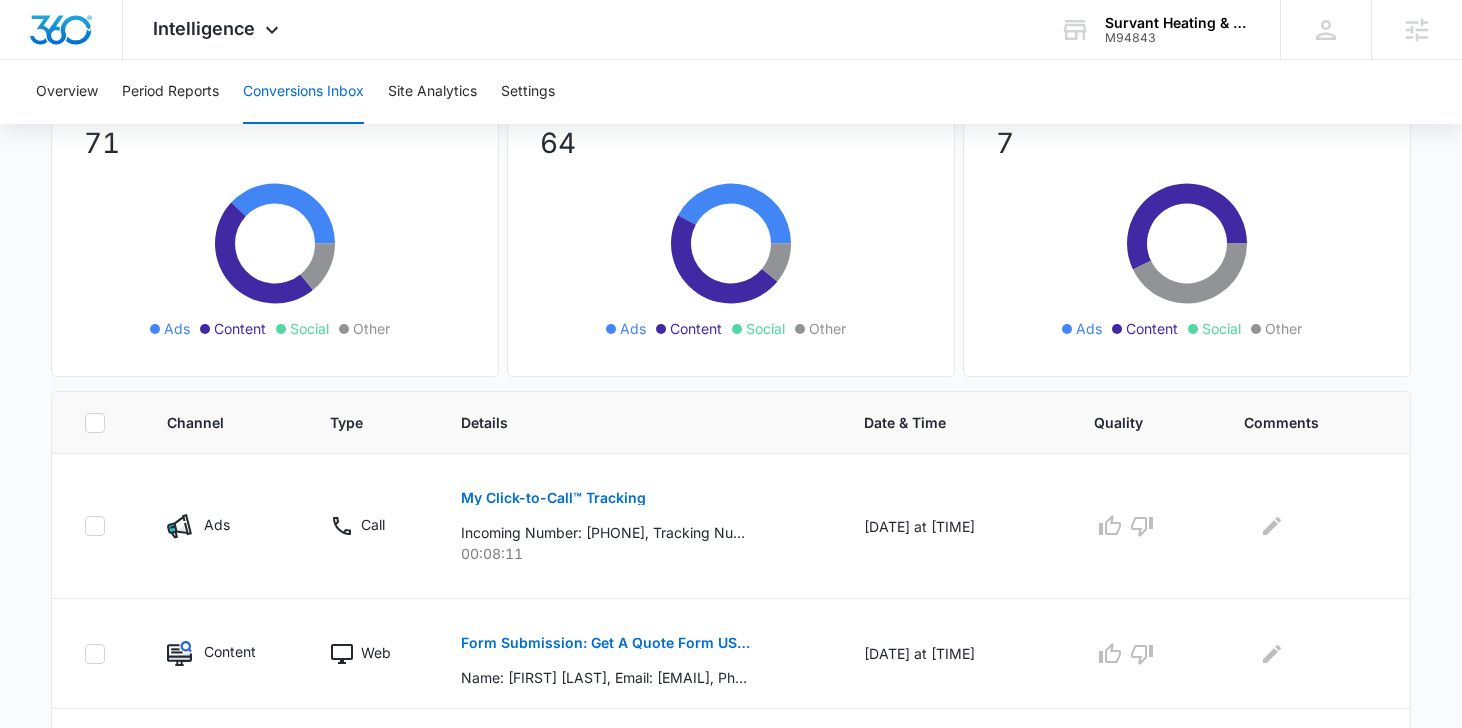 scroll, scrollTop: 295, scrollLeft: 0, axis: vertical 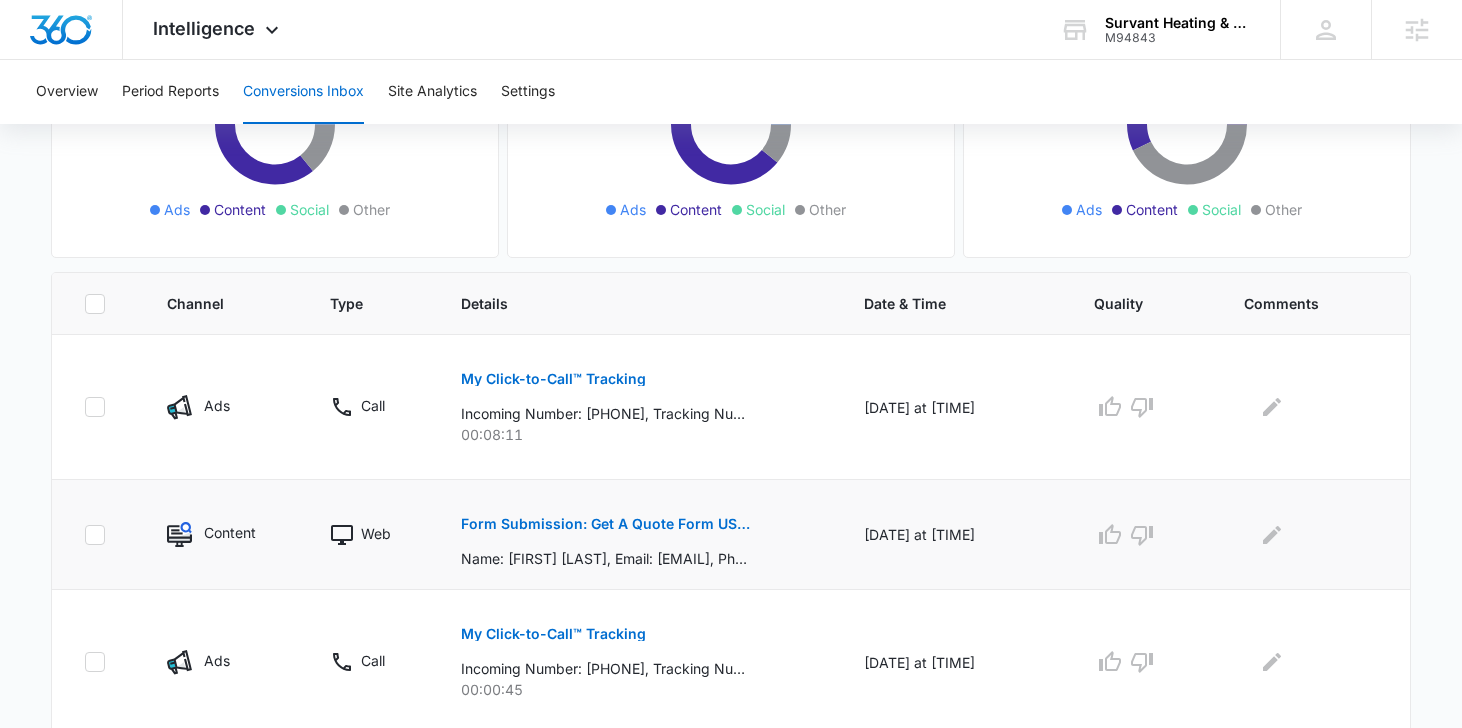click on "Form Submission: Get A Quote Form USE THIS" at bounding box center [606, 524] 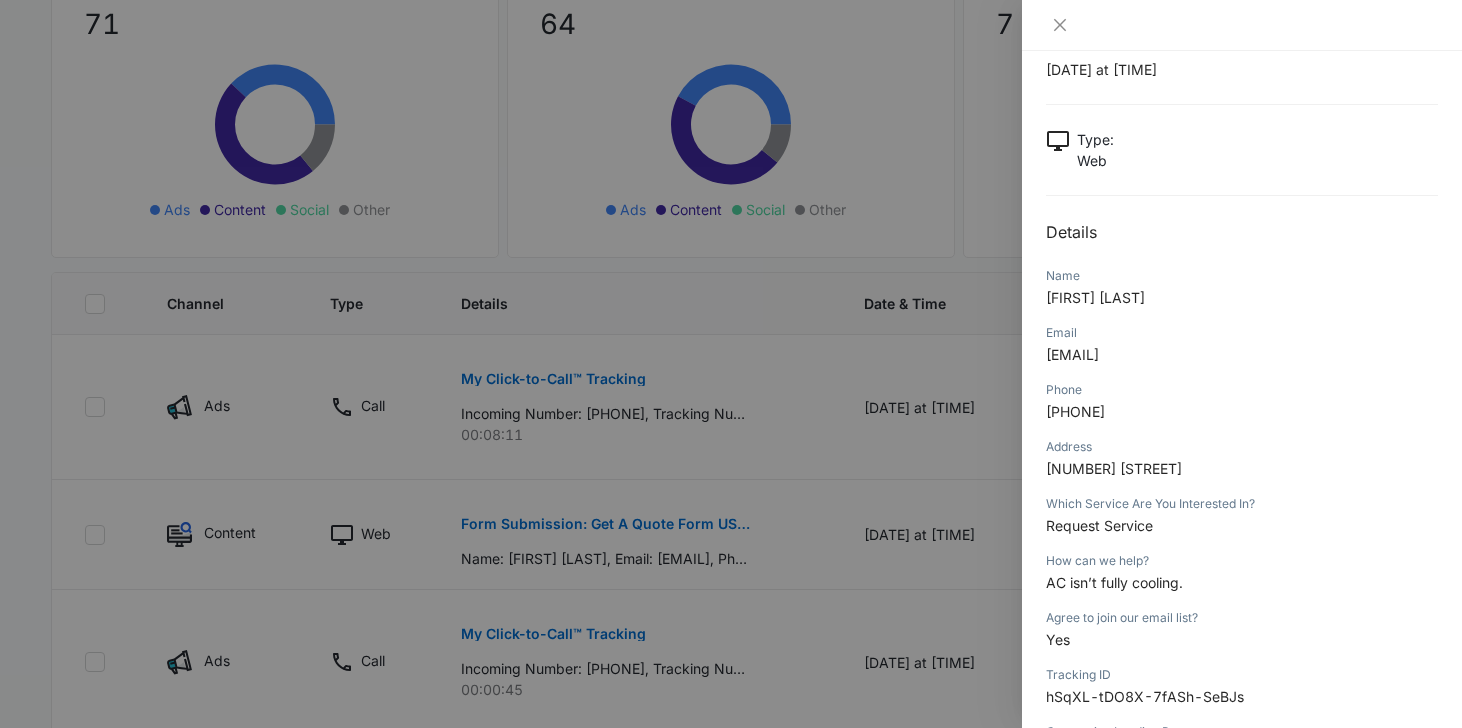 scroll, scrollTop: 0, scrollLeft: 0, axis: both 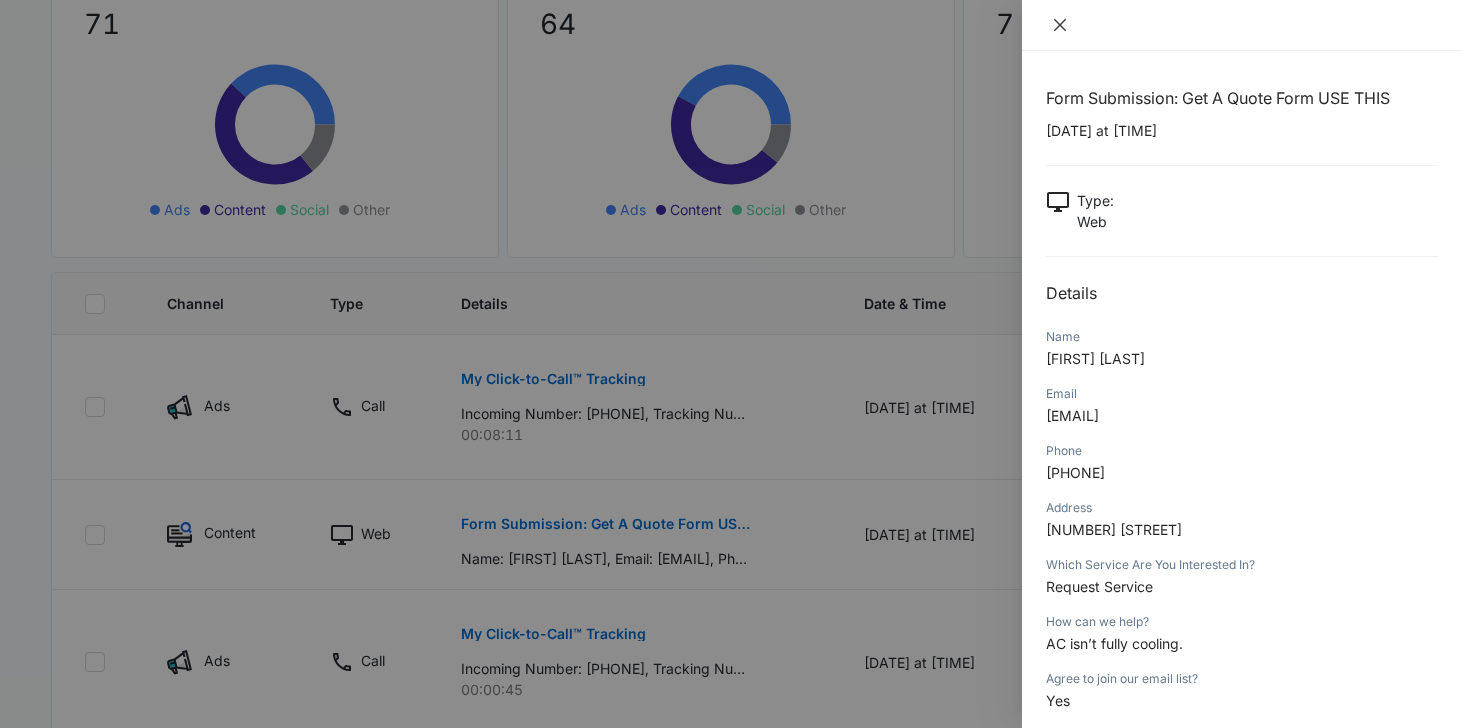 click 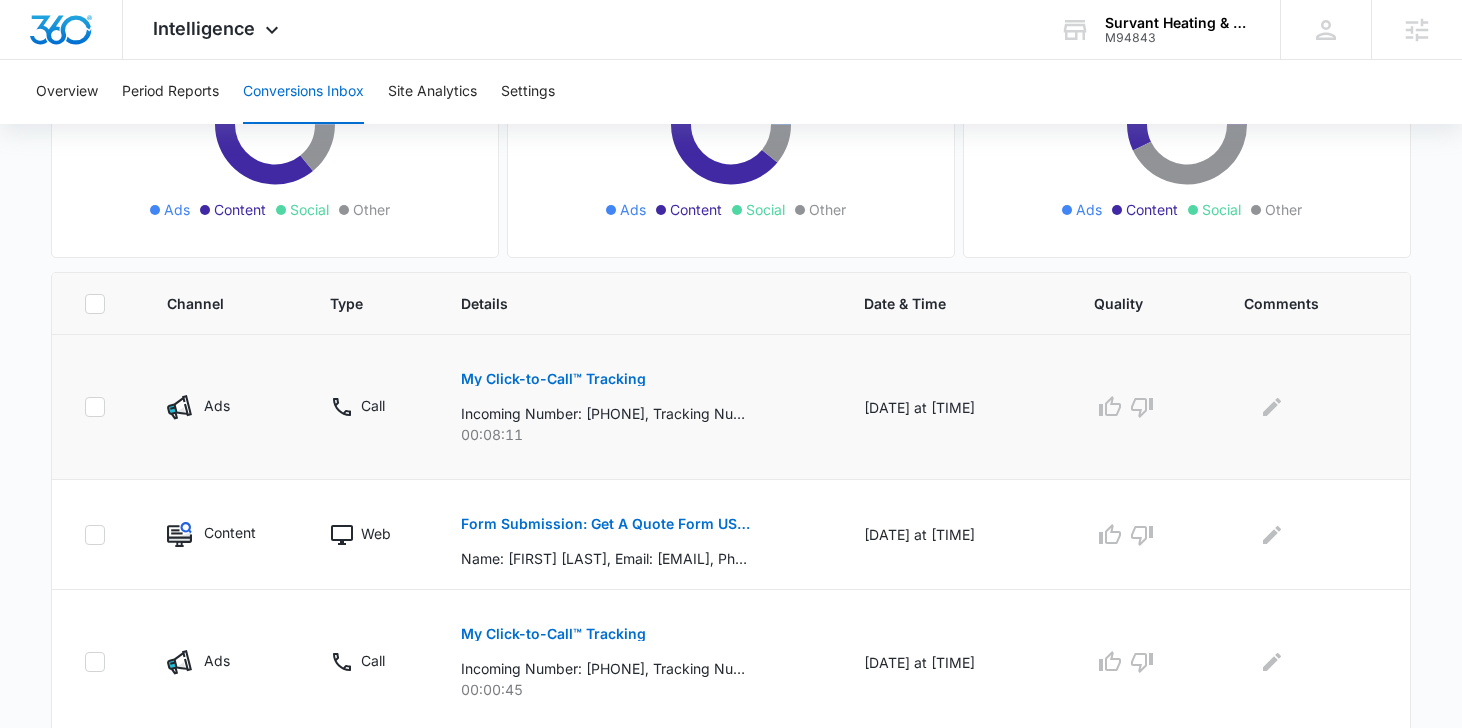 click on "My Click-to-Call™ Tracking" at bounding box center [553, 379] 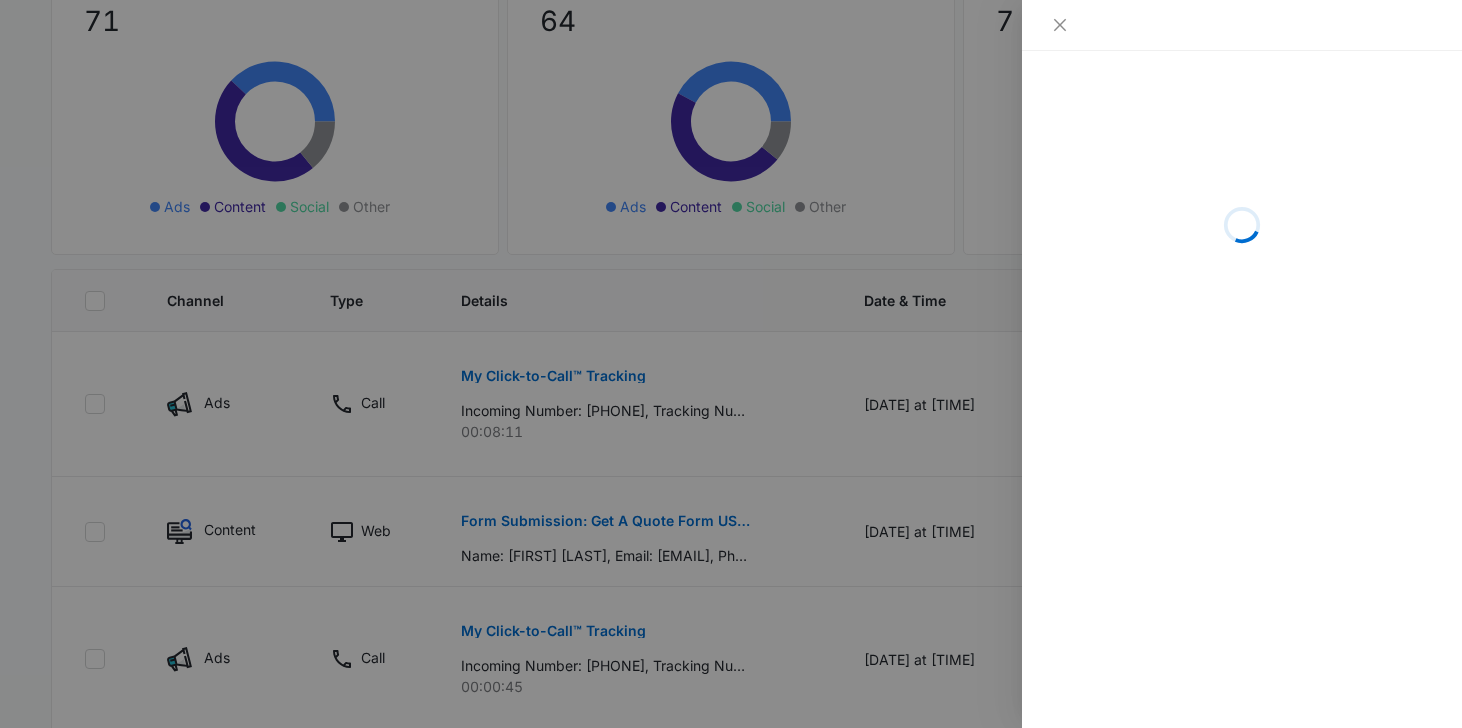 scroll, scrollTop: 295, scrollLeft: 0, axis: vertical 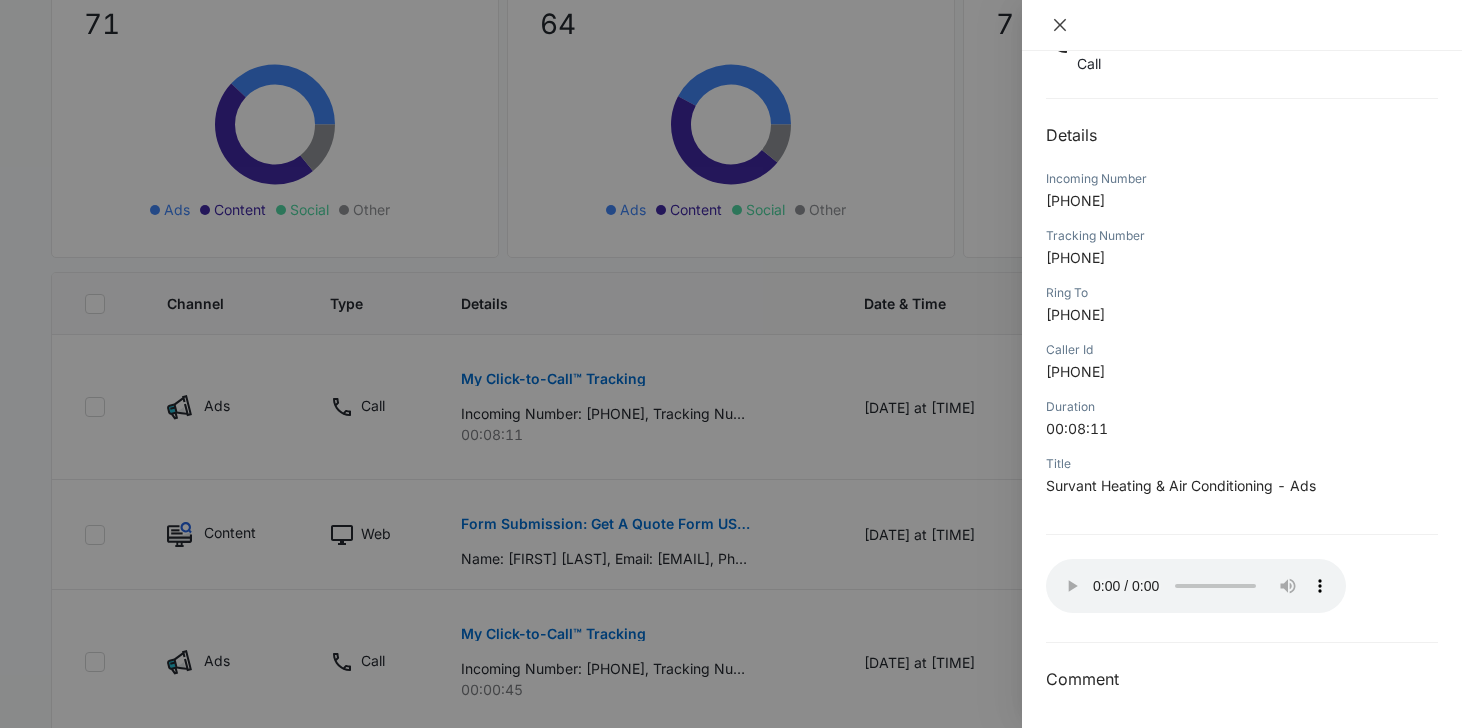 click 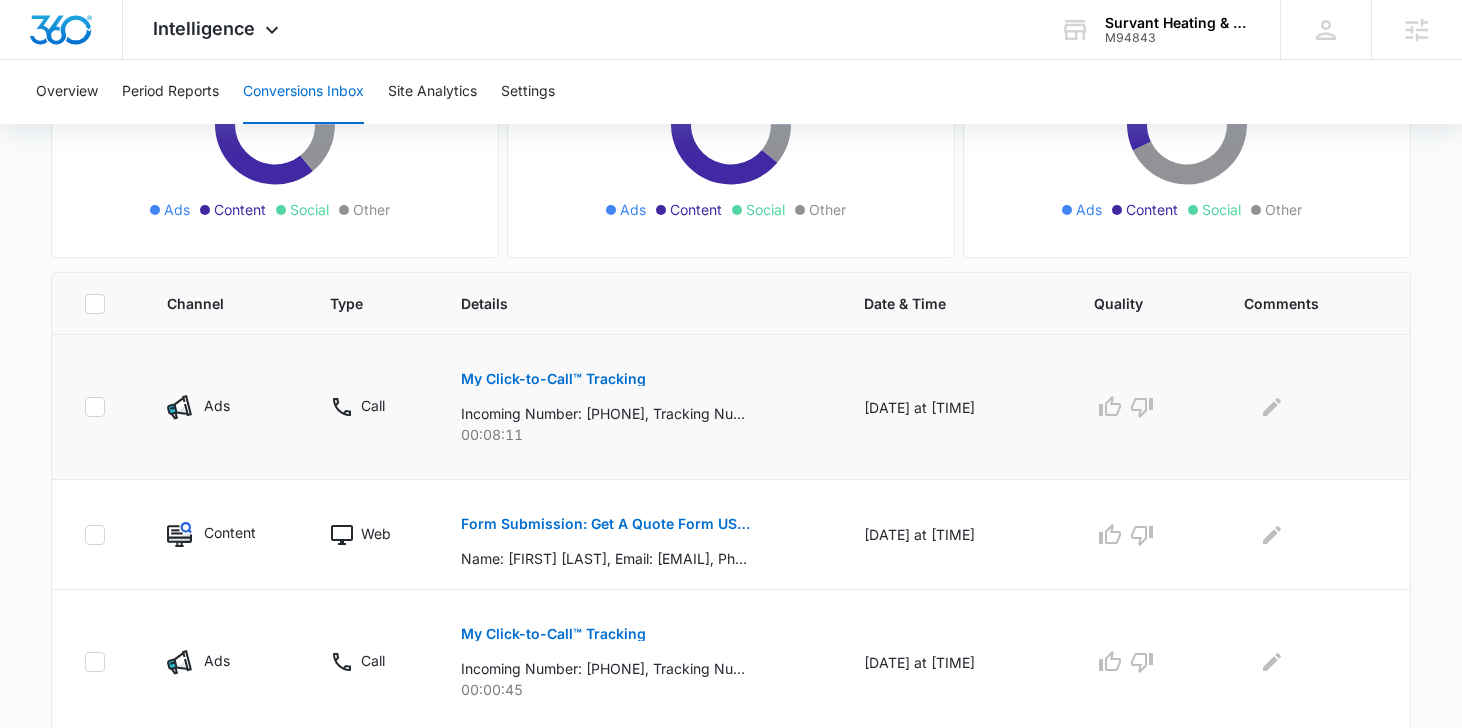 drag, startPoint x: 866, startPoint y: 410, endPoint x: 1011, endPoint y: 409, distance: 145.00345 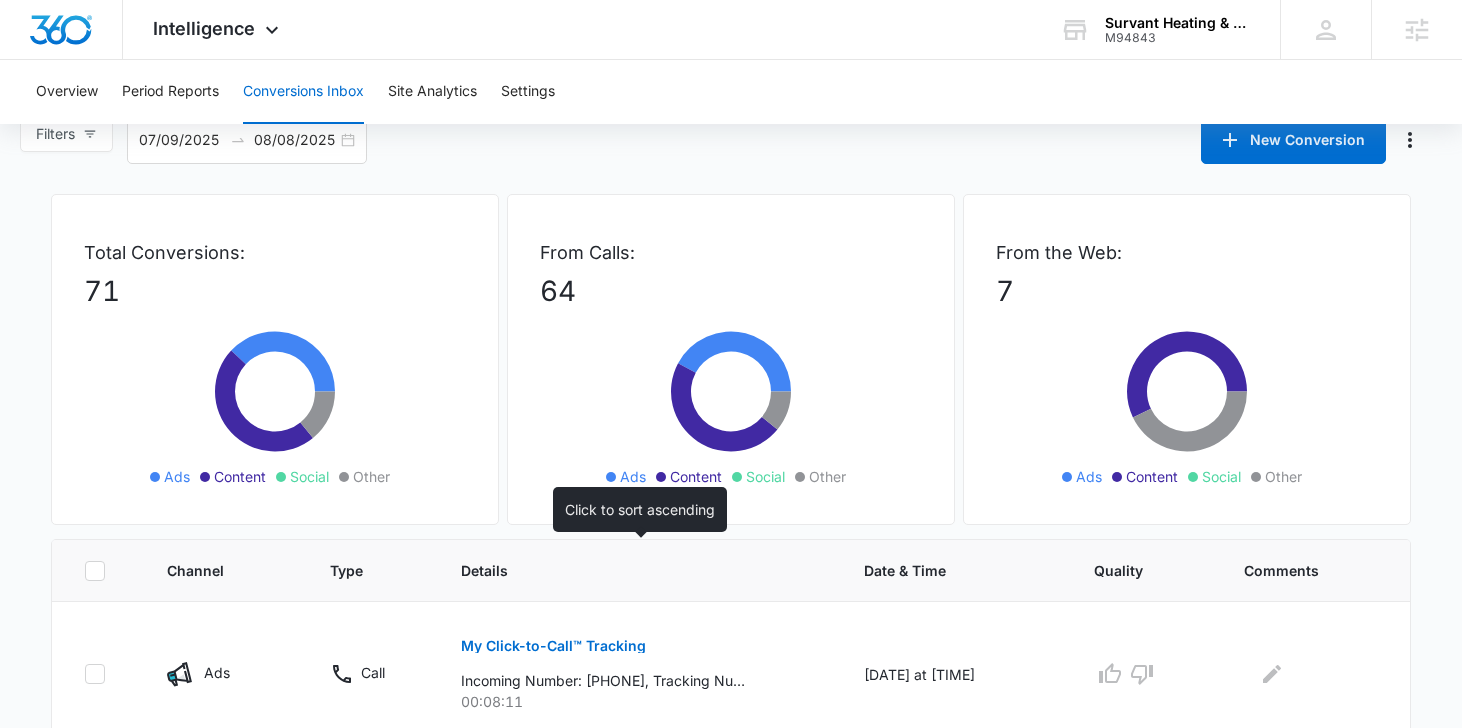 scroll, scrollTop: 0, scrollLeft: 0, axis: both 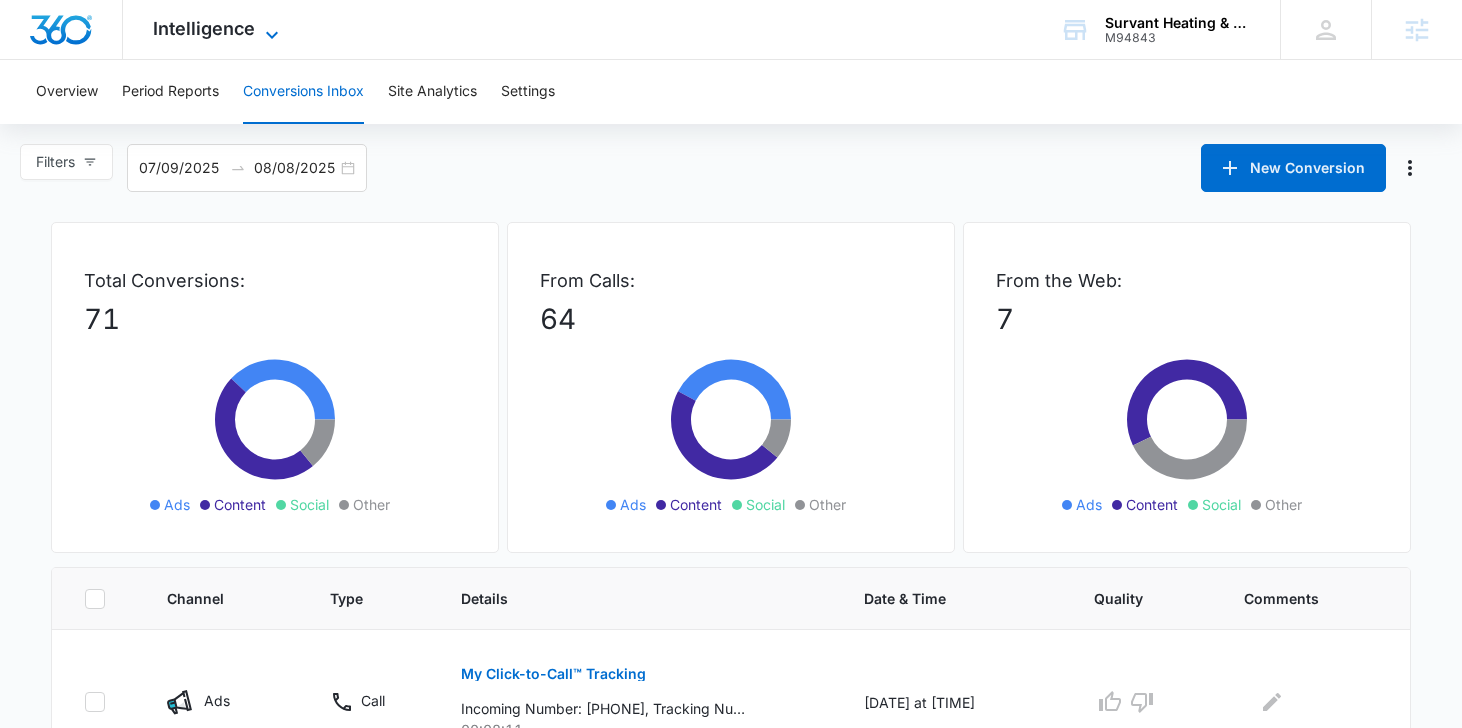 click on "Intelligence" at bounding box center (204, 28) 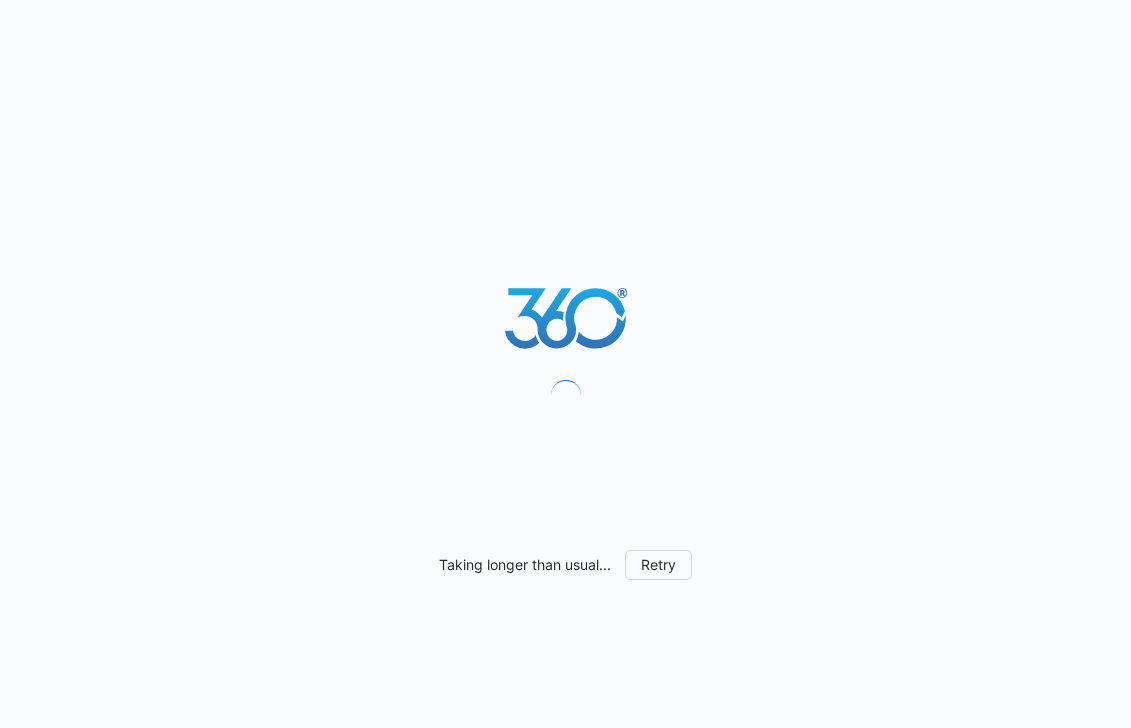 scroll, scrollTop: 0, scrollLeft: 0, axis: both 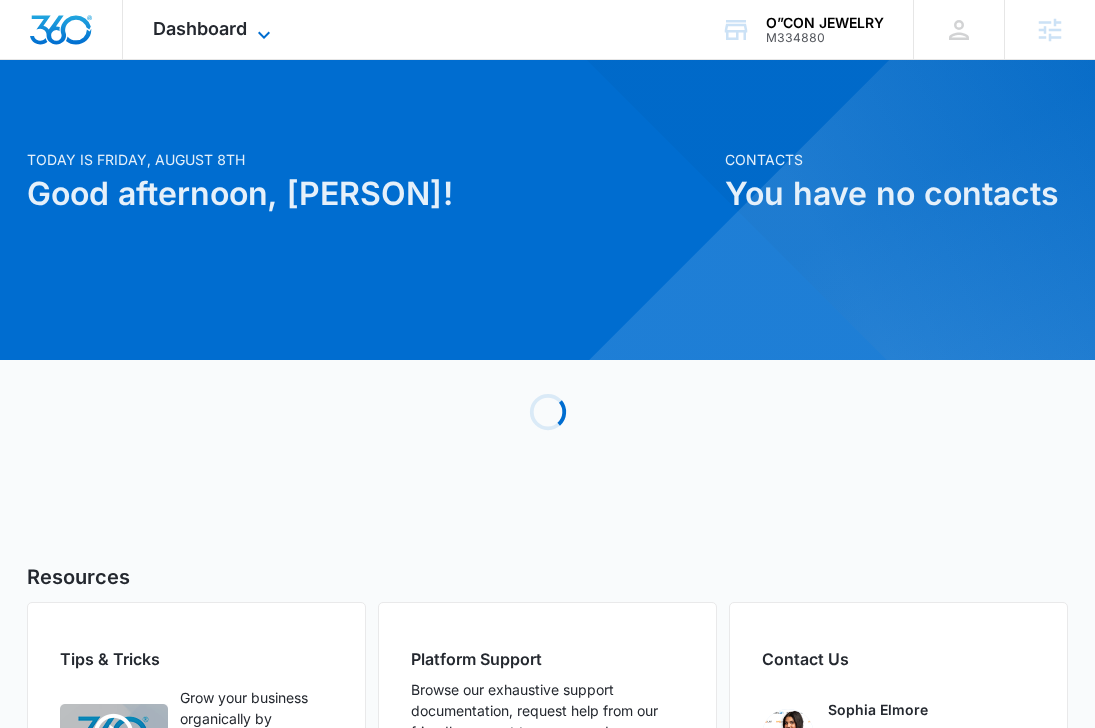 click on "Dashboard" at bounding box center [200, 28] 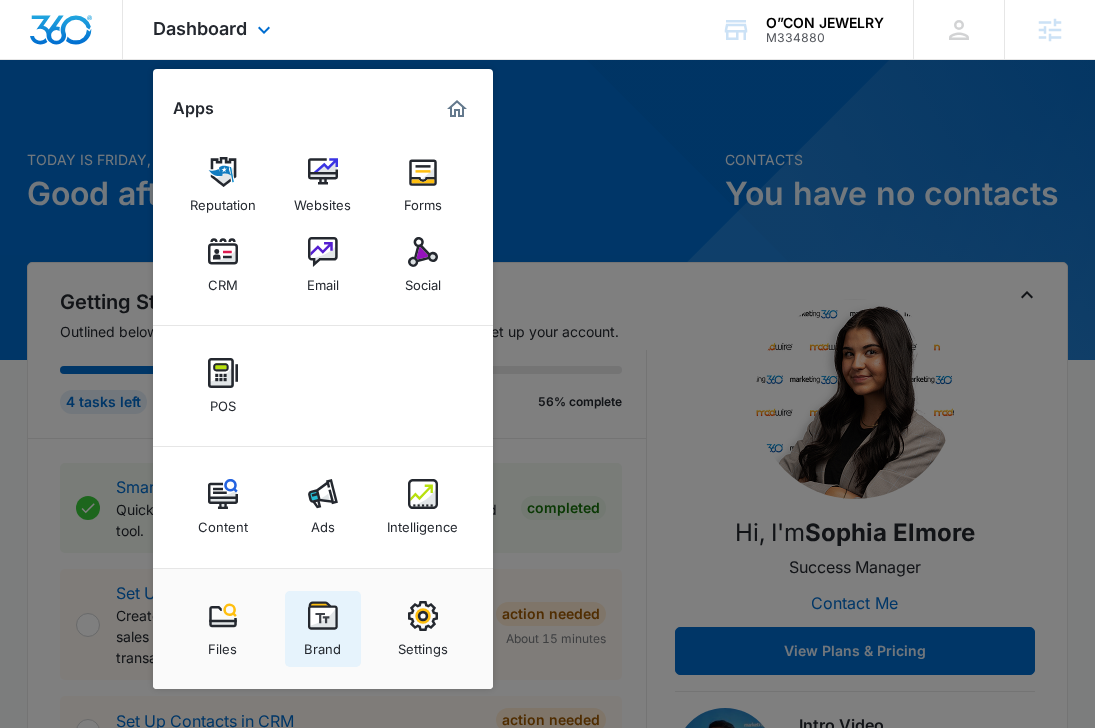 click at bounding box center [323, 616] 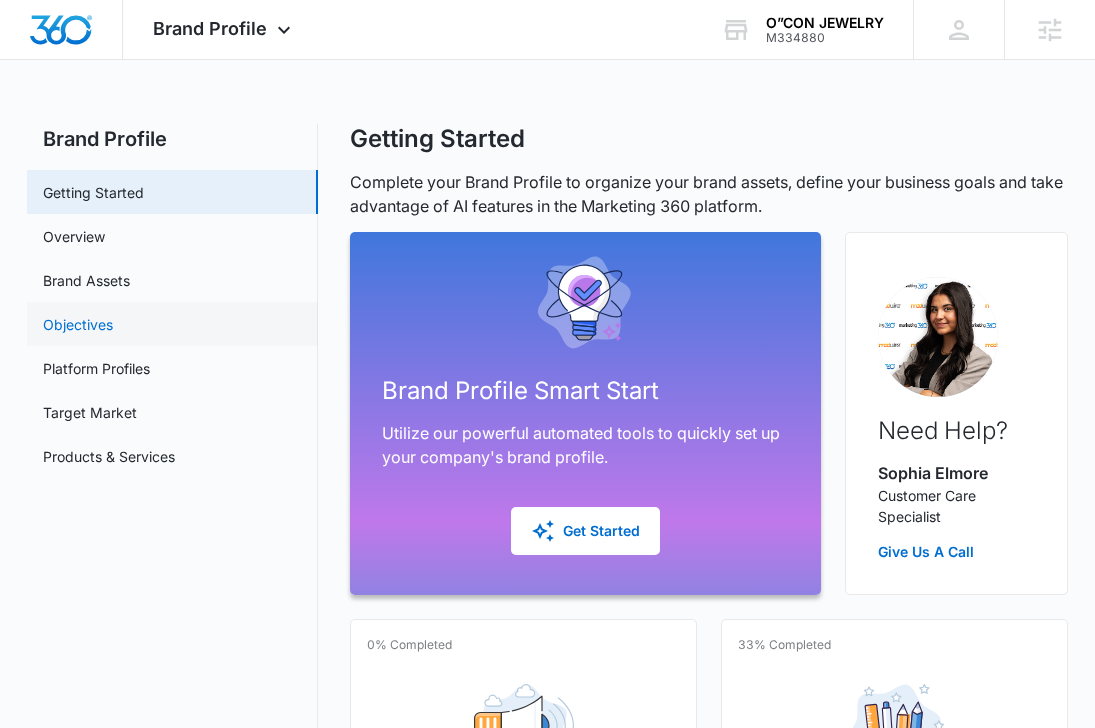 click on "Objectives" at bounding box center (78, 324) 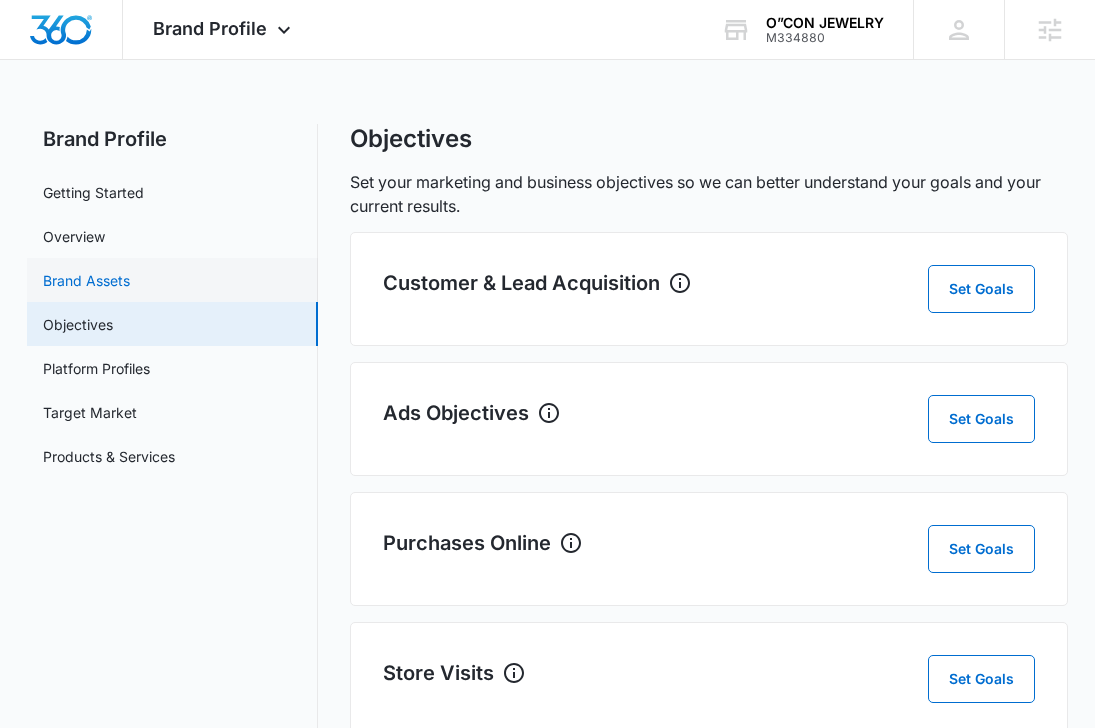 click on "Brand Assets" at bounding box center [86, 280] 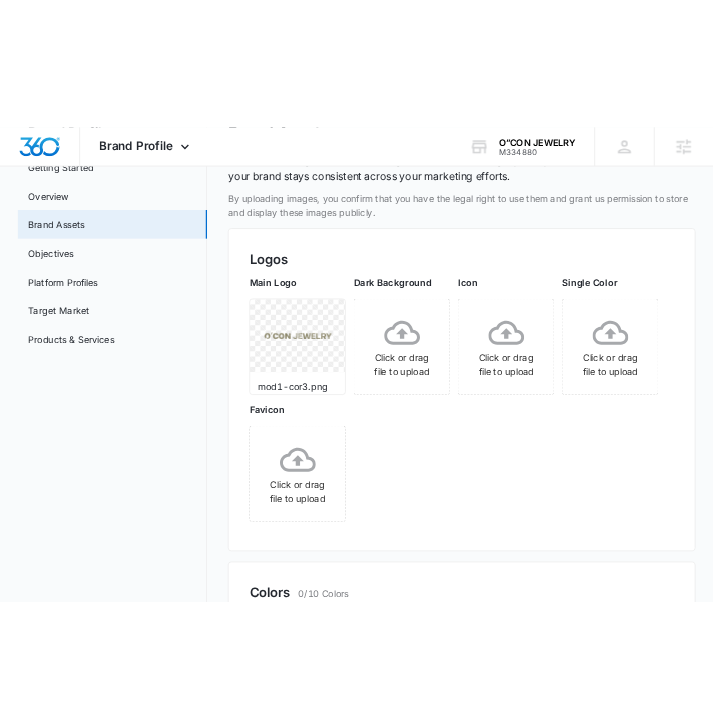 scroll, scrollTop: 0, scrollLeft: 0, axis: both 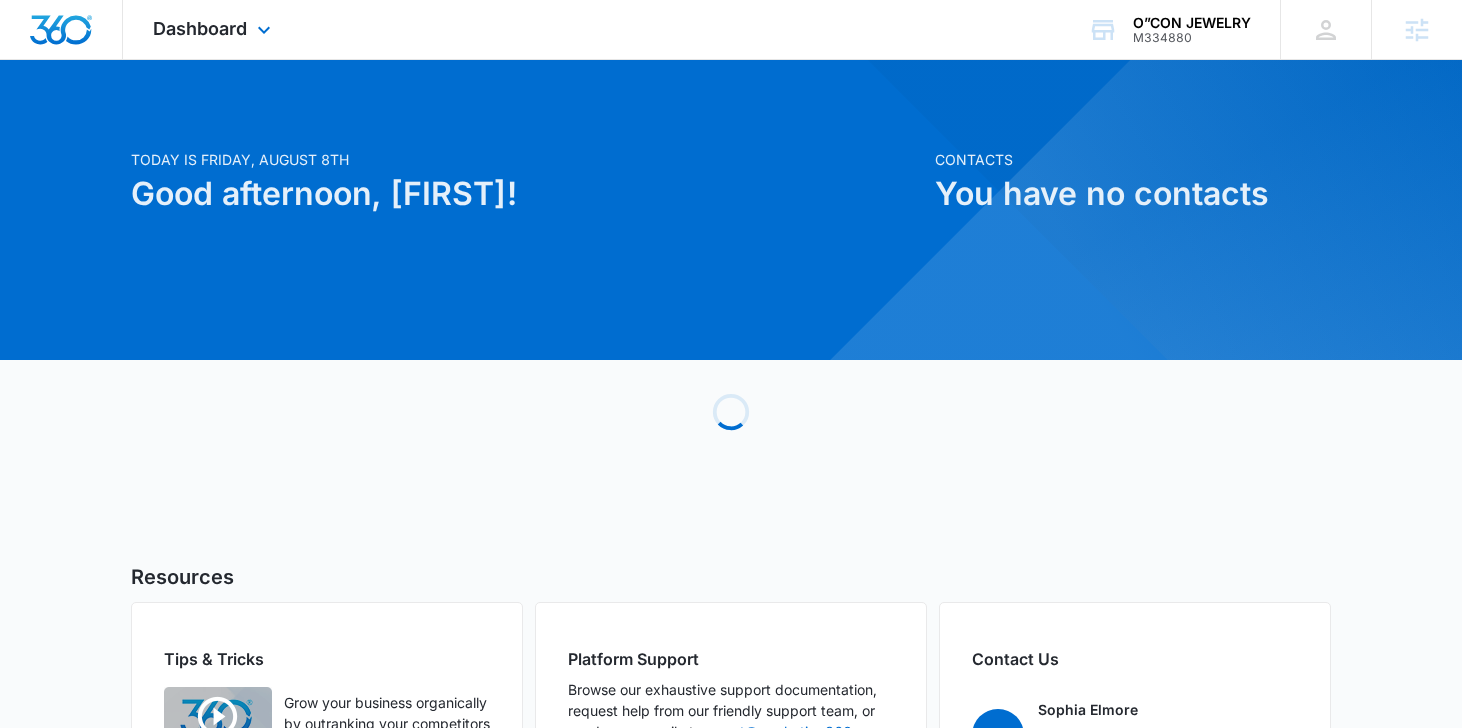 click on "Dashboard Apps Reputation Websites Forms CRM Email Social POS Content Ads Intelligence Files Brand Settings" at bounding box center (214, 29) 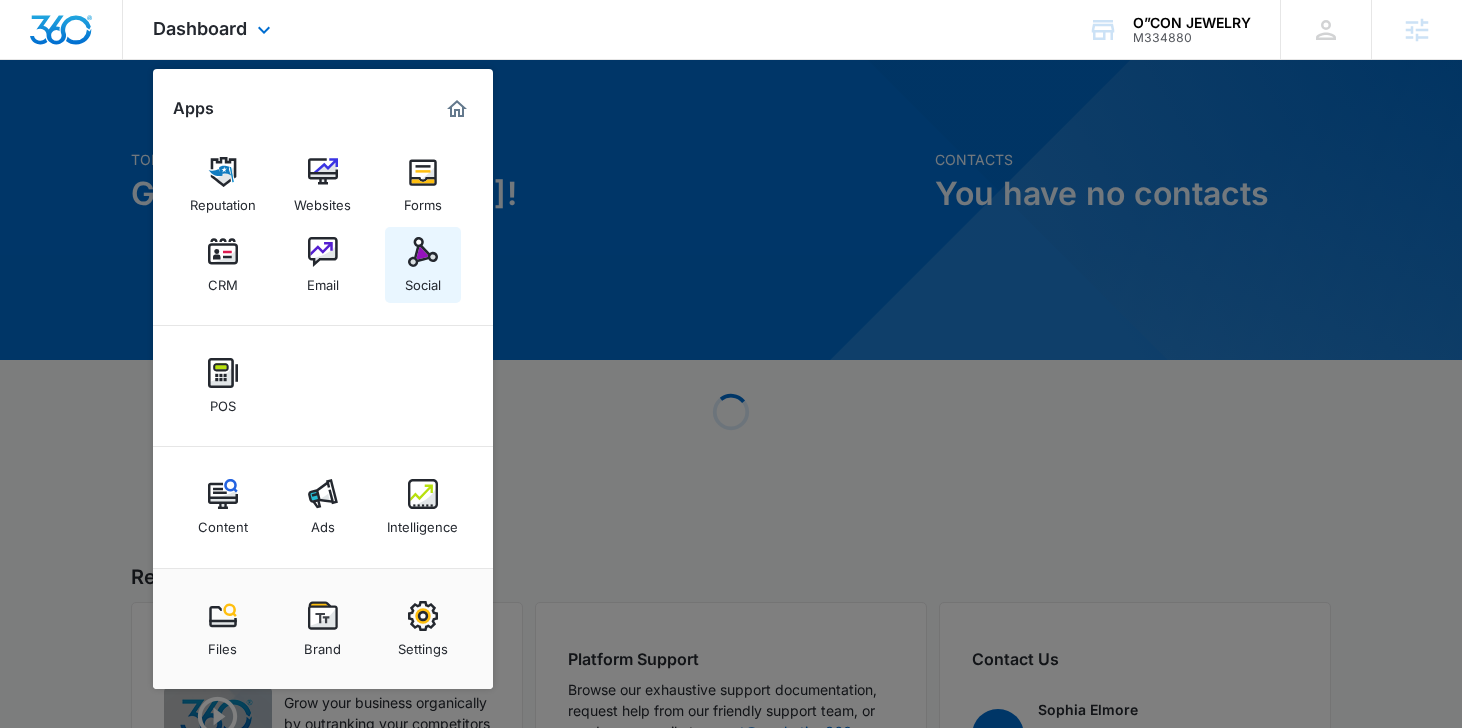click on "Social" at bounding box center (423, 280) 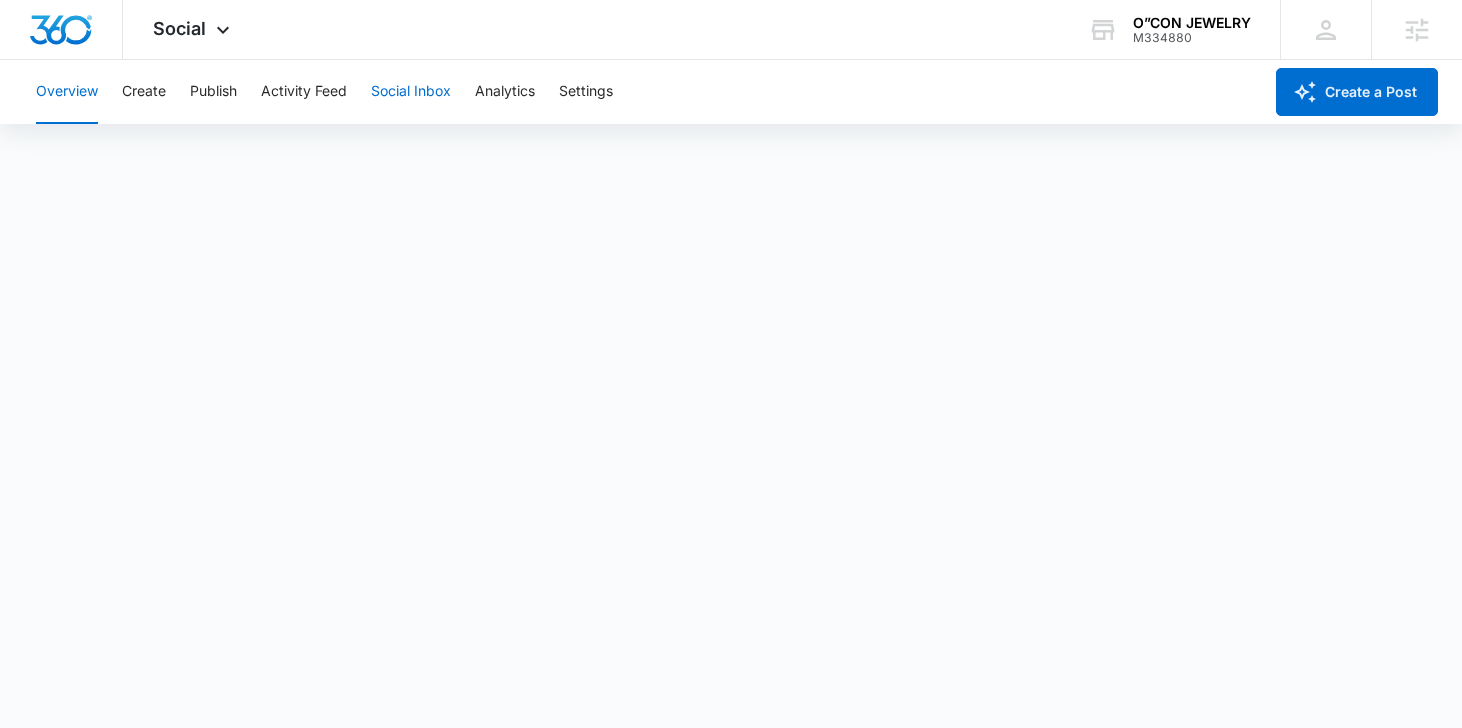 click on "Social Inbox" at bounding box center (411, 92) 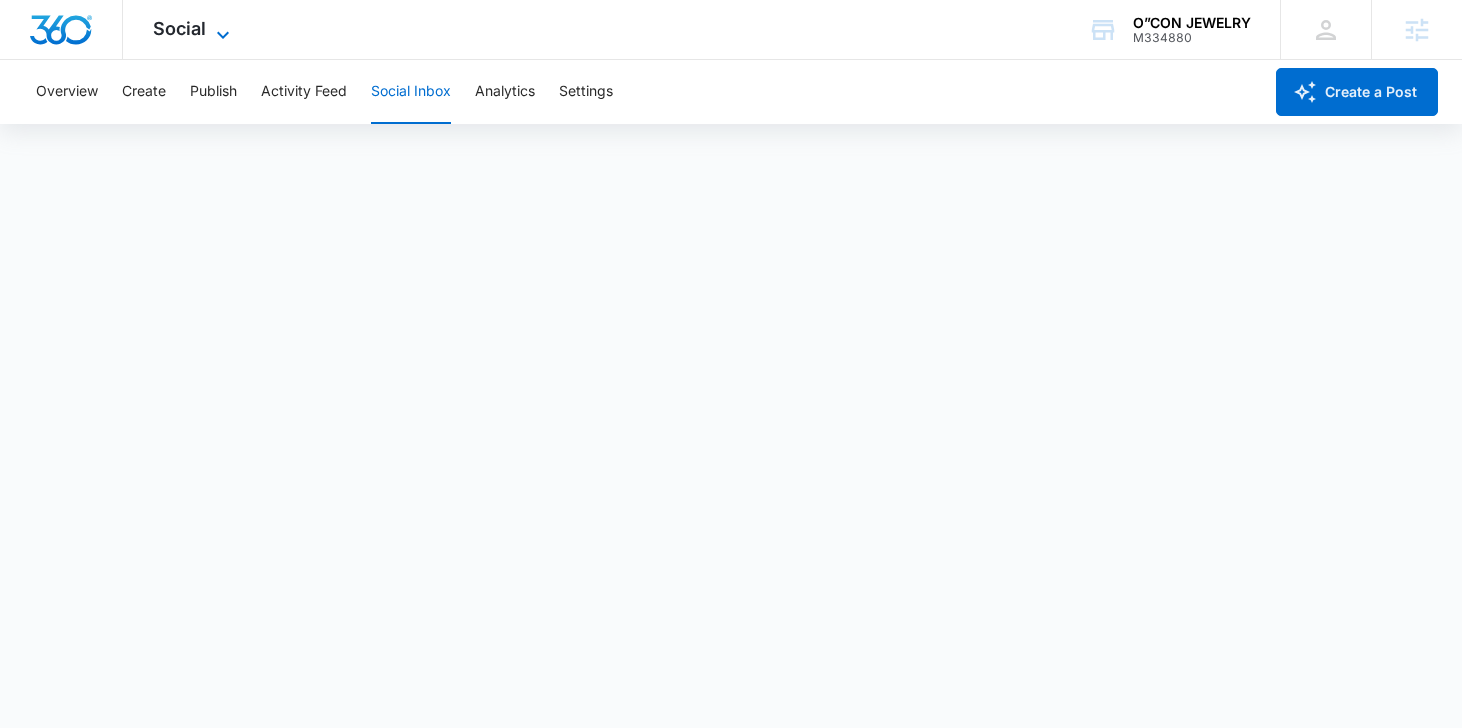 click on "Social" at bounding box center [179, 28] 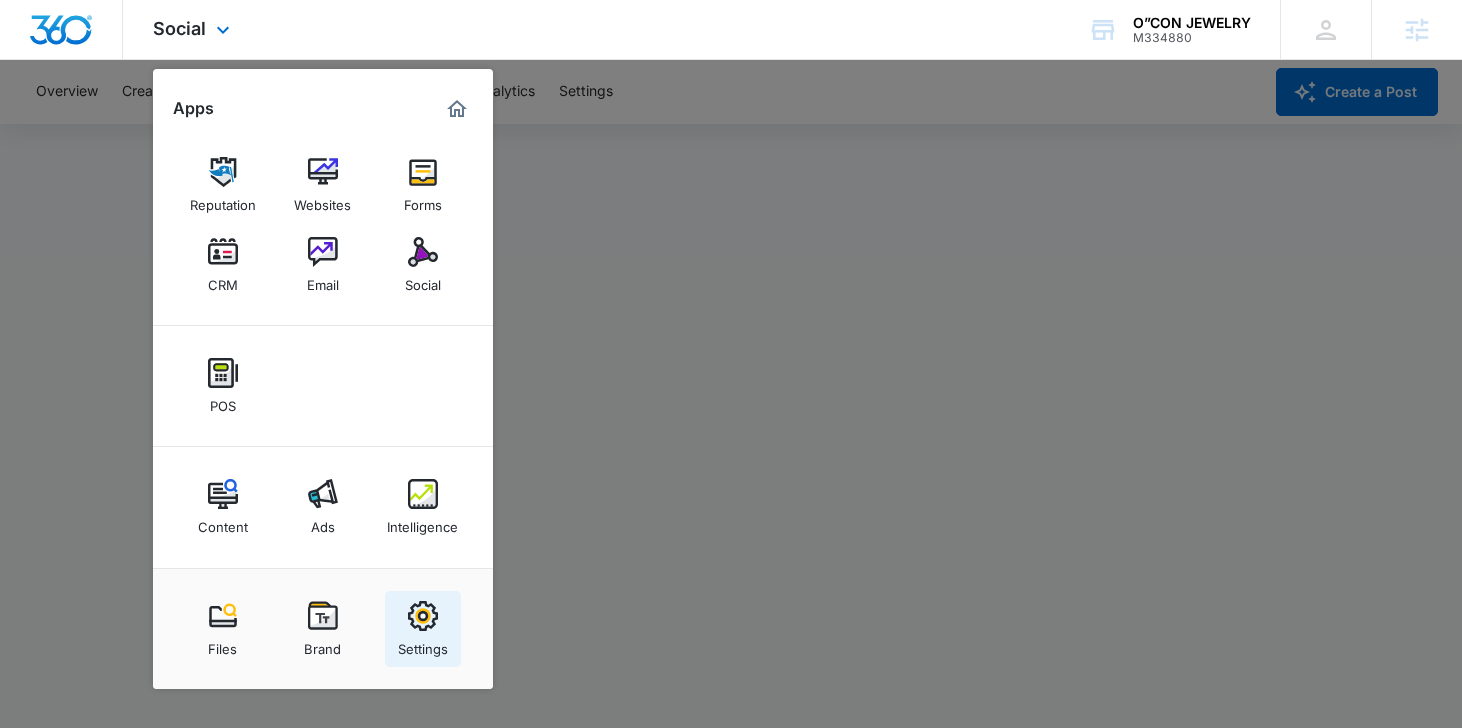 click on "Settings" at bounding box center [423, 629] 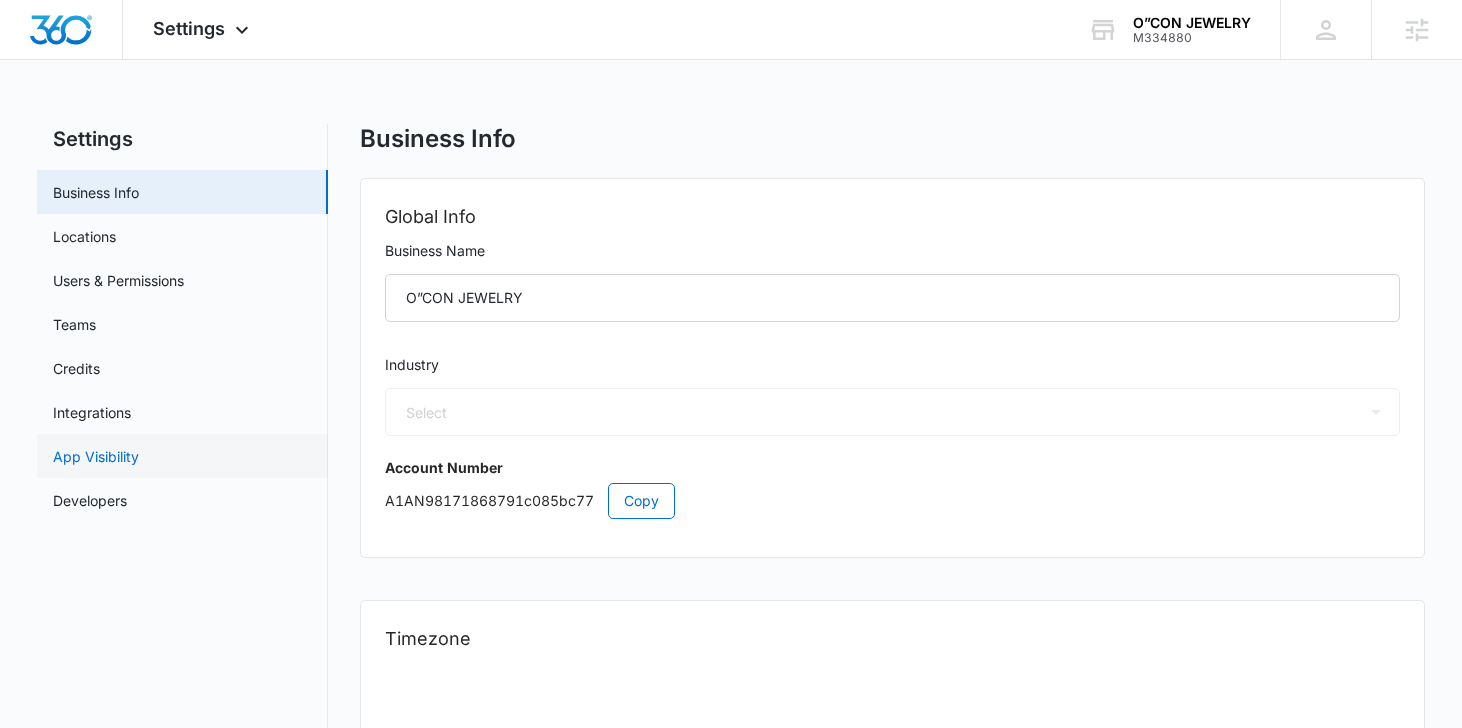 select on "45" 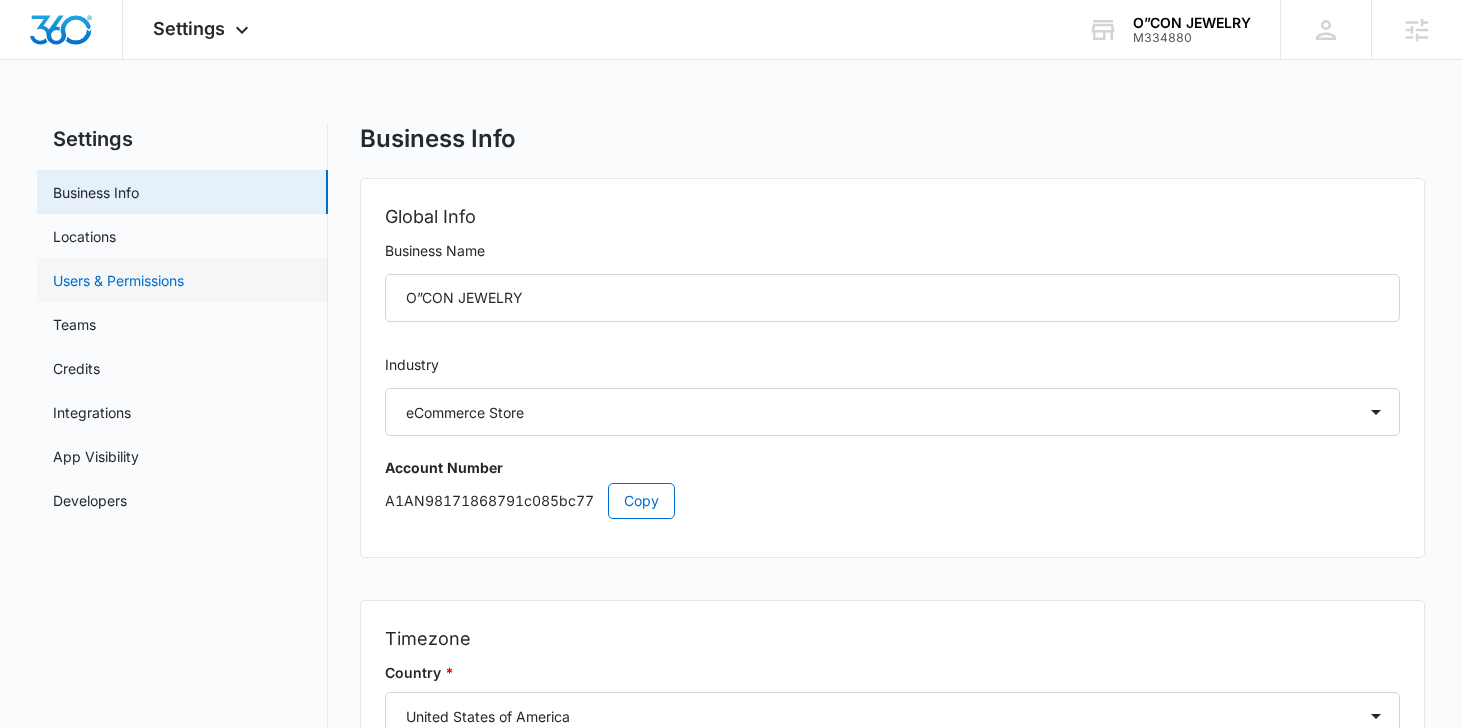 click on "Users & Permissions" at bounding box center (118, 280) 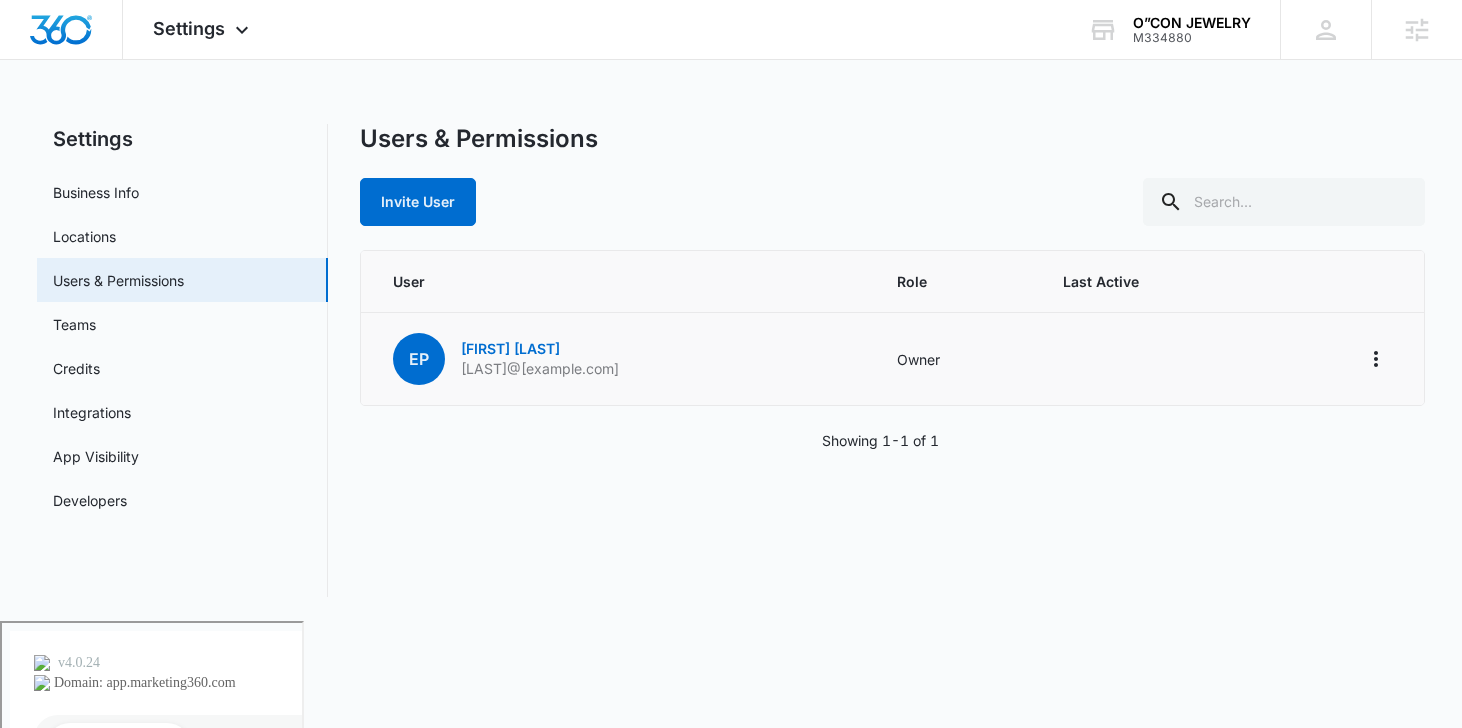 drag, startPoint x: 656, startPoint y: 372, endPoint x: 457, endPoint y: 373, distance: 199.00252 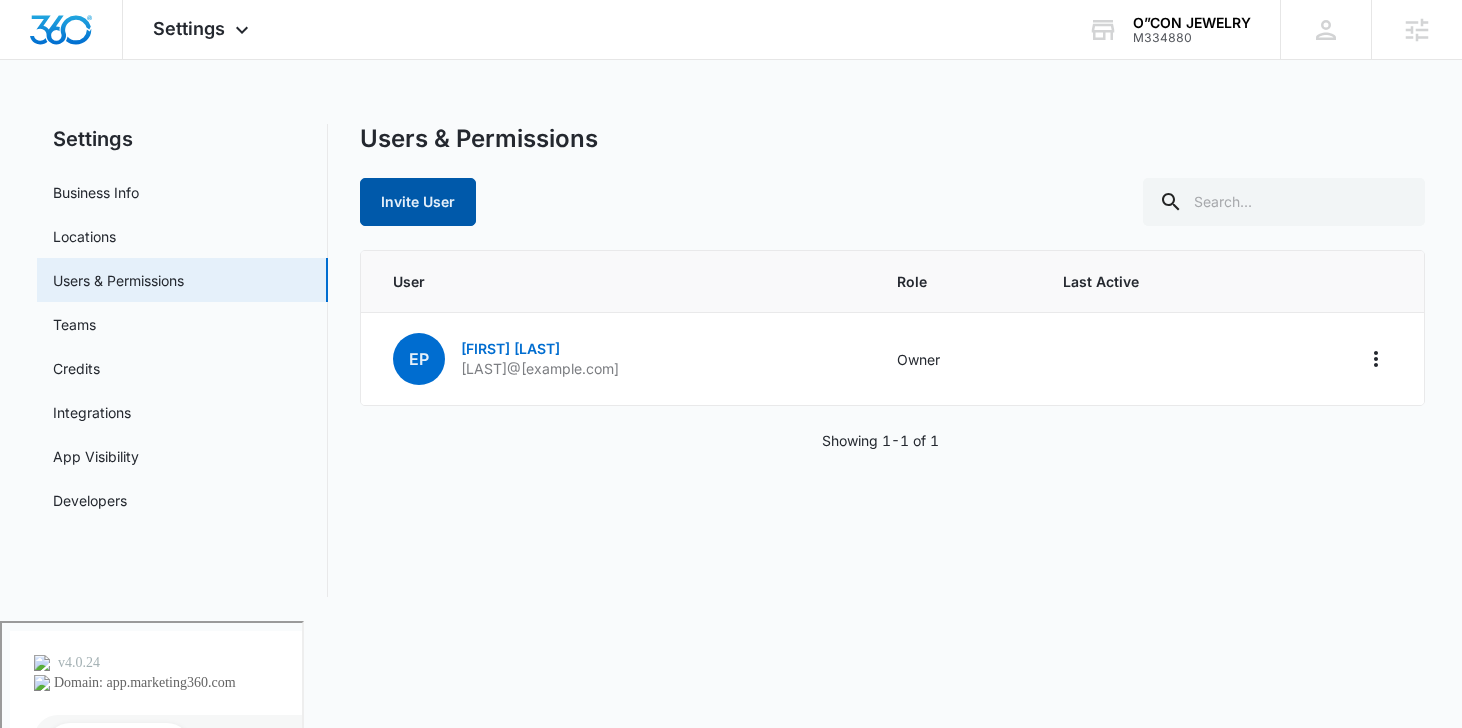 click on "Invite User" at bounding box center (418, 202) 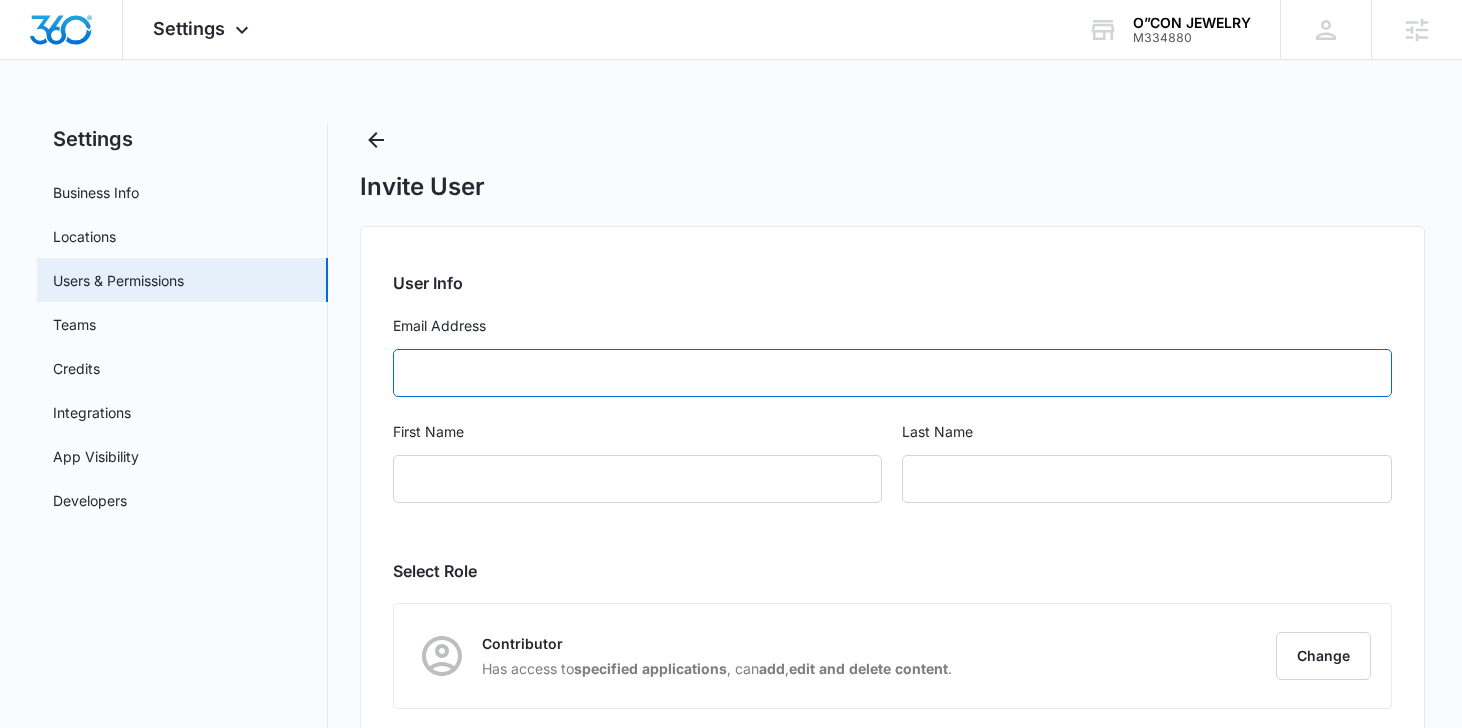 click on "Email Address" at bounding box center [893, 373] 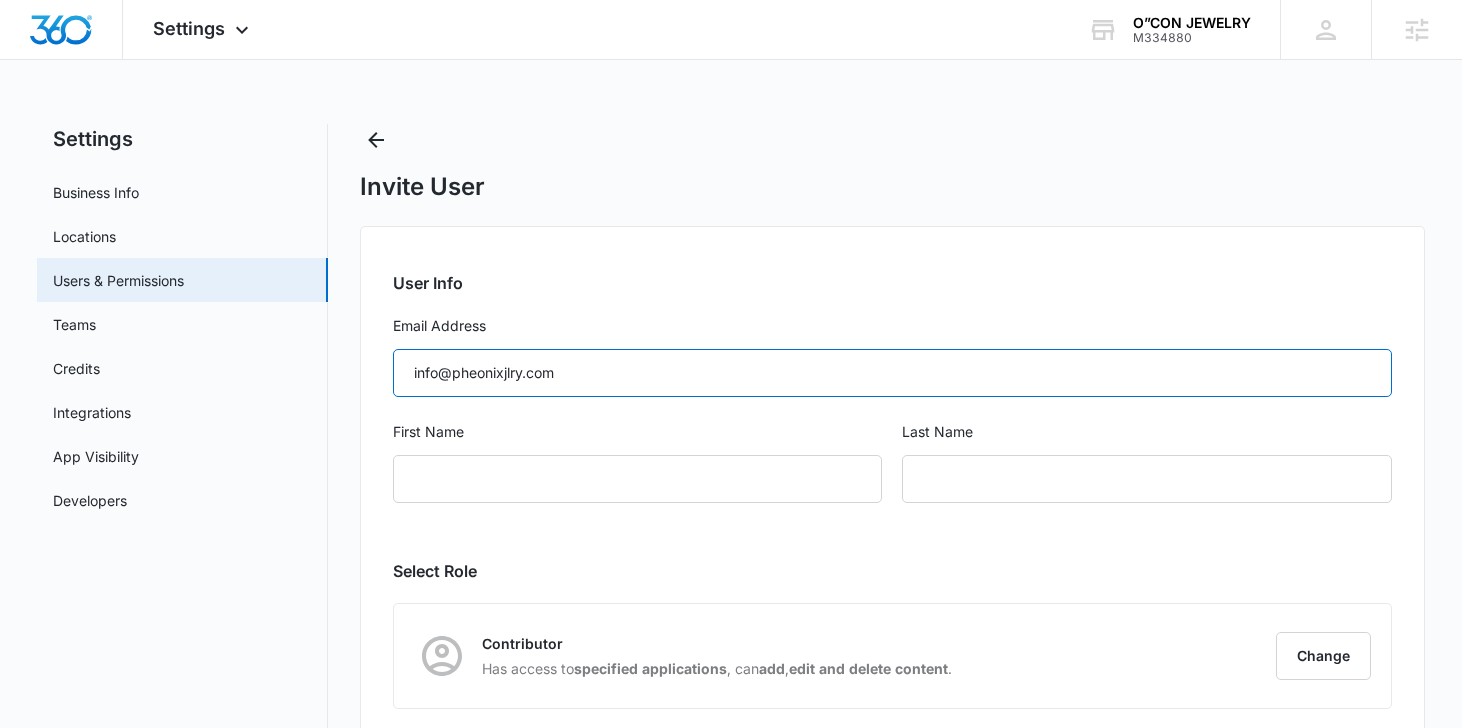 click on "info@pheonixjlry.com" at bounding box center (893, 373) 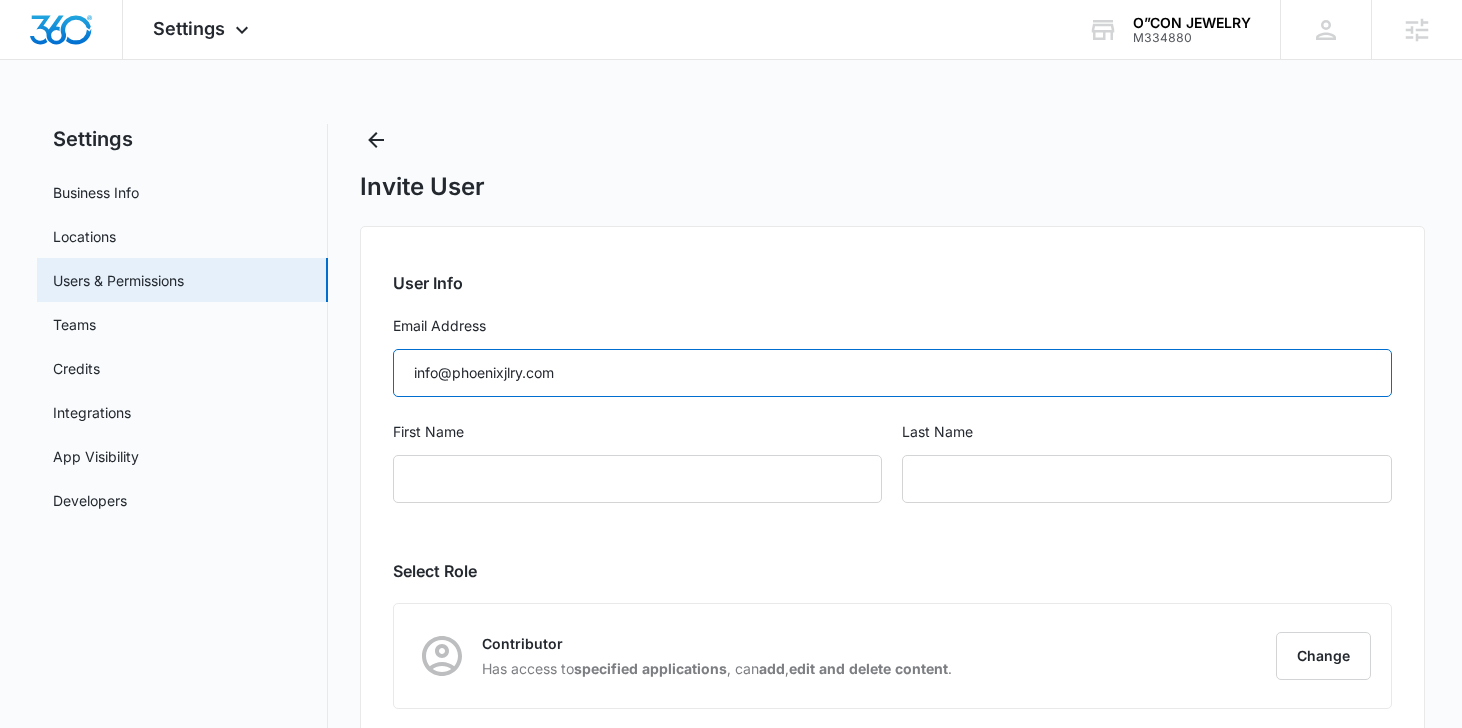 click on "info@phoenixjlry.com" at bounding box center (893, 373) 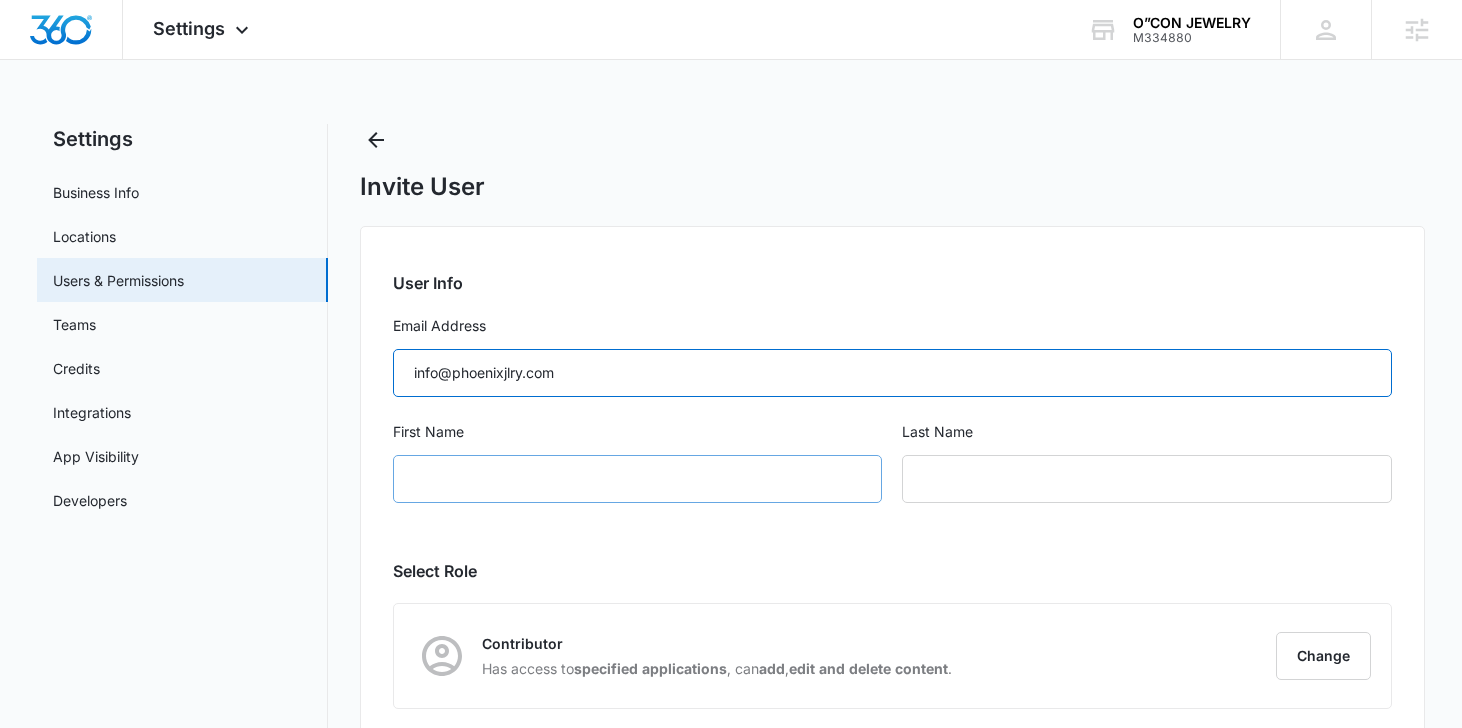 type on "info@phoenixjlry.com" 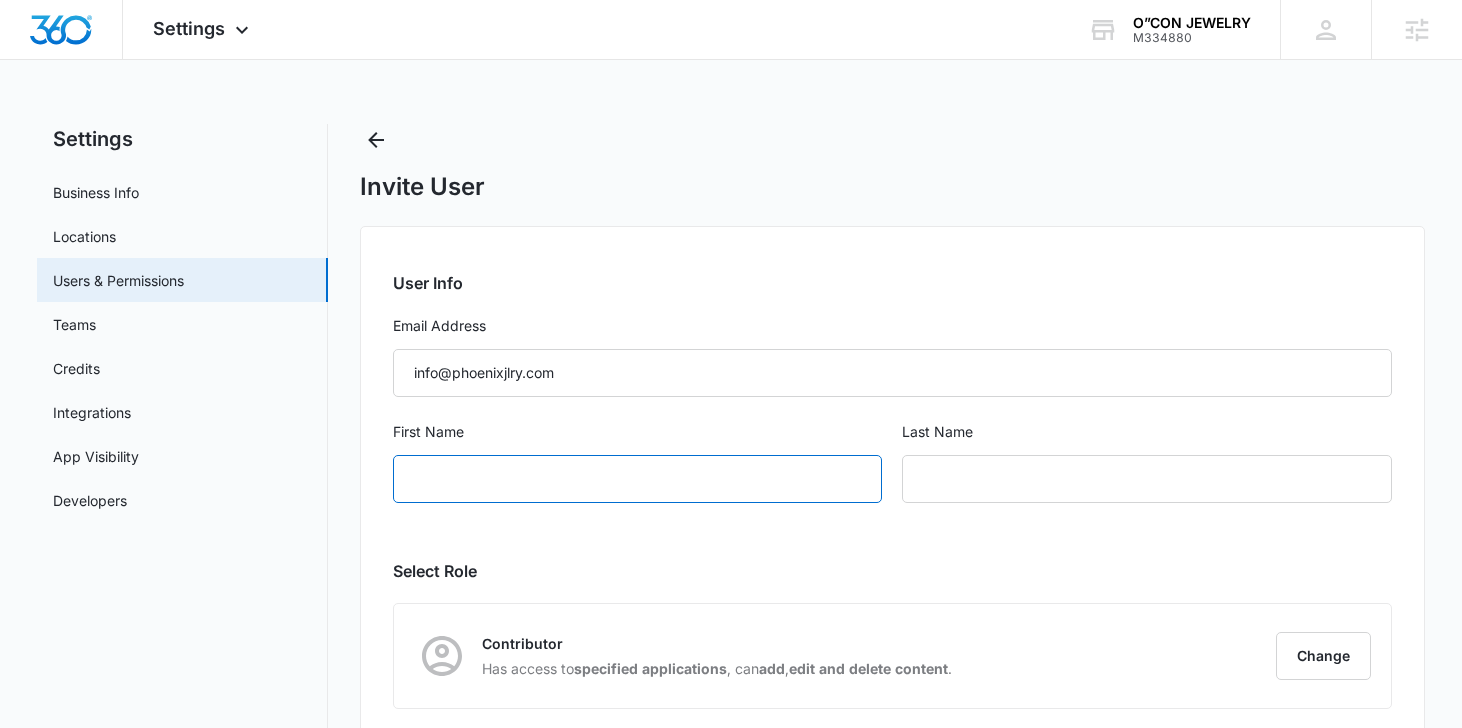click on "First Name" at bounding box center [638, 479] 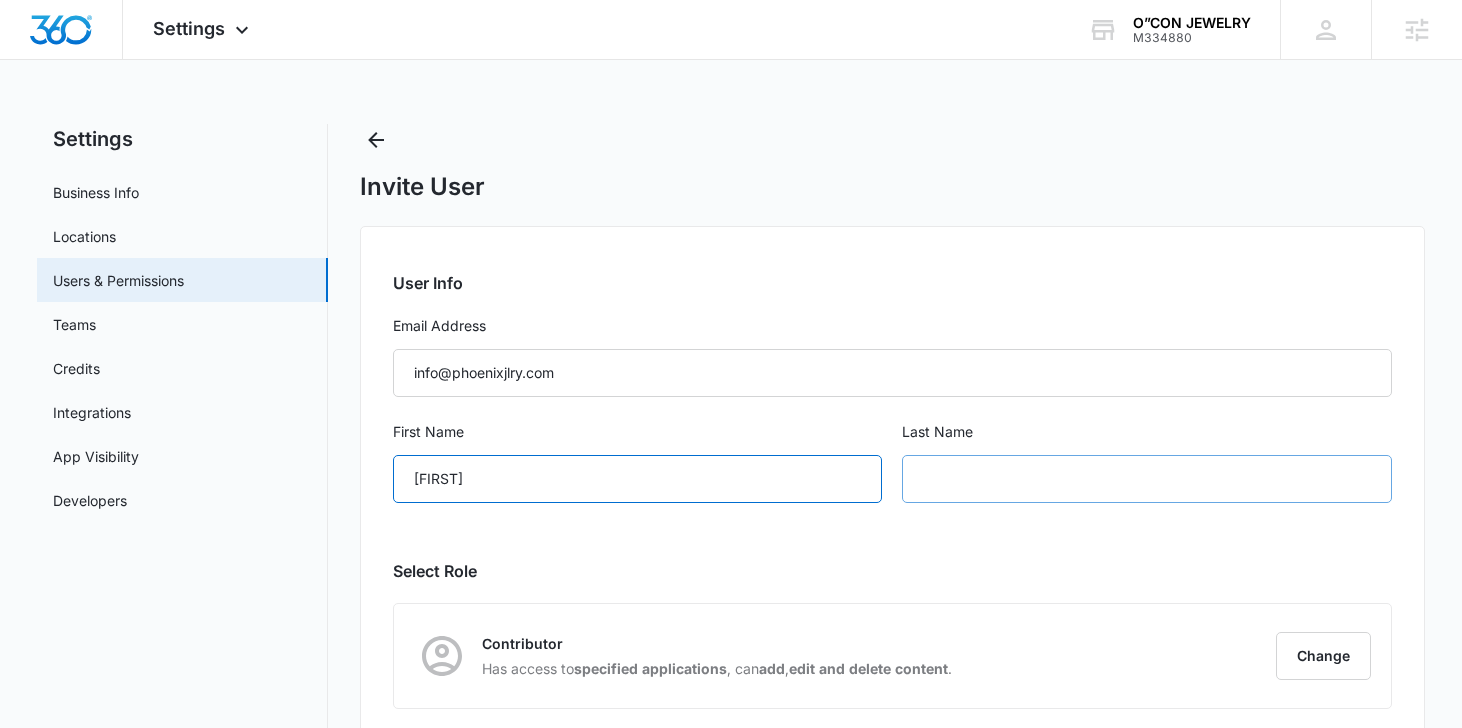 type on "Chuck" 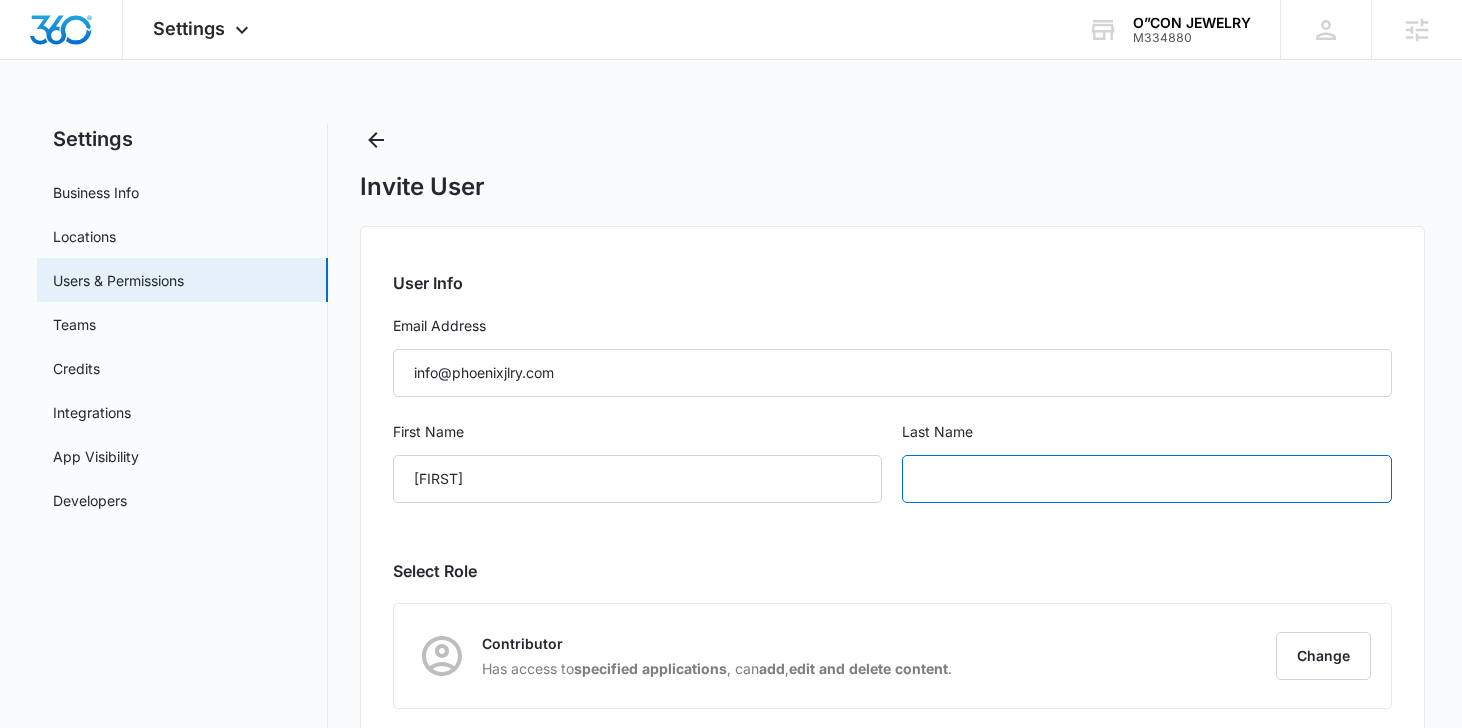 click at bounding box center (1147, 479) 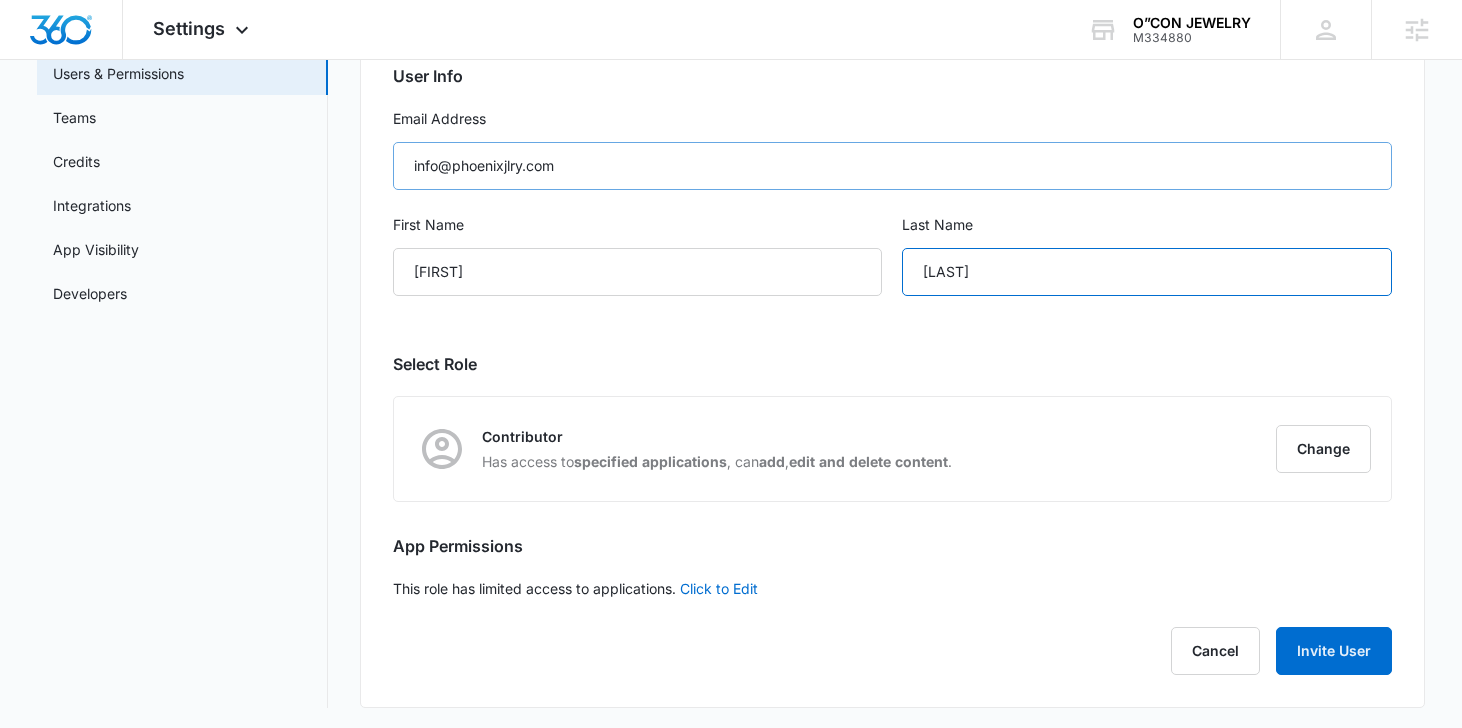 scroll, scrollTop: 211, scrollLeft: 0, axis: vertical 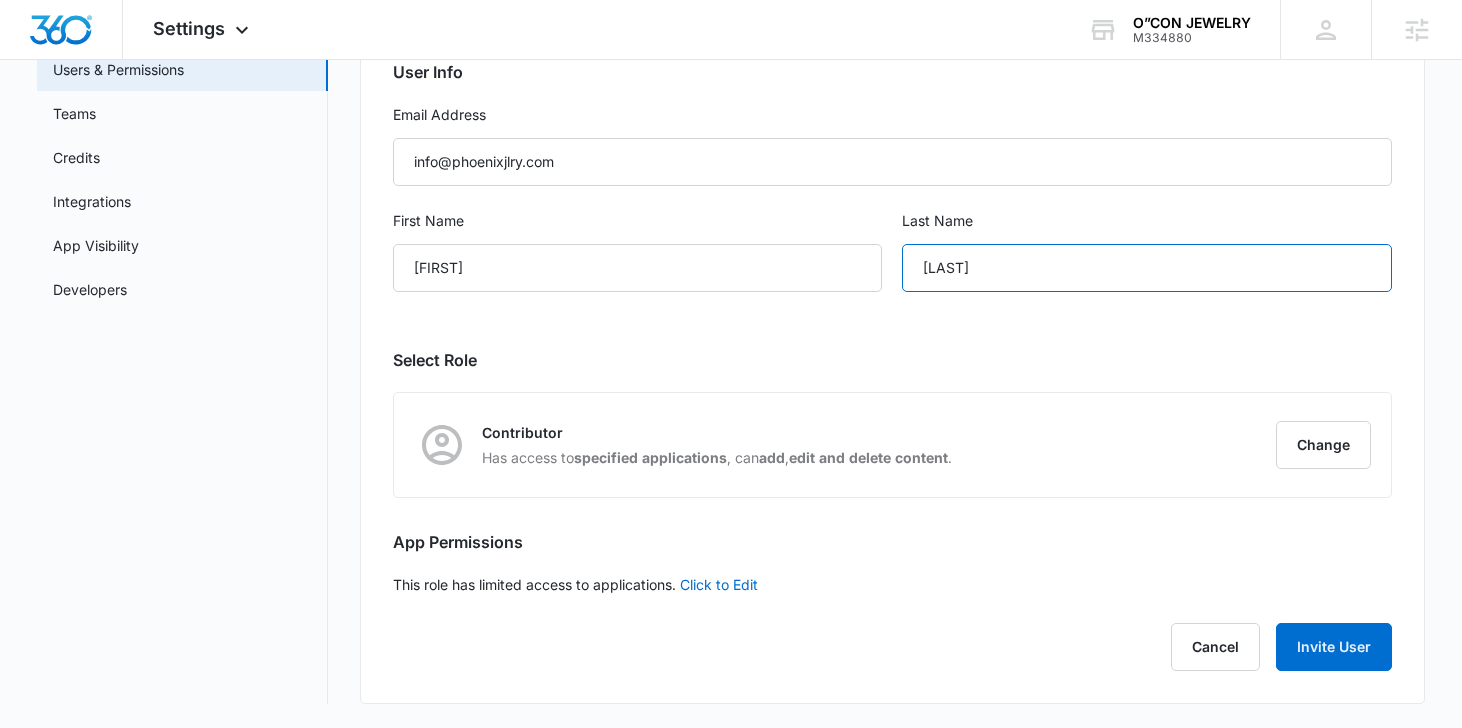 click on "Pimenta" at bounding box center (1147, 268) 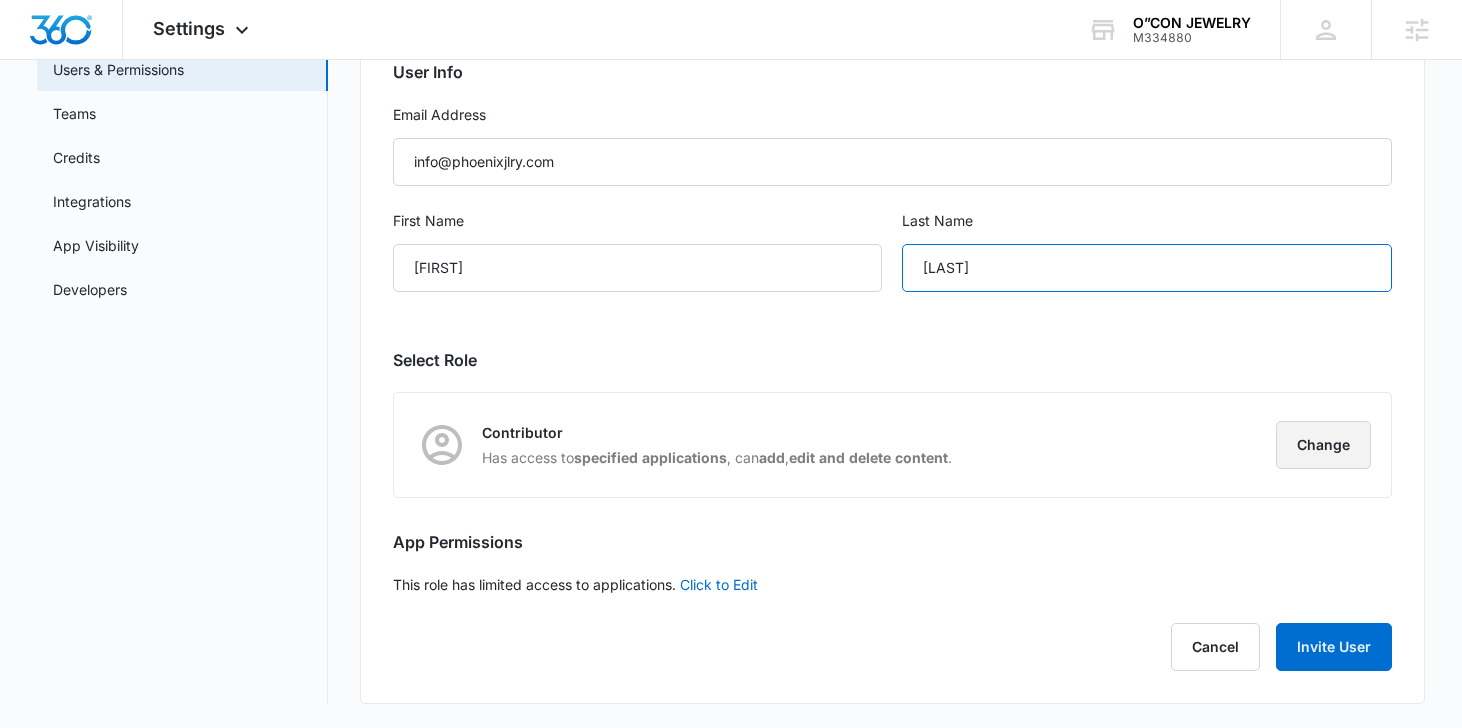 type on "O'Connell" 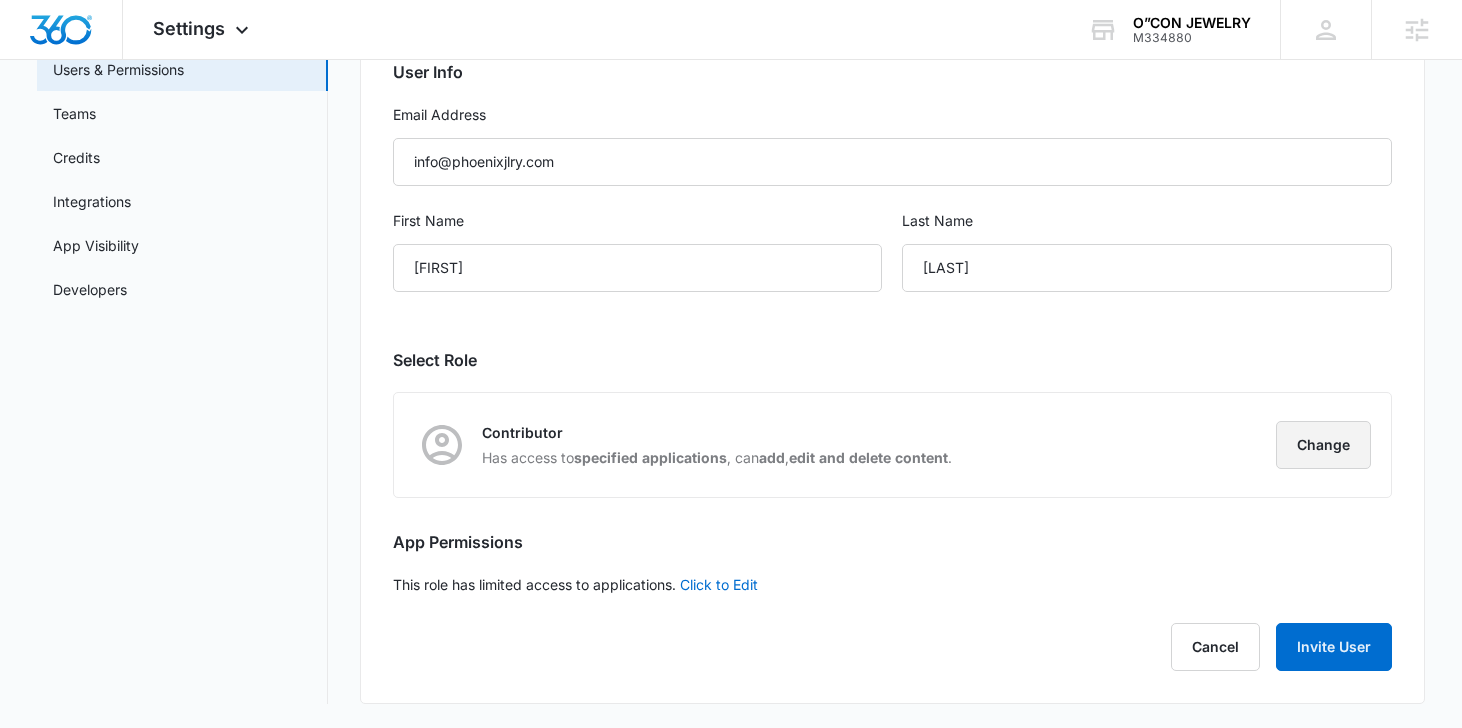 click on "Change" at bounding box center [1323, 445] 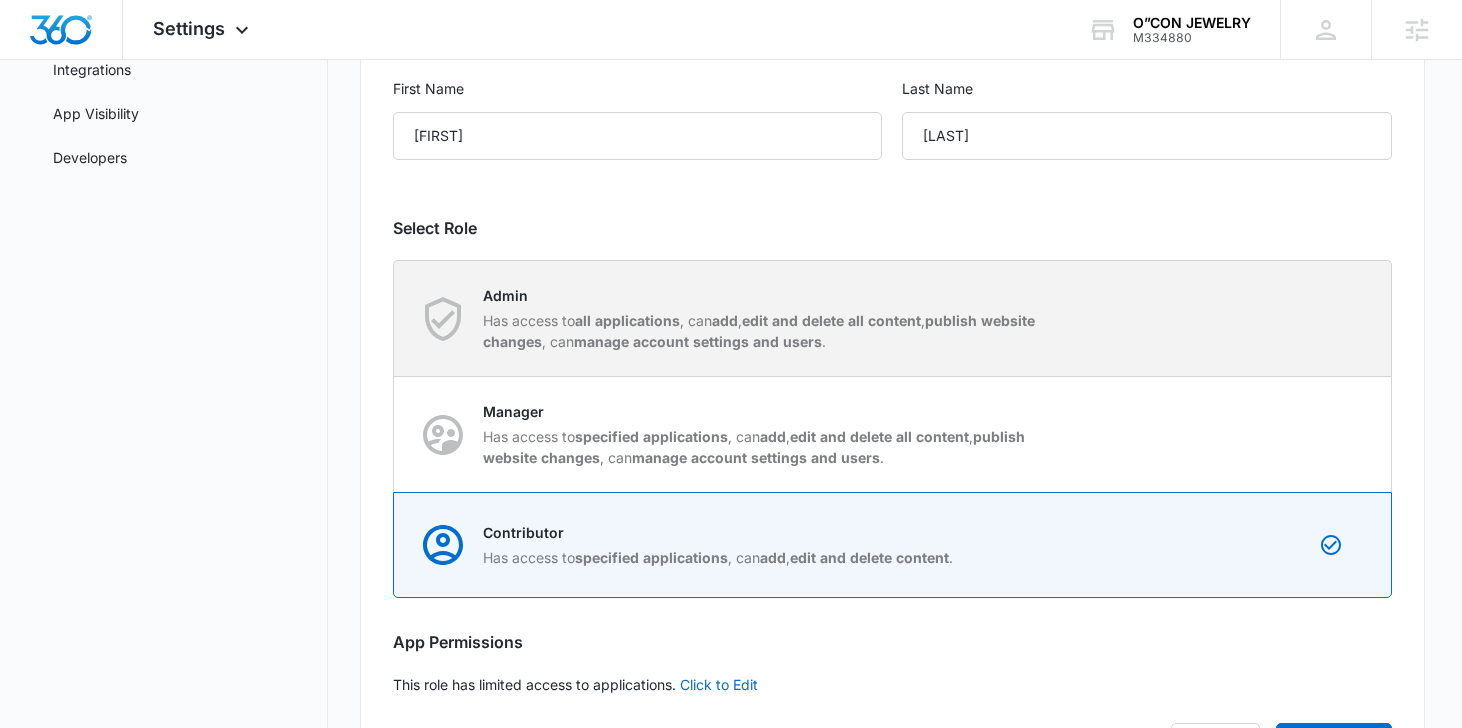 scroll, scrollTop: 345, scrollLeft: 0, axis: vertical 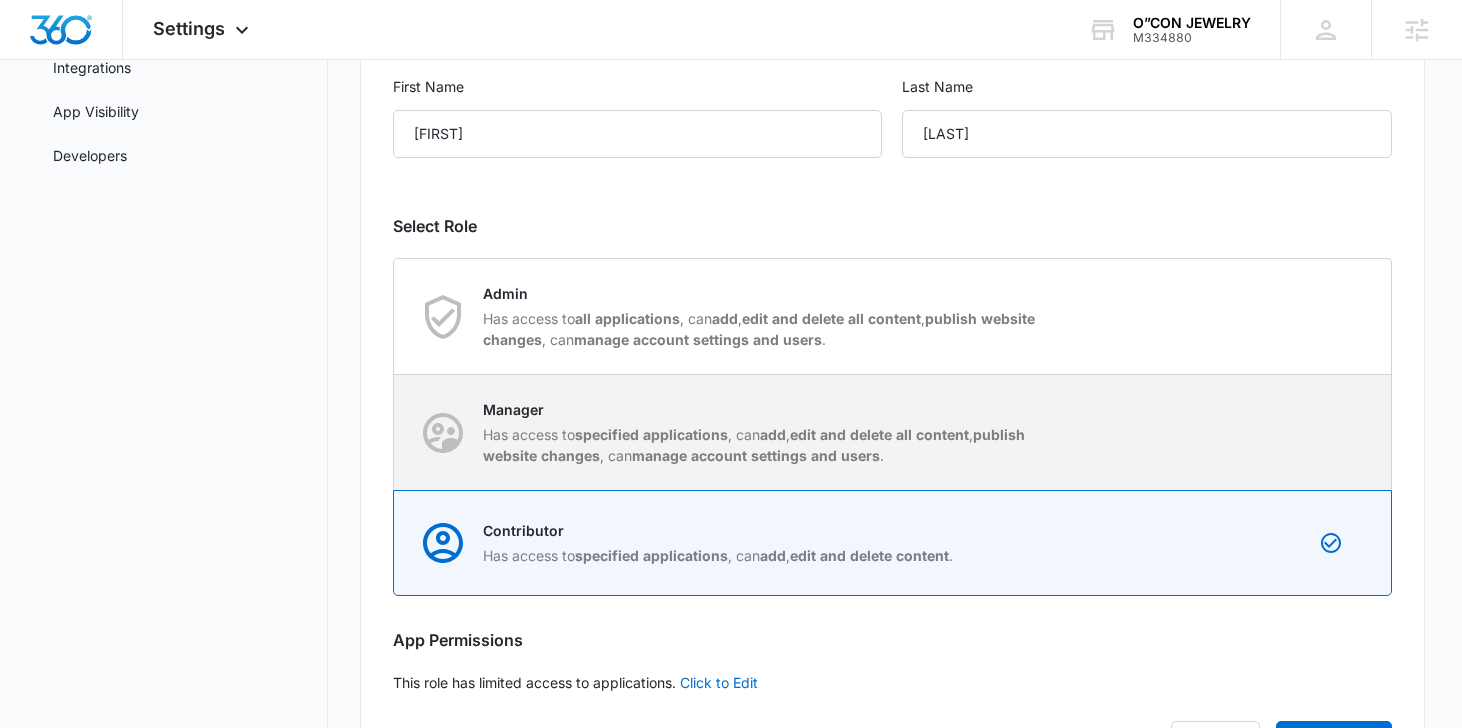 click on "Has access to  specified applications , can  add ,  edit and delete all content ,  publish website changes , can  manage account settings and users ." at bounding box center (764, 445) 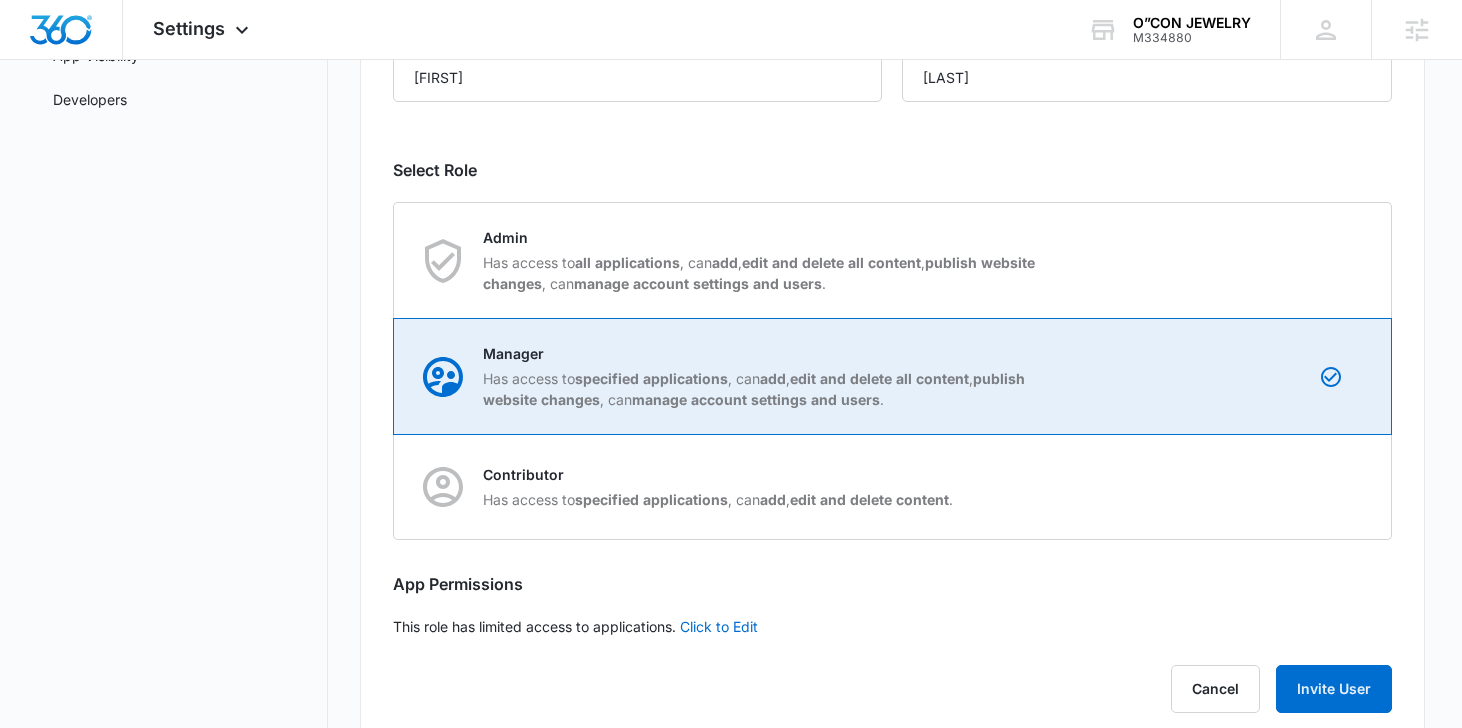 scroll, scrollTop: 416, scrollLeft: 0, axis: vertical 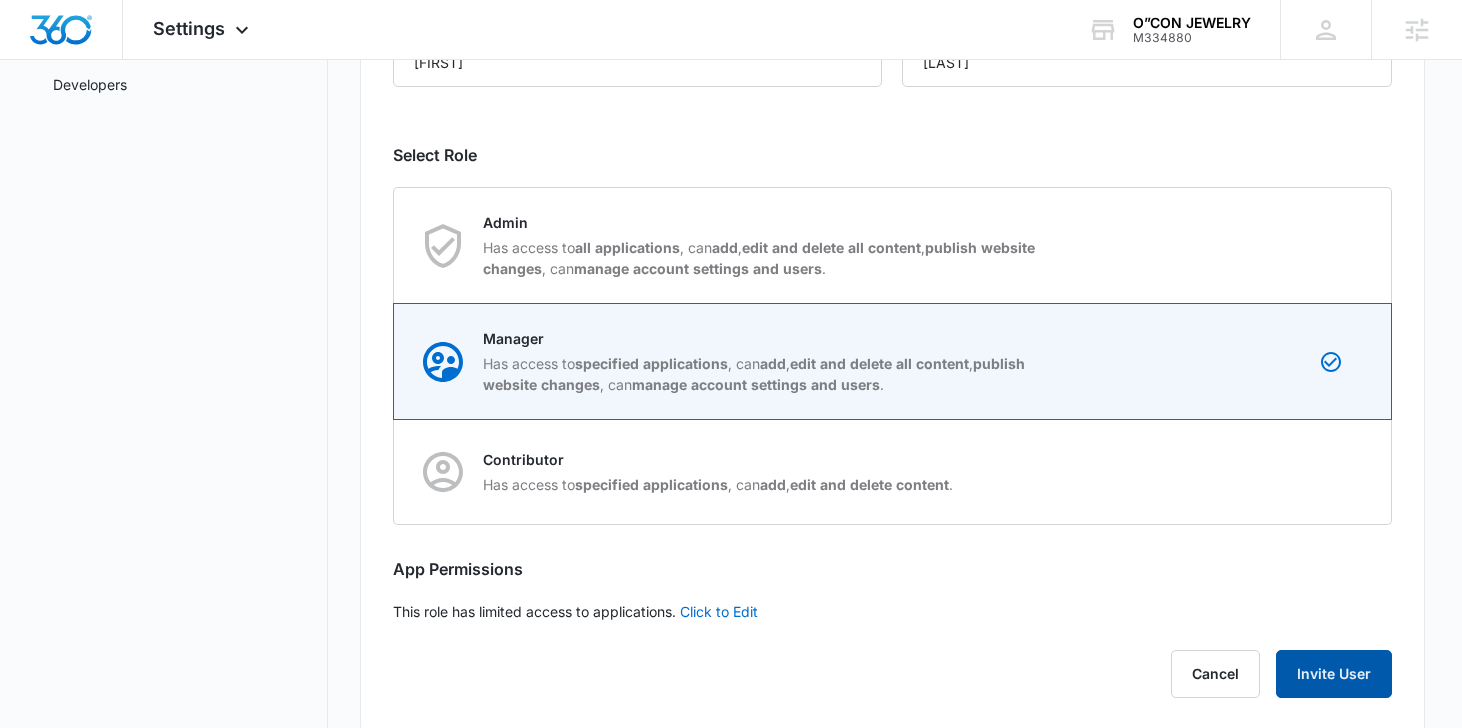 click on "Invite User" at bounding box center [1334, 674] 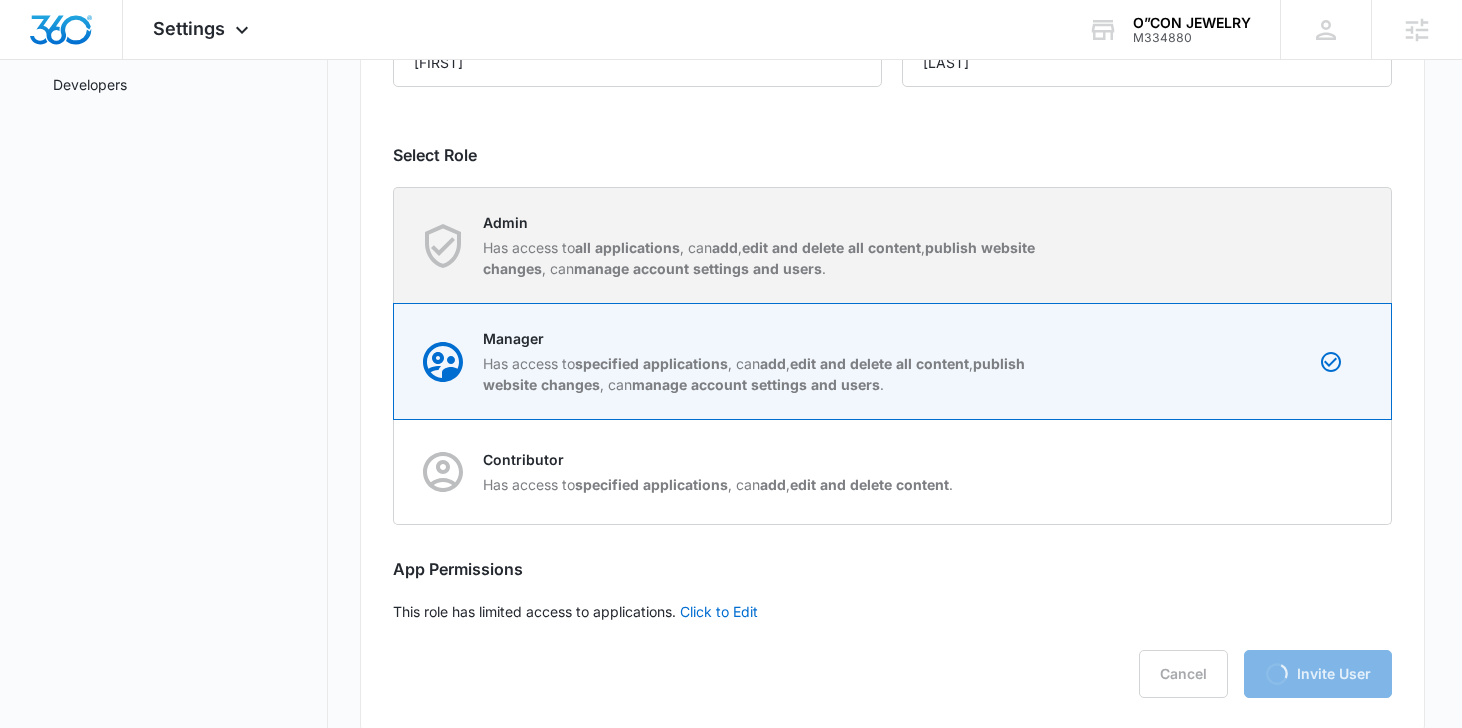 scroll, scrollTop: 0, scrollLeft: 0, axis: both 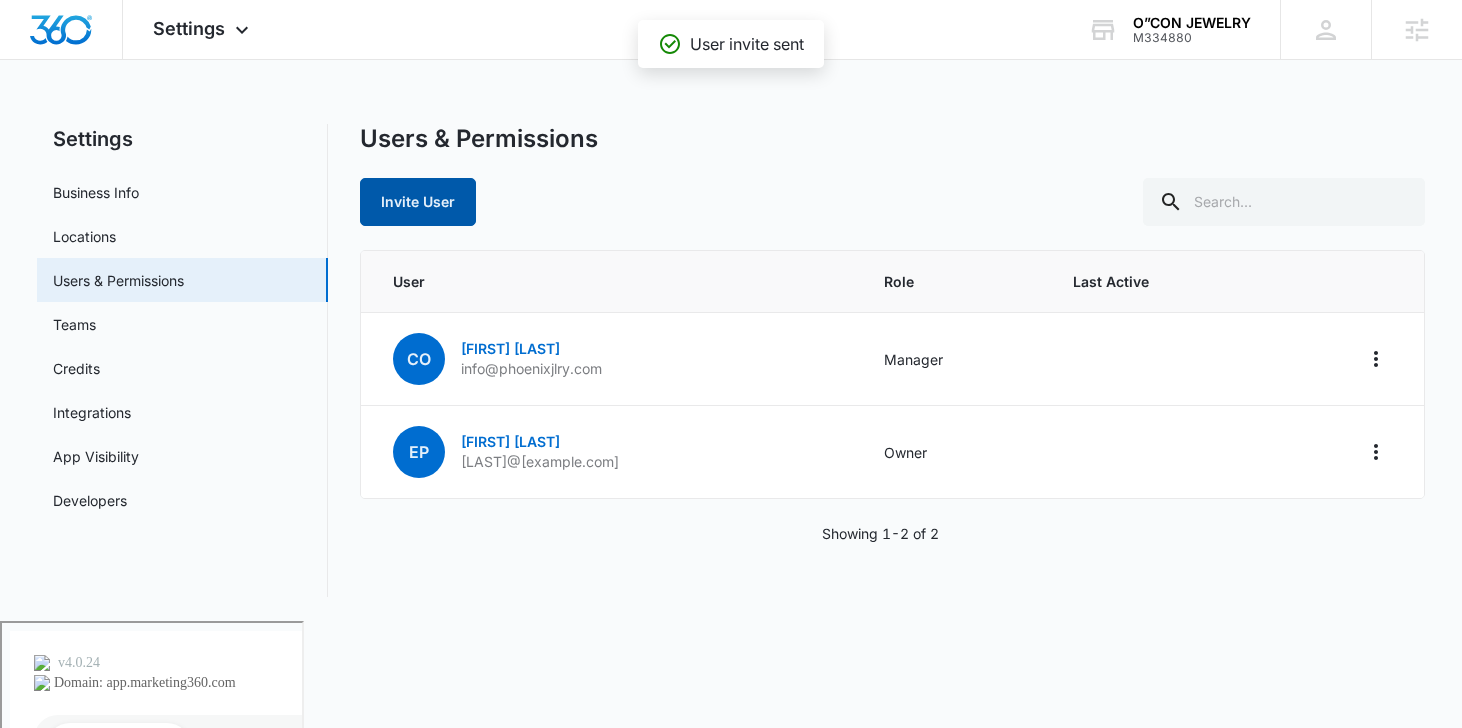click on "Invite User" at bounding box center [418, 202] 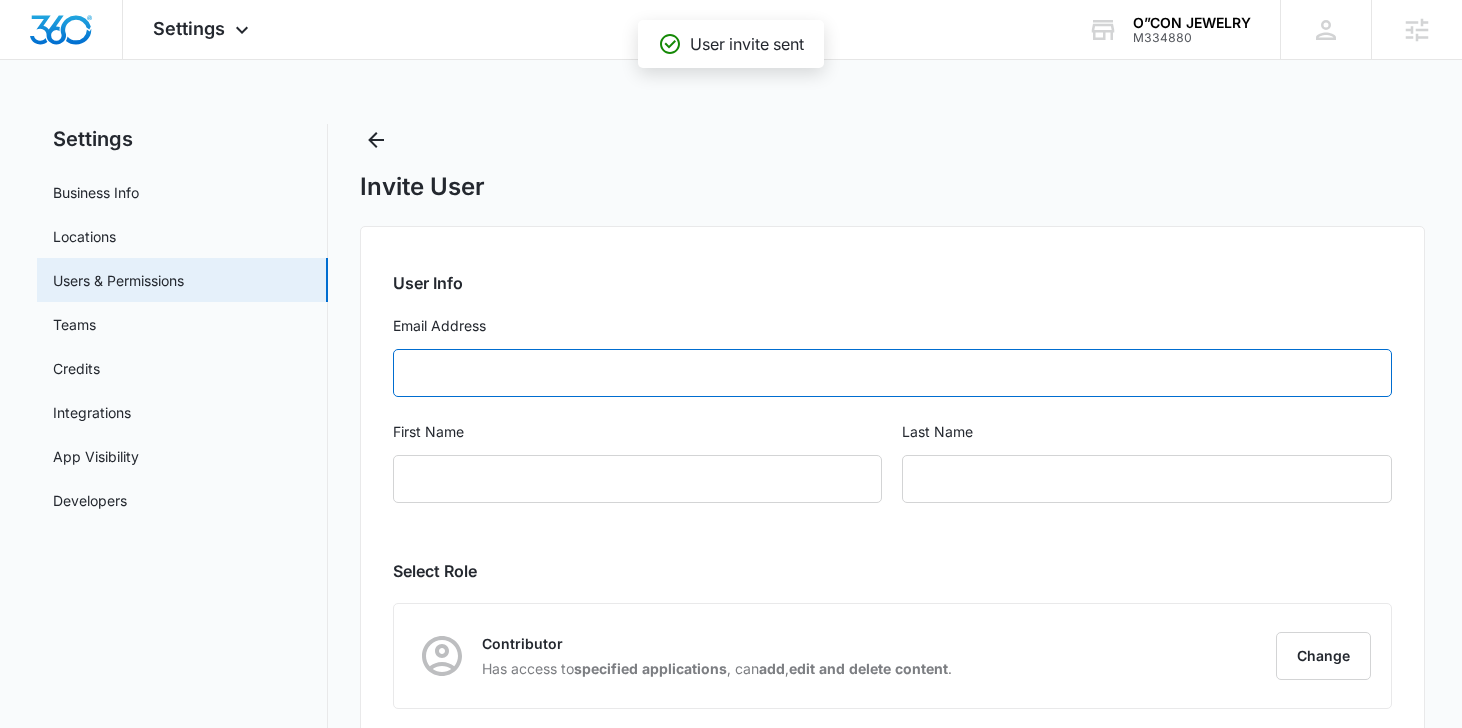 click on "Email Address" at bounding box center (893, 373) 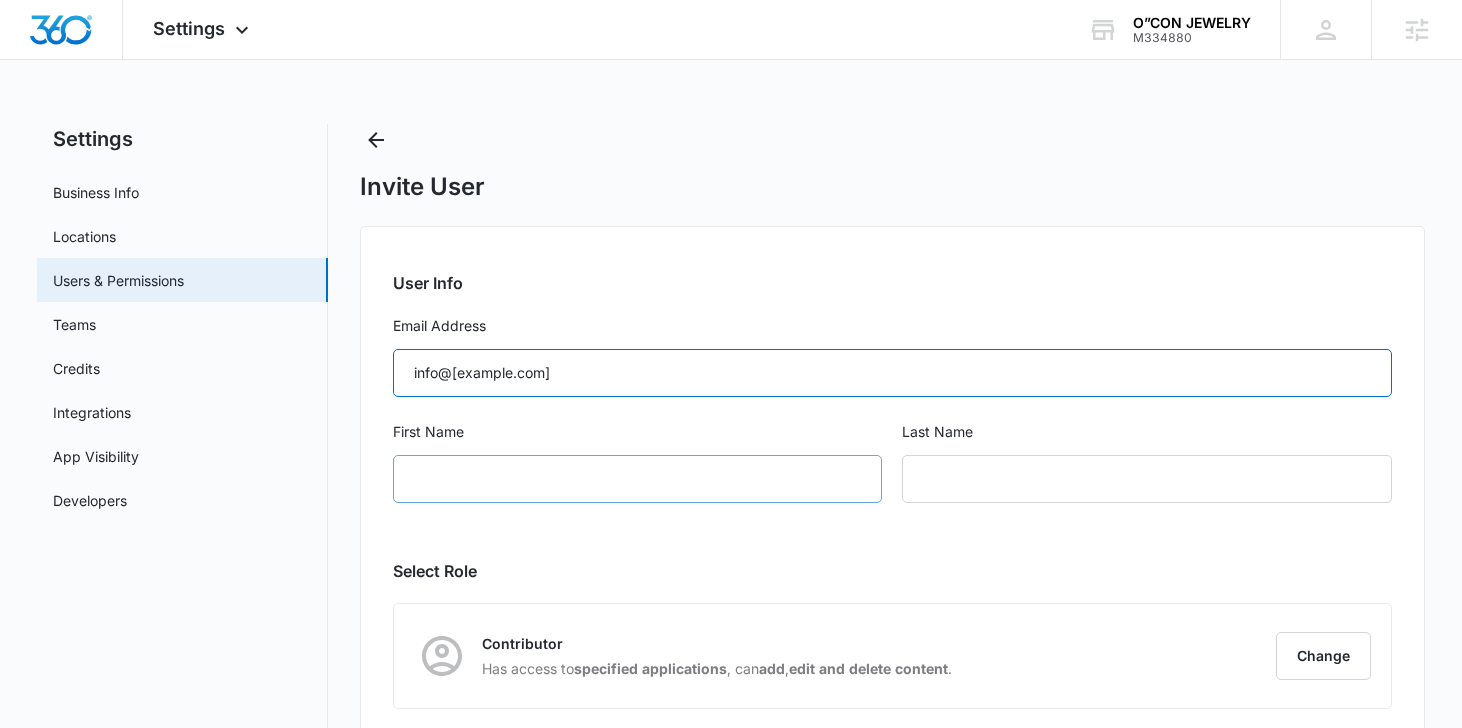 type on "info@oconjewelry.com" 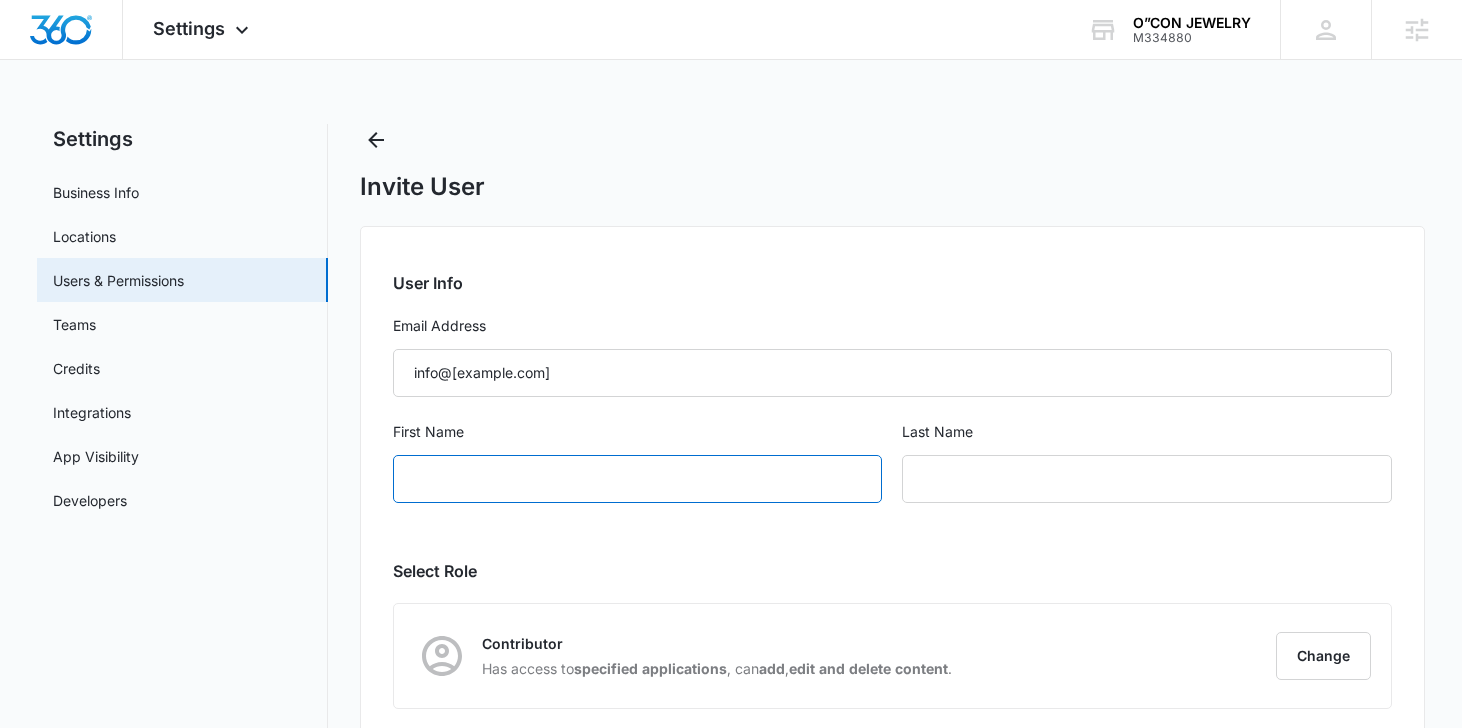 click on "First Name" at bounding box center (638, 479) 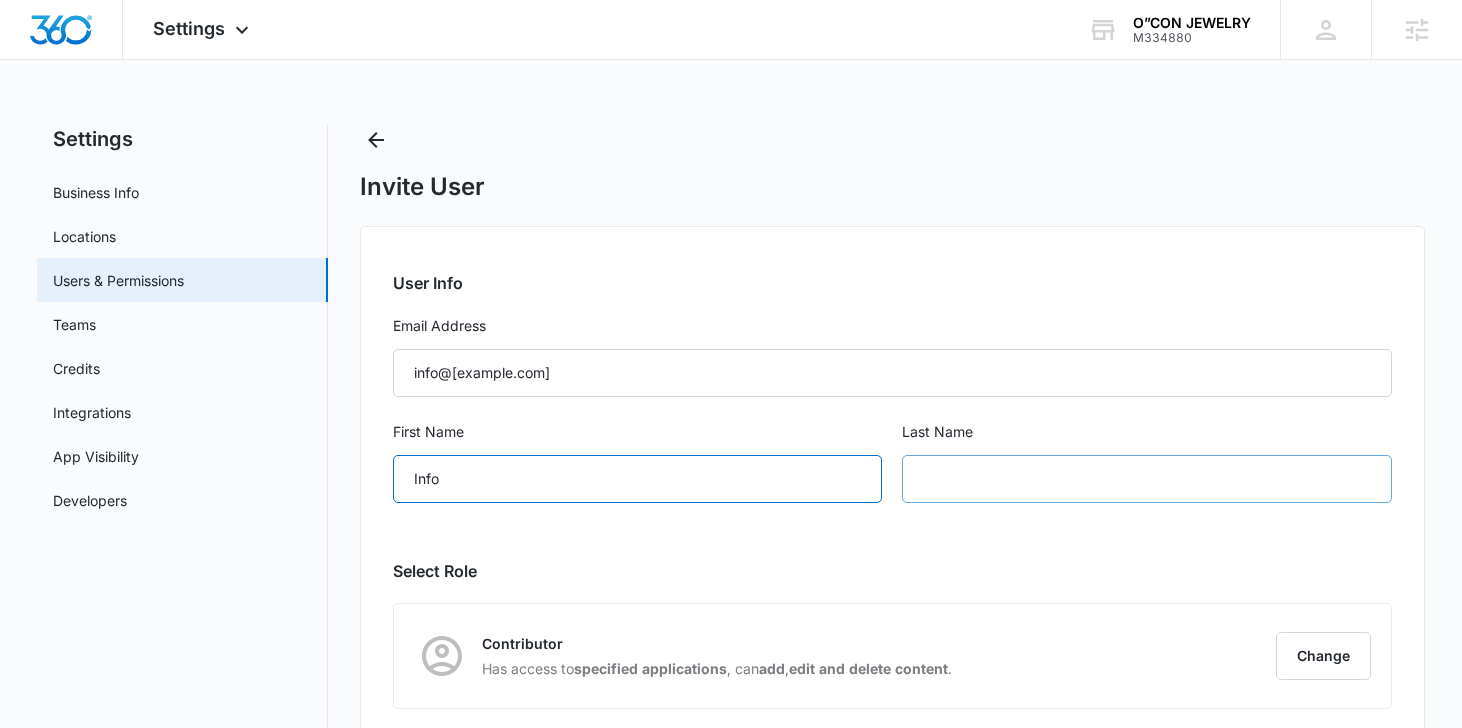 type on "Info" 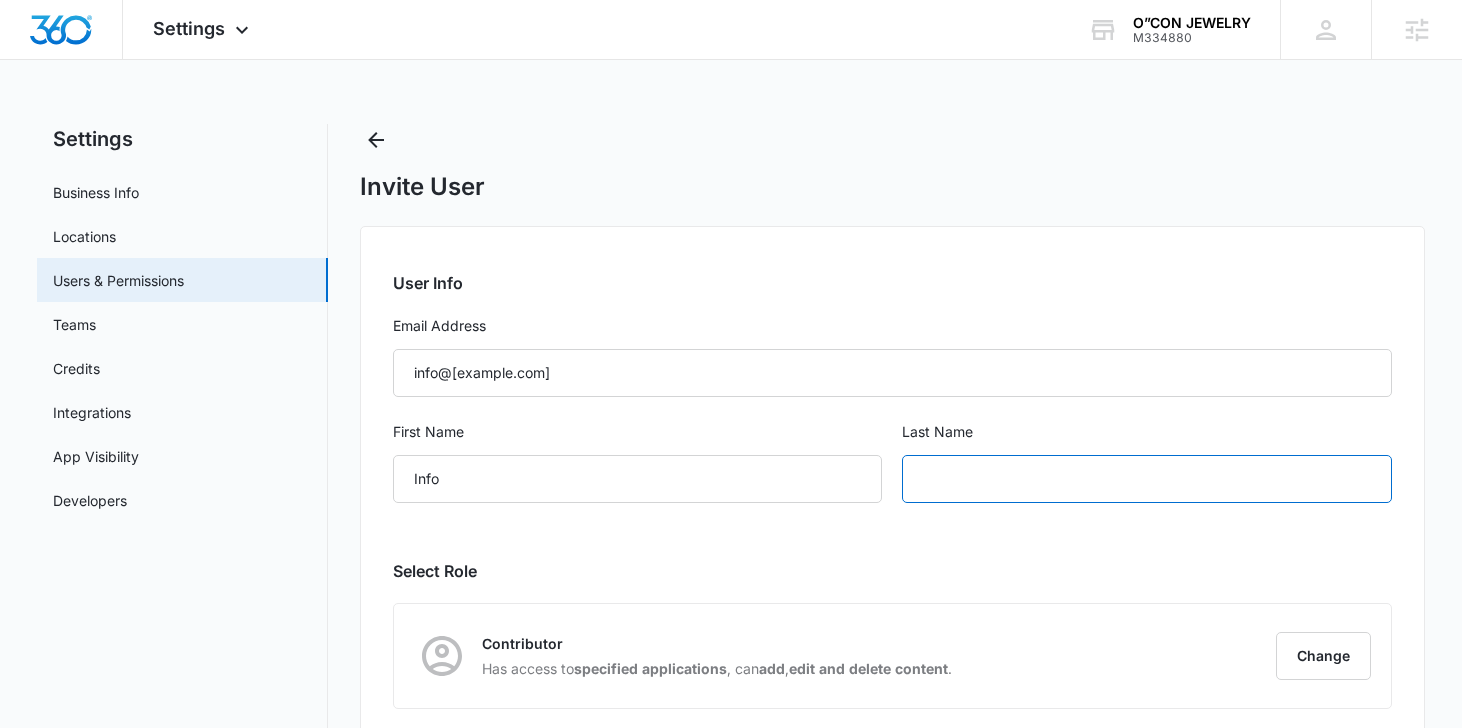 click at bounding box center [1147, 479] 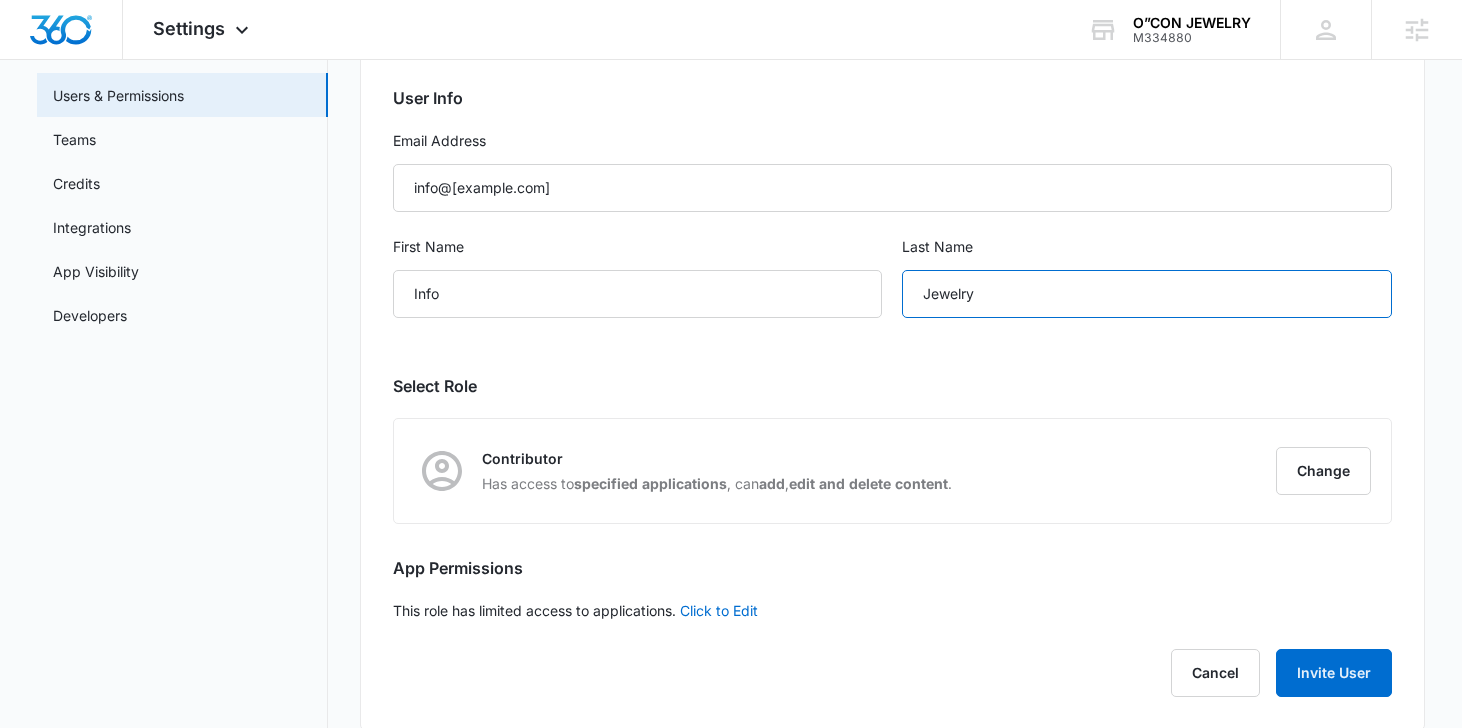 scroll, scrollTop: 211, scrollLeft: 0, axis: vertical 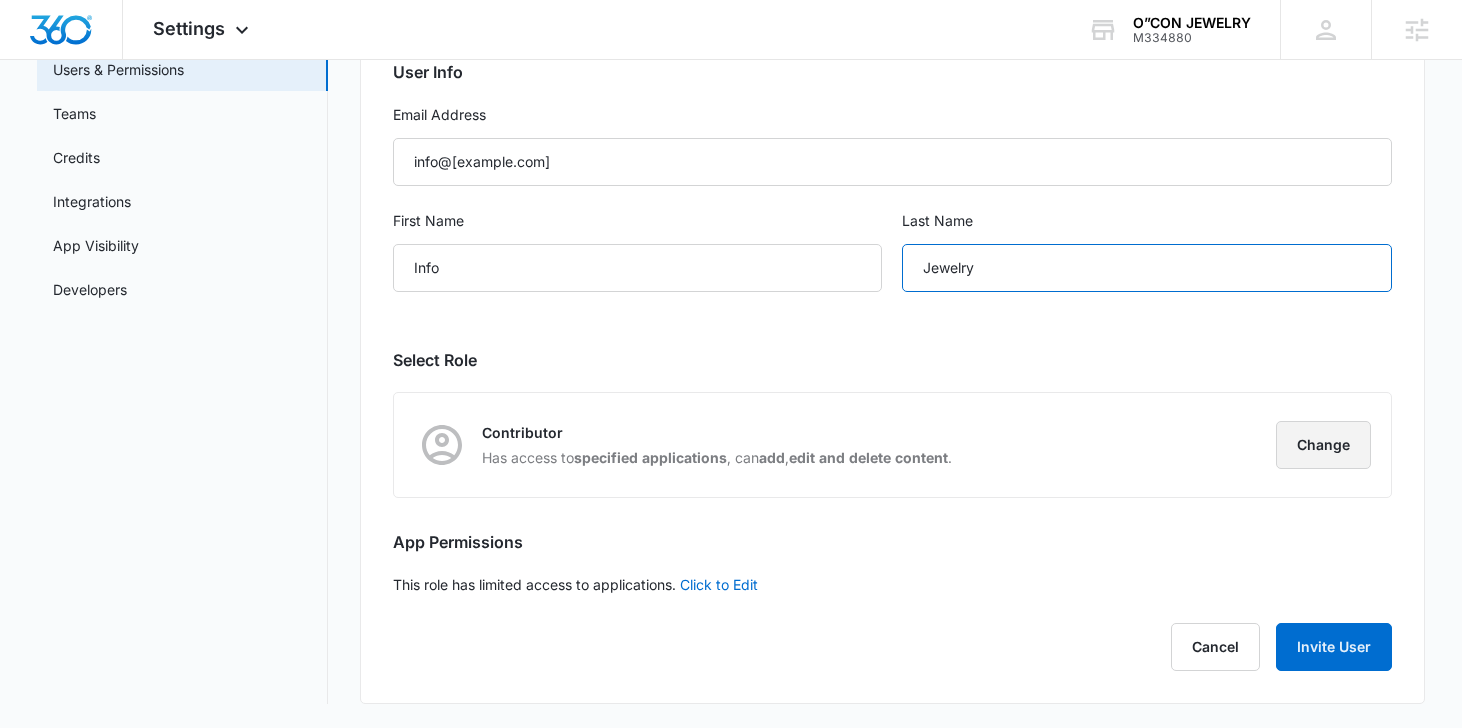 type on "Jewelry" 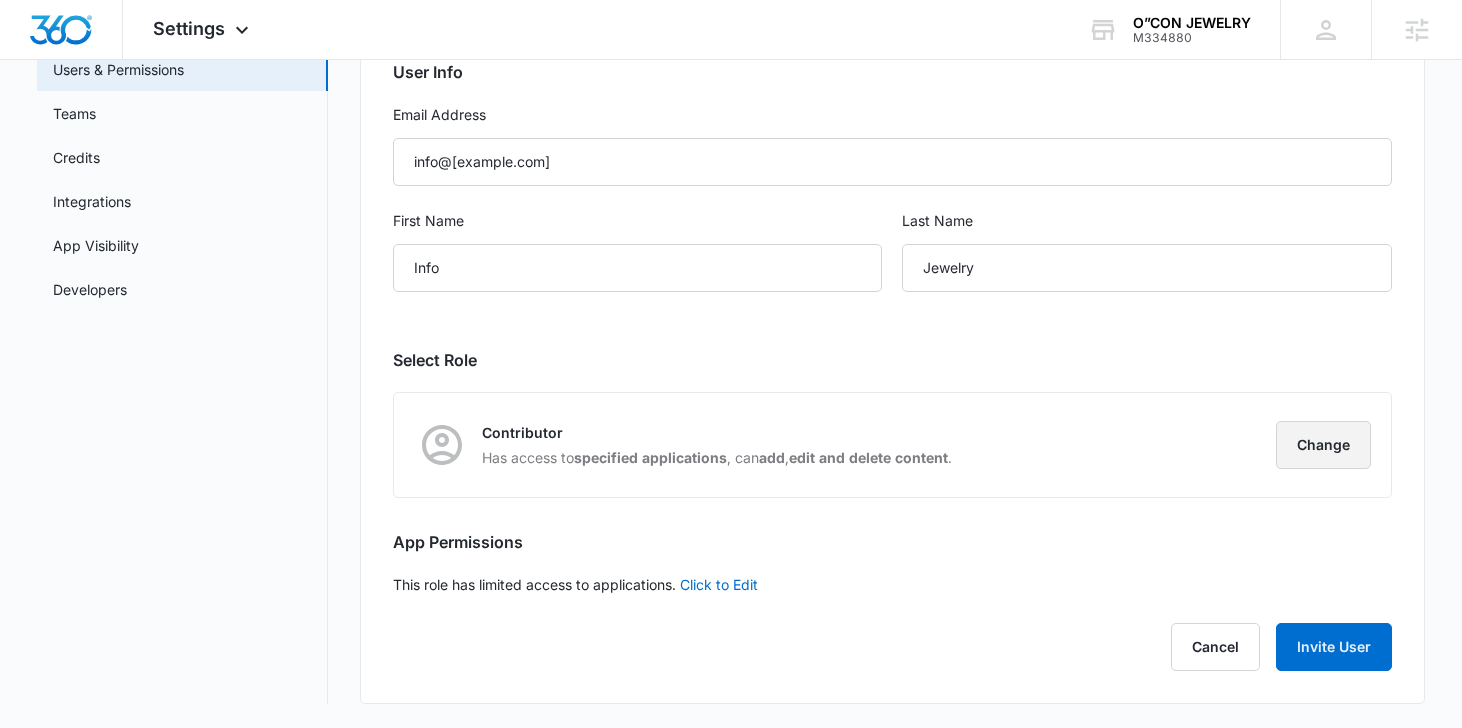 click on "Change" at bounding box center (1323, 445) 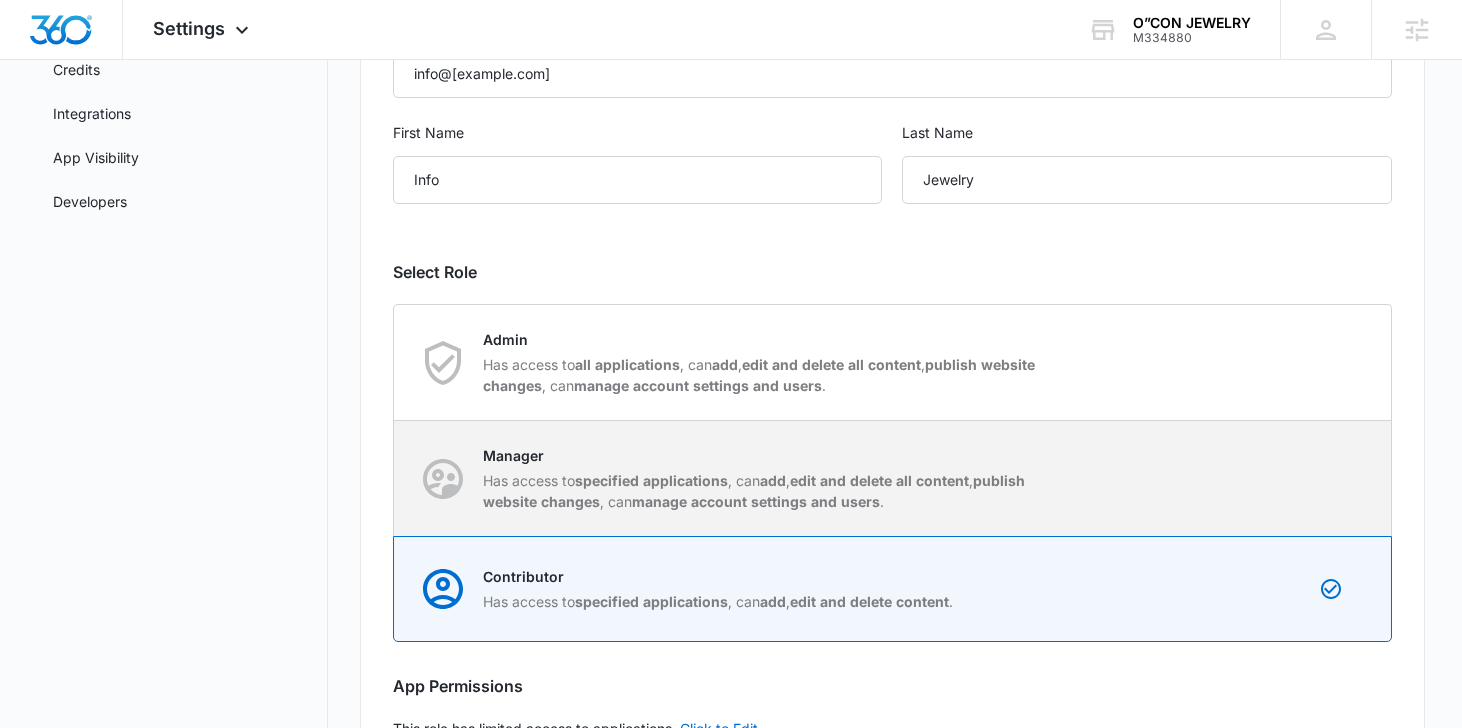 click on "edit and delete all content" at bounding box center (879, 480) 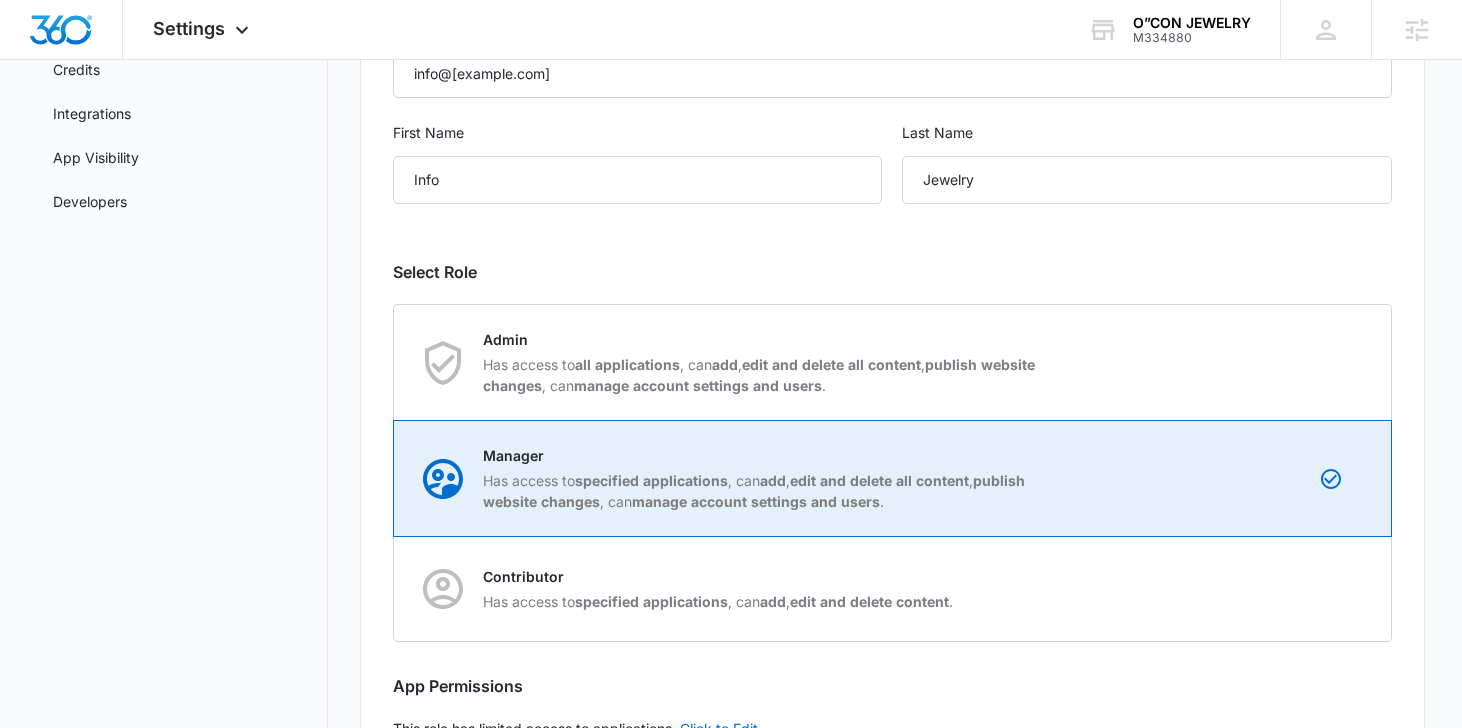 scroll, scrollTop: 443, scrollLeft: 0, axis: vertical 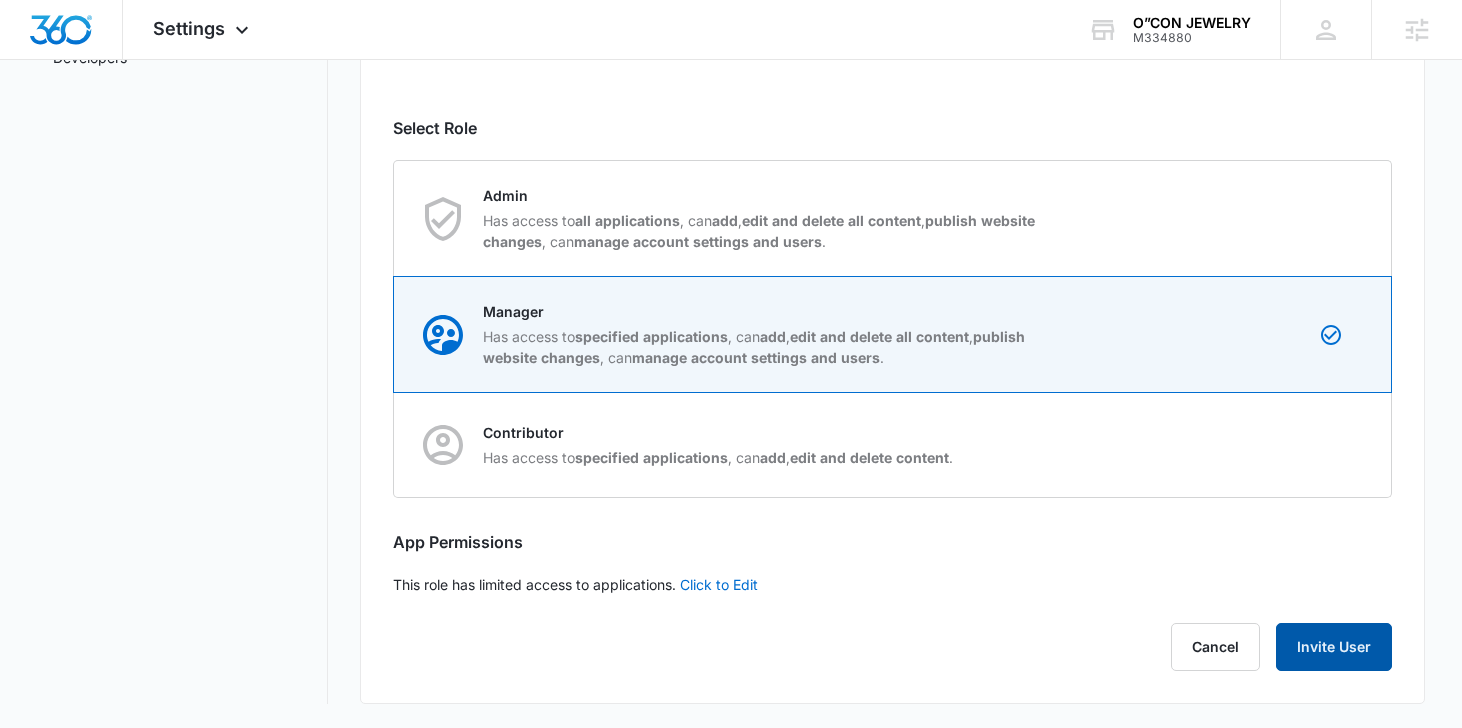 click on "Invite User" at bounding box center (1334, 647) 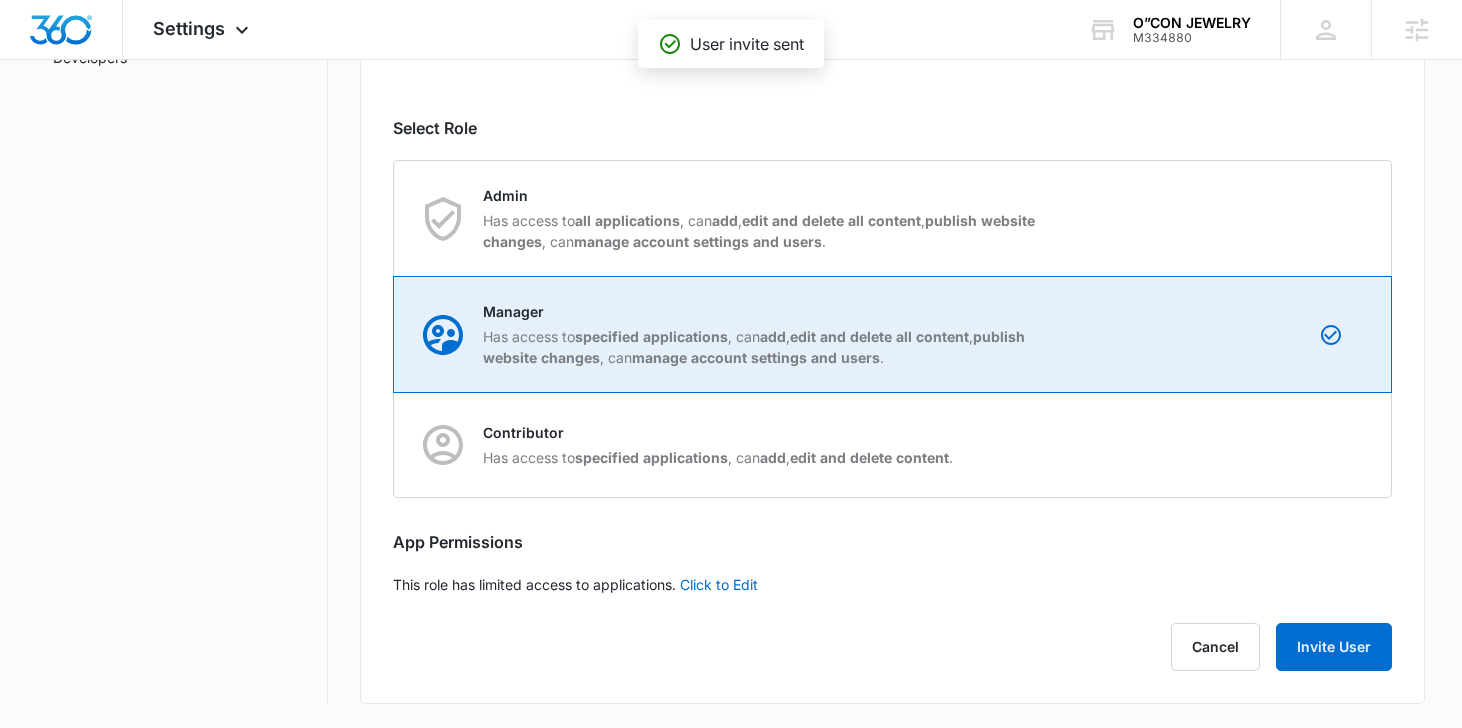 scroll, scrollTop: 0, scrollLeft: 0, axis: both 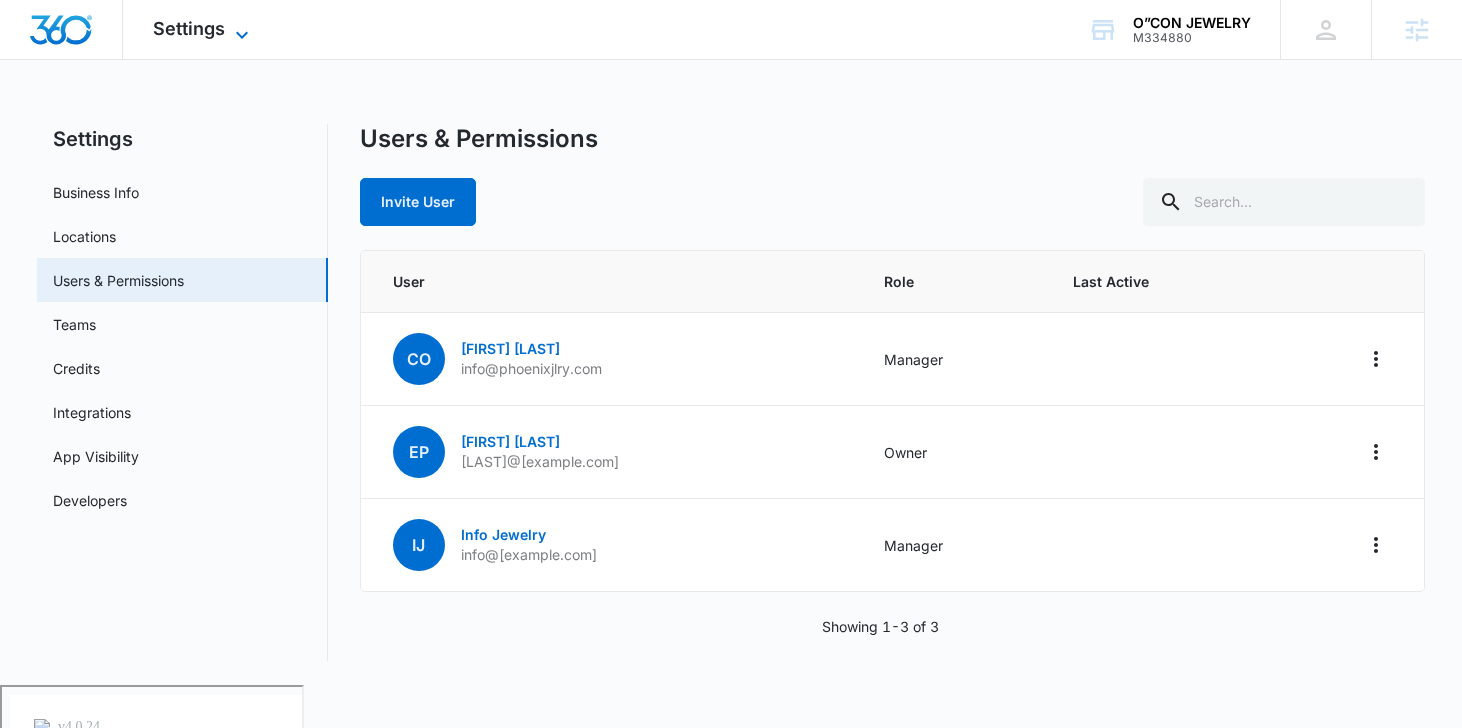 click on "Settings" at bounding box center [189, 28] 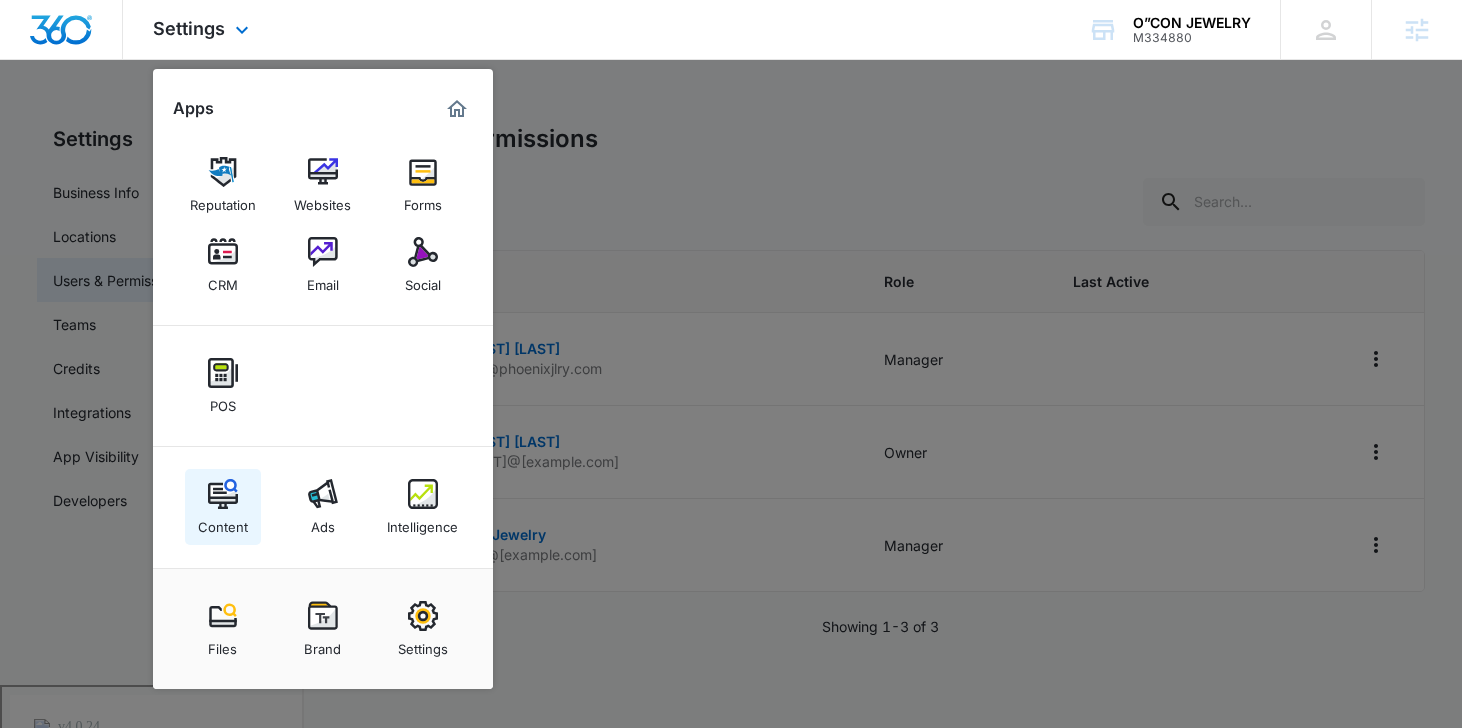click on "Content" at bounding box center (223, 507) 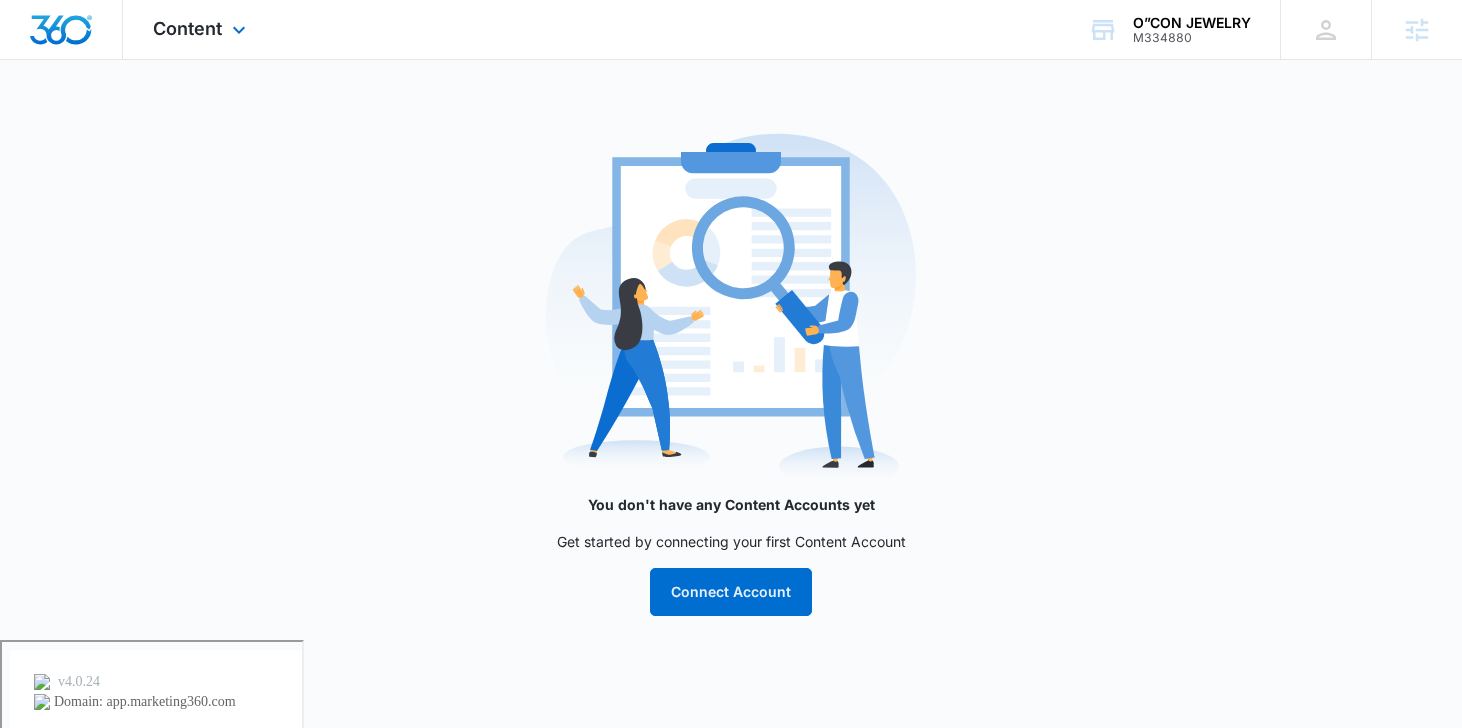 click on "Content Apps Reputation Websites Forms CRM Email Social POS Content Ads Intelligence Files Brand Settings" at bounding box center (202, 29) 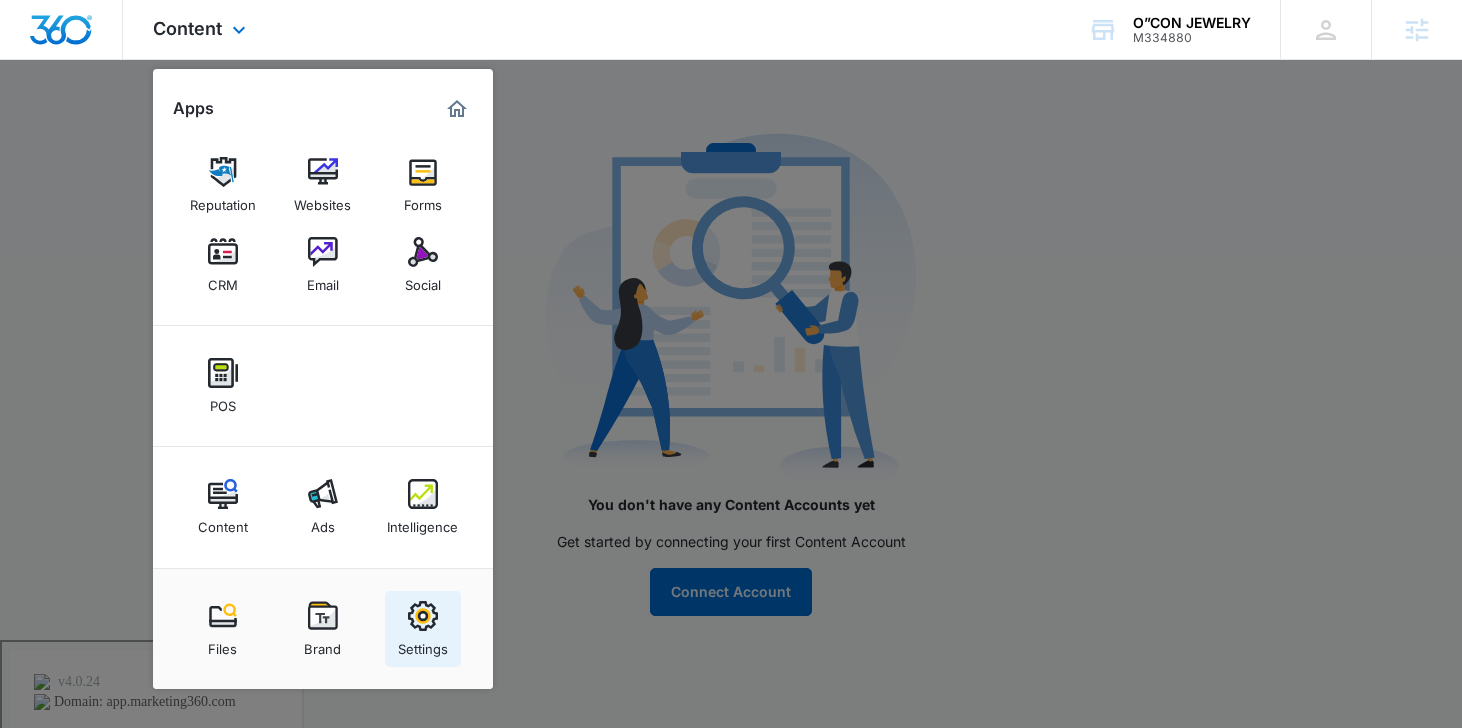 click on "Settings" at bounding box center [423, 644] 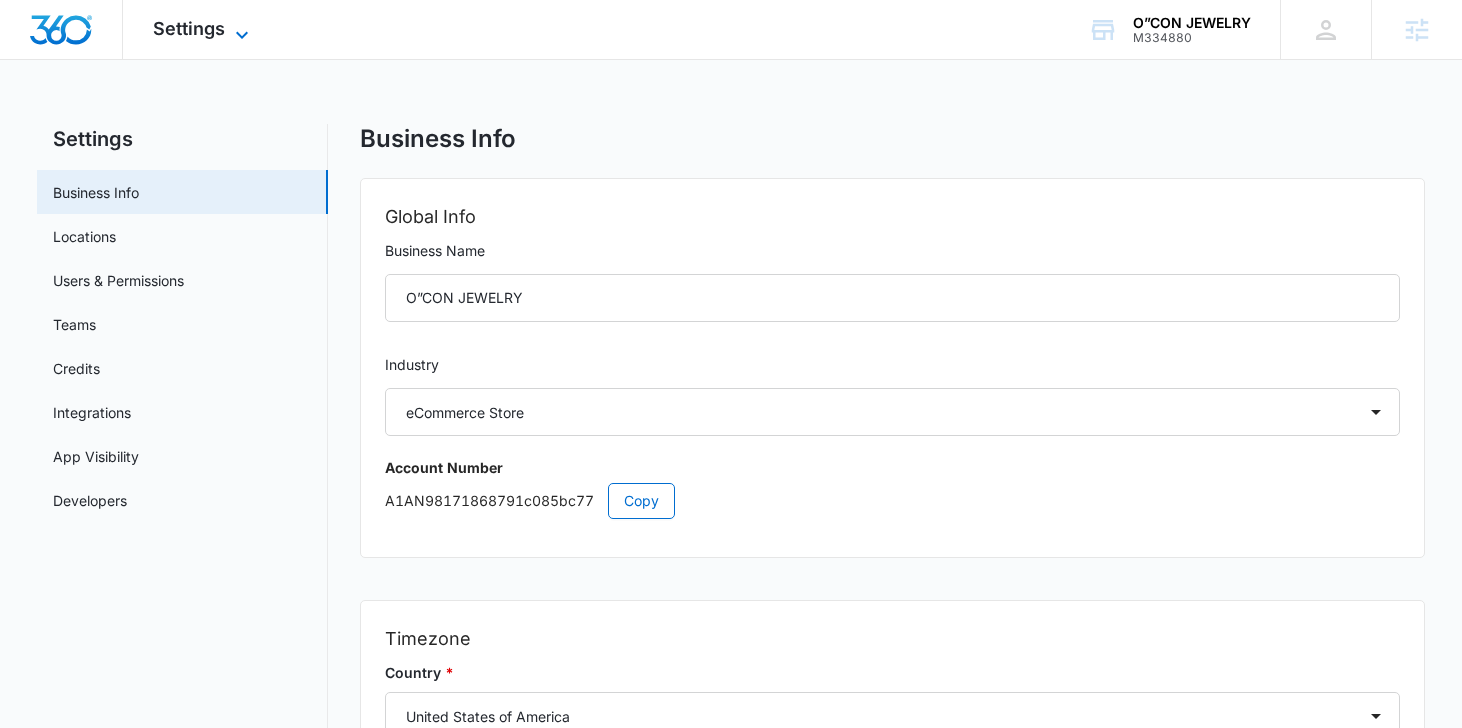 click on "Settings Apps Reputation Websites Forms CRM Email Social POS Content Ads Intelligence Files Brand Settings" at bounding box center (203, 29) 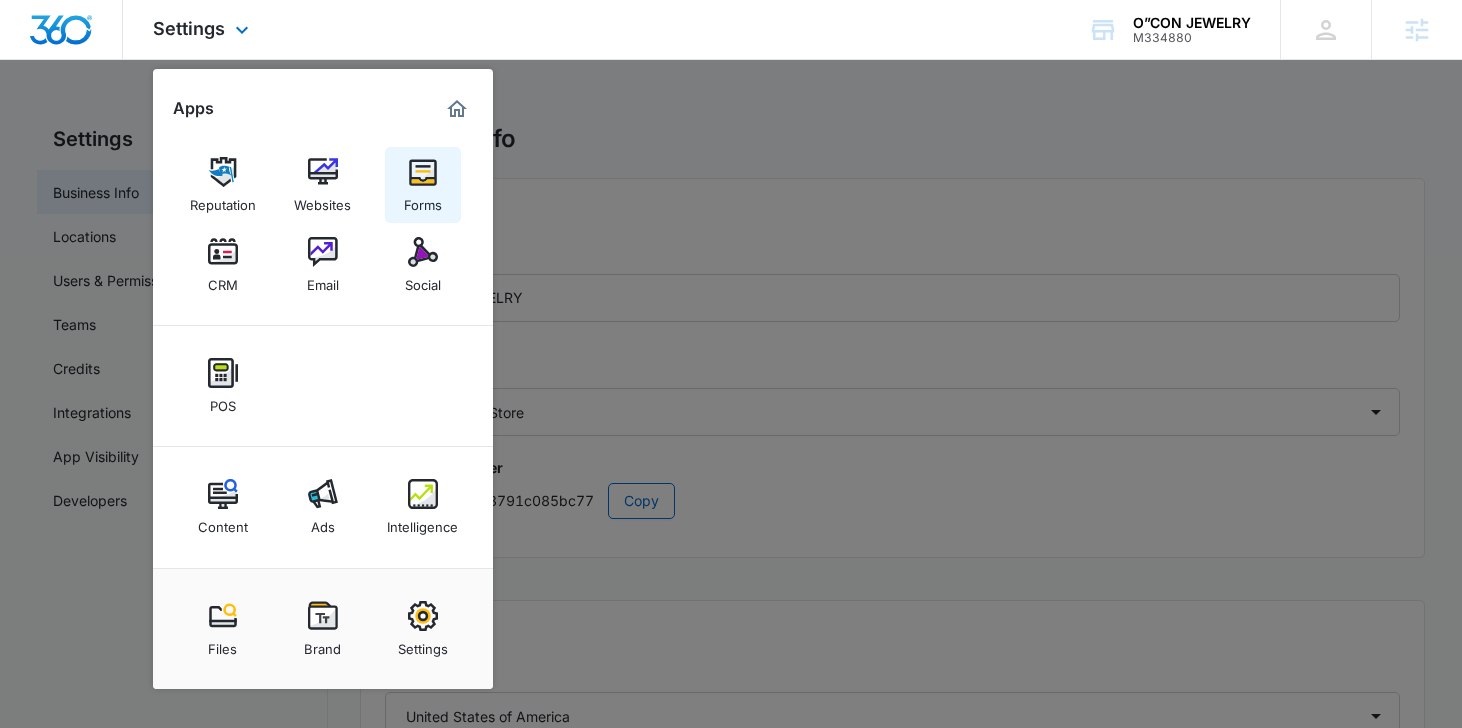 click at bounding box center (423, 172) 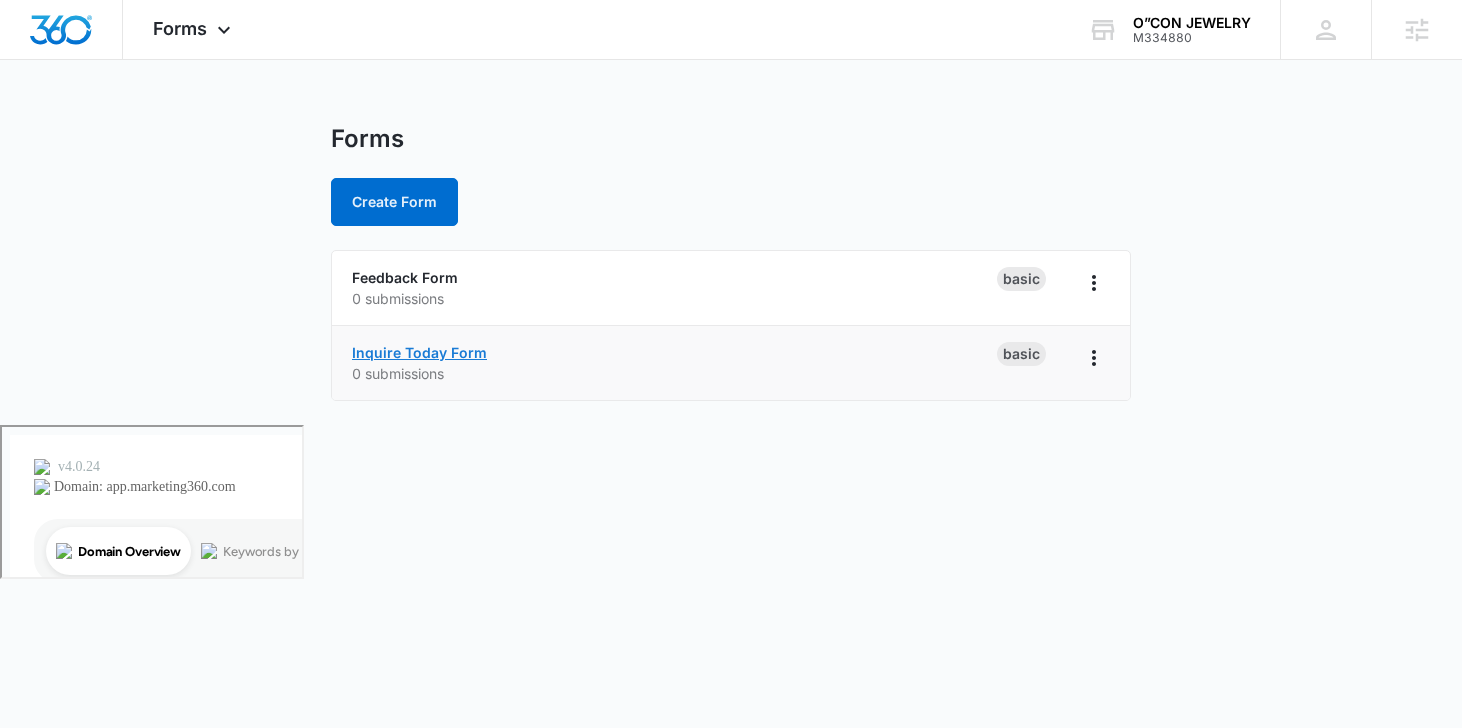 click on "Inquire Today Form" at bounding box center [419, 352] 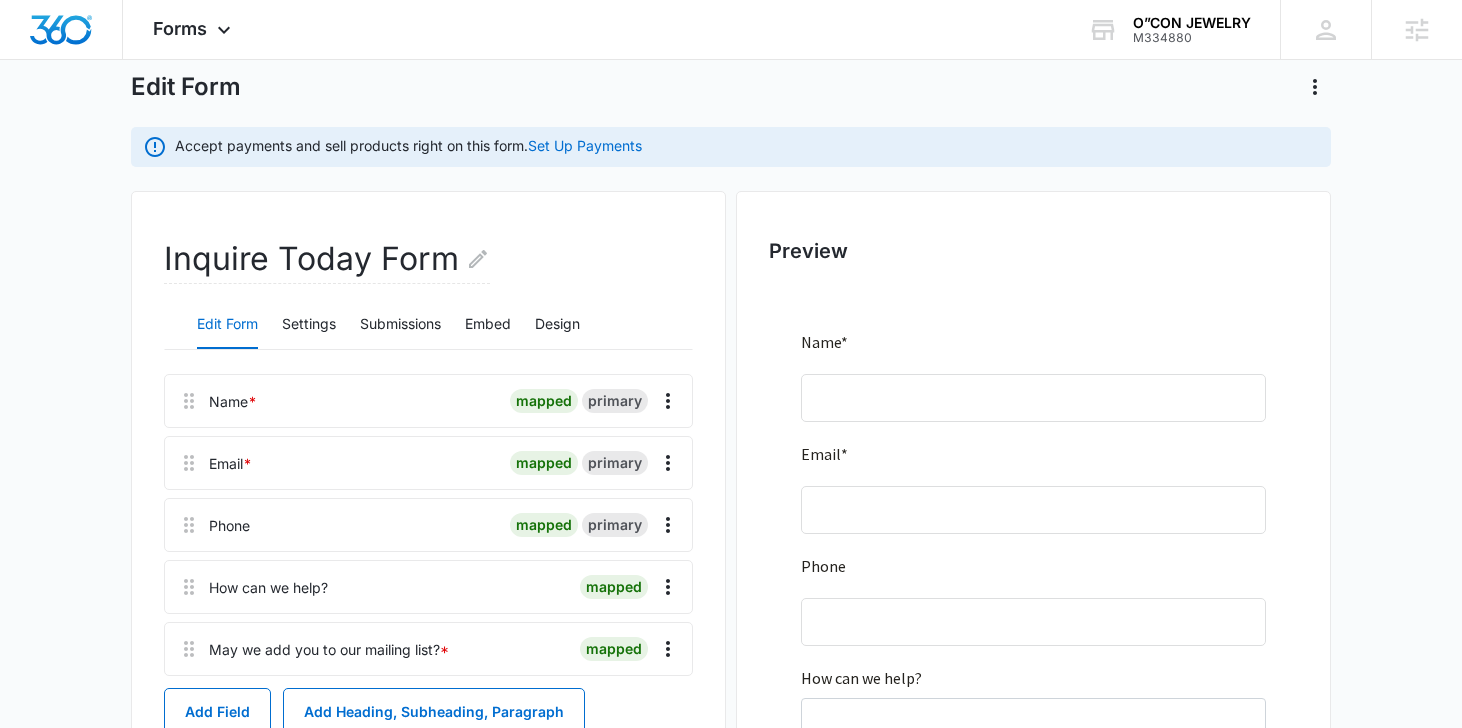 scroll, scrollTop: 220, scrollLeft: 0, axis: vertical 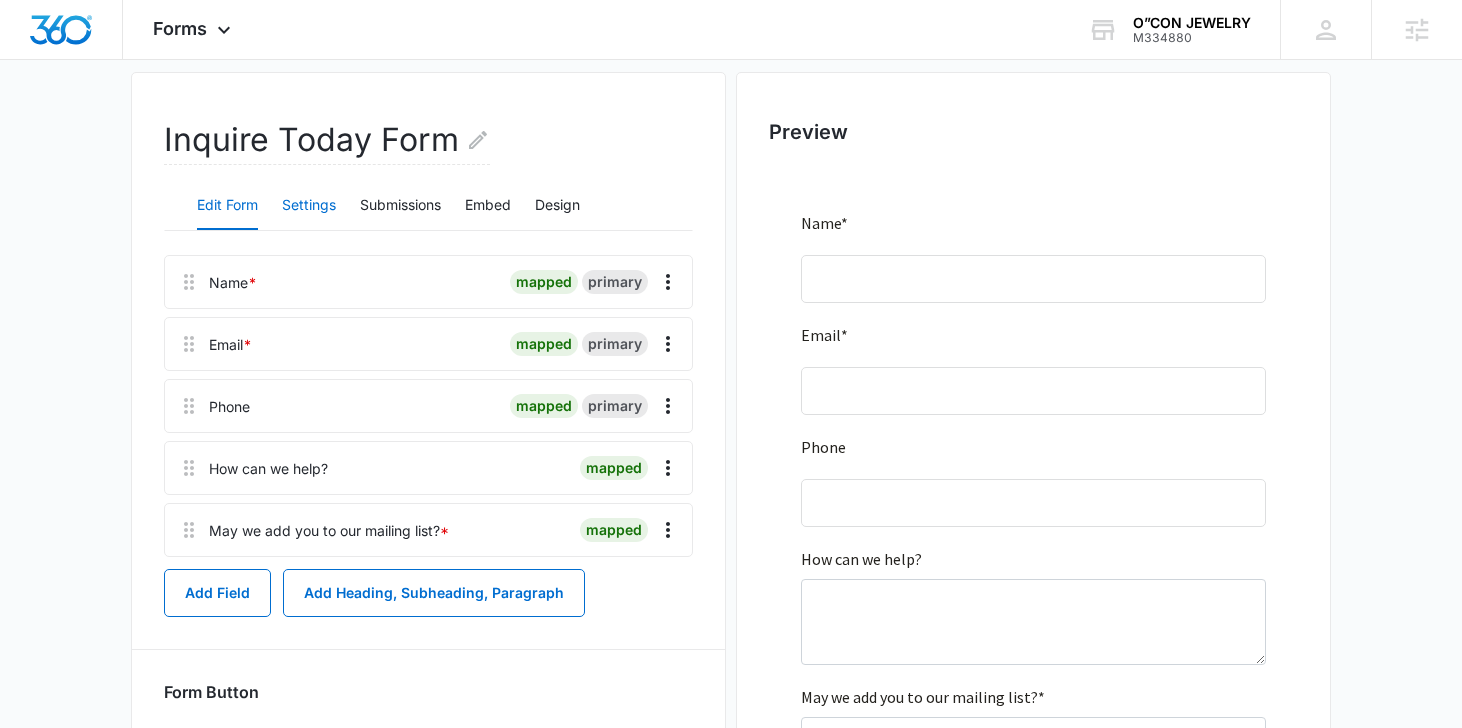 click on "Settings" at bounding box center [309, 206] 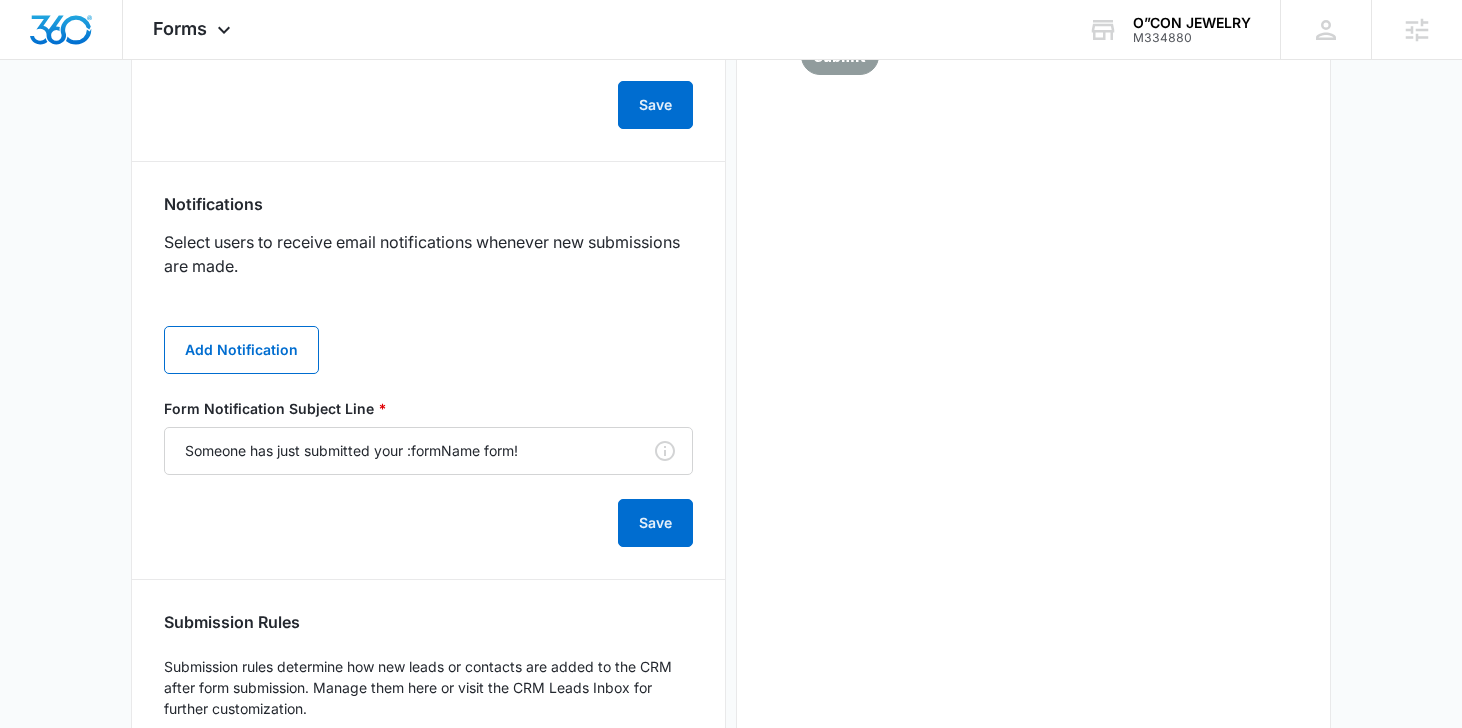 scroll, scrollTop: 1001, scrollLeft: 0, axis: vertical 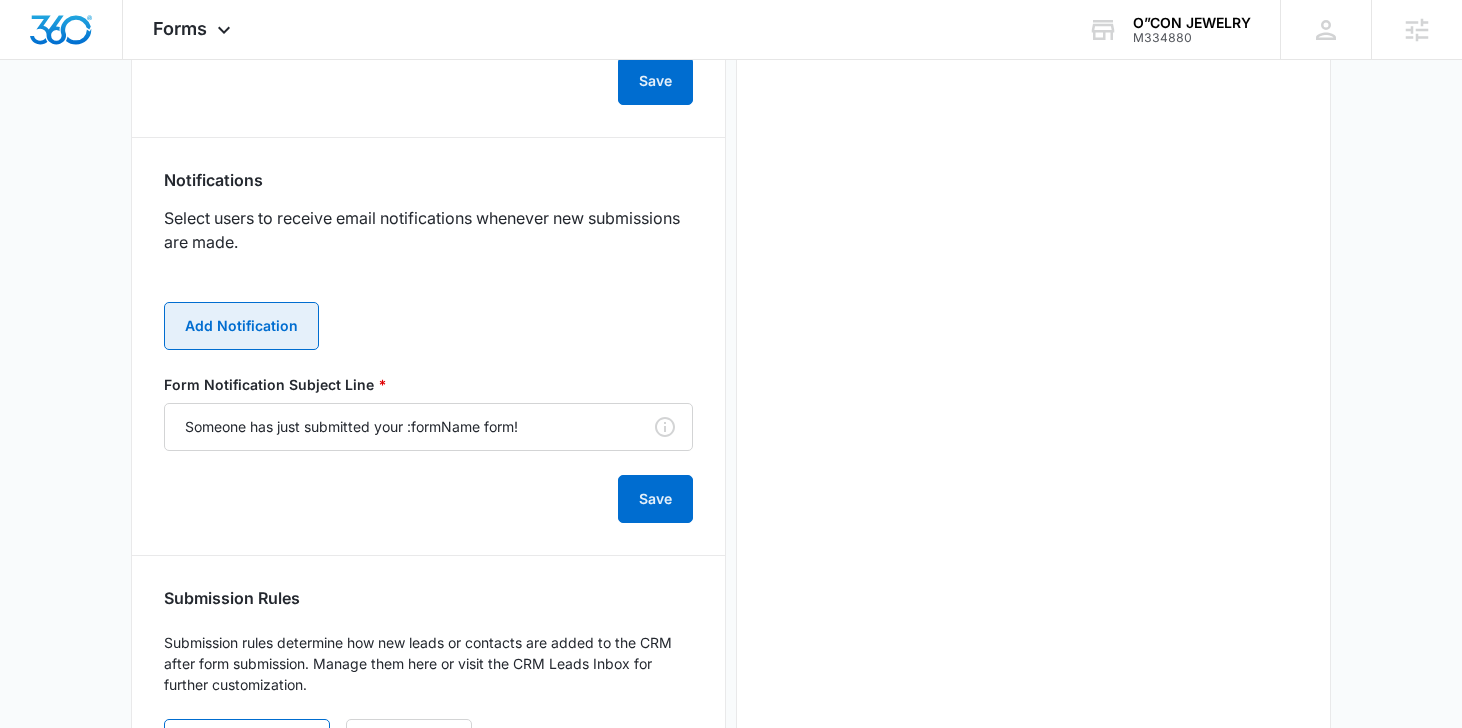 click on "Add Notification" at bounding box center [241, 326] 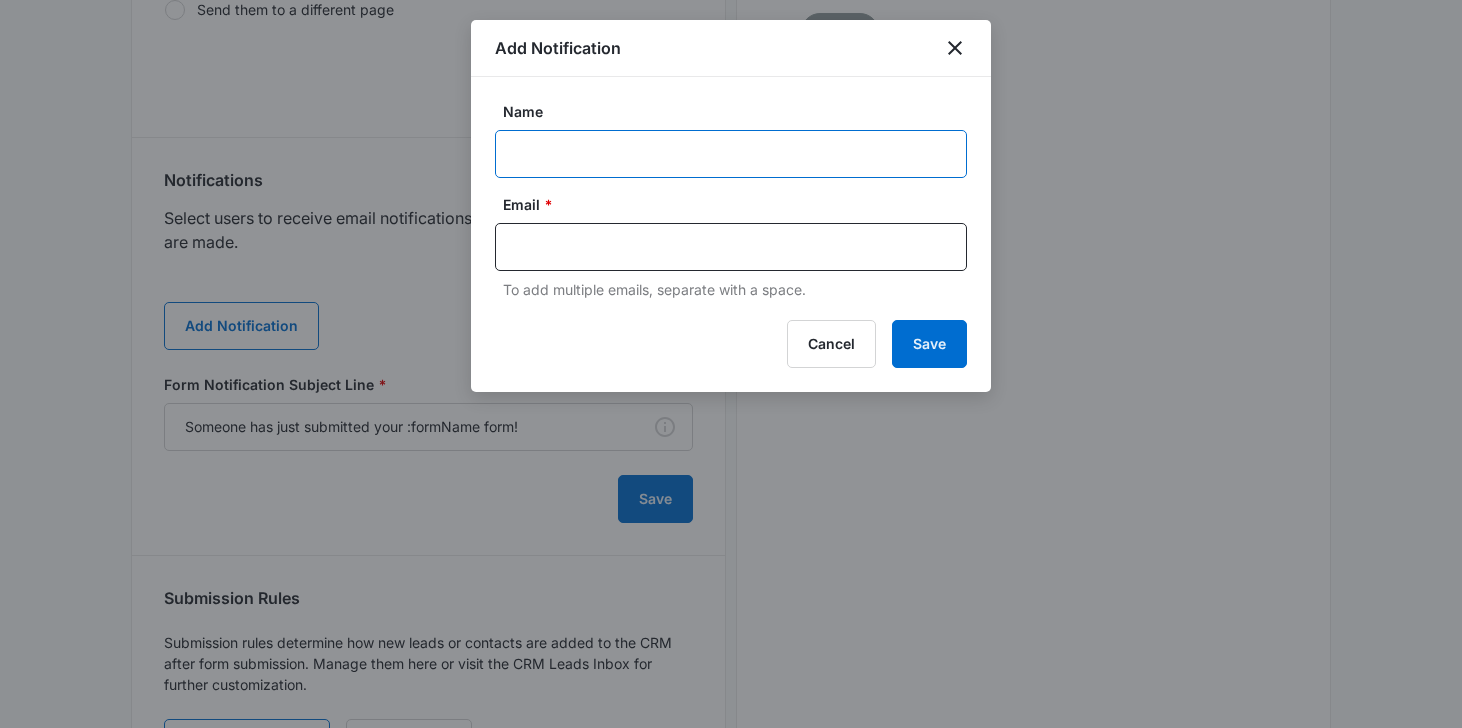 click on "Name" at bounding box center [731, 154] 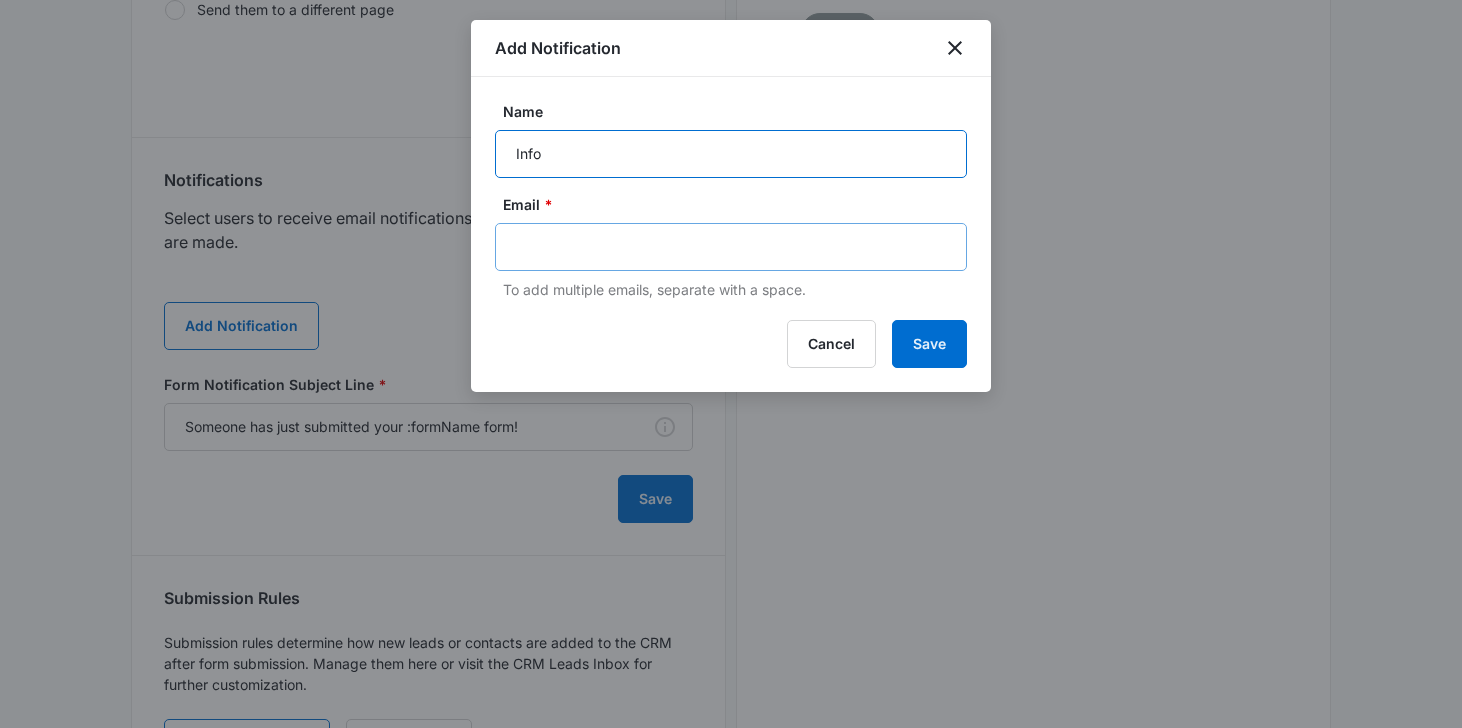 type on "Info" 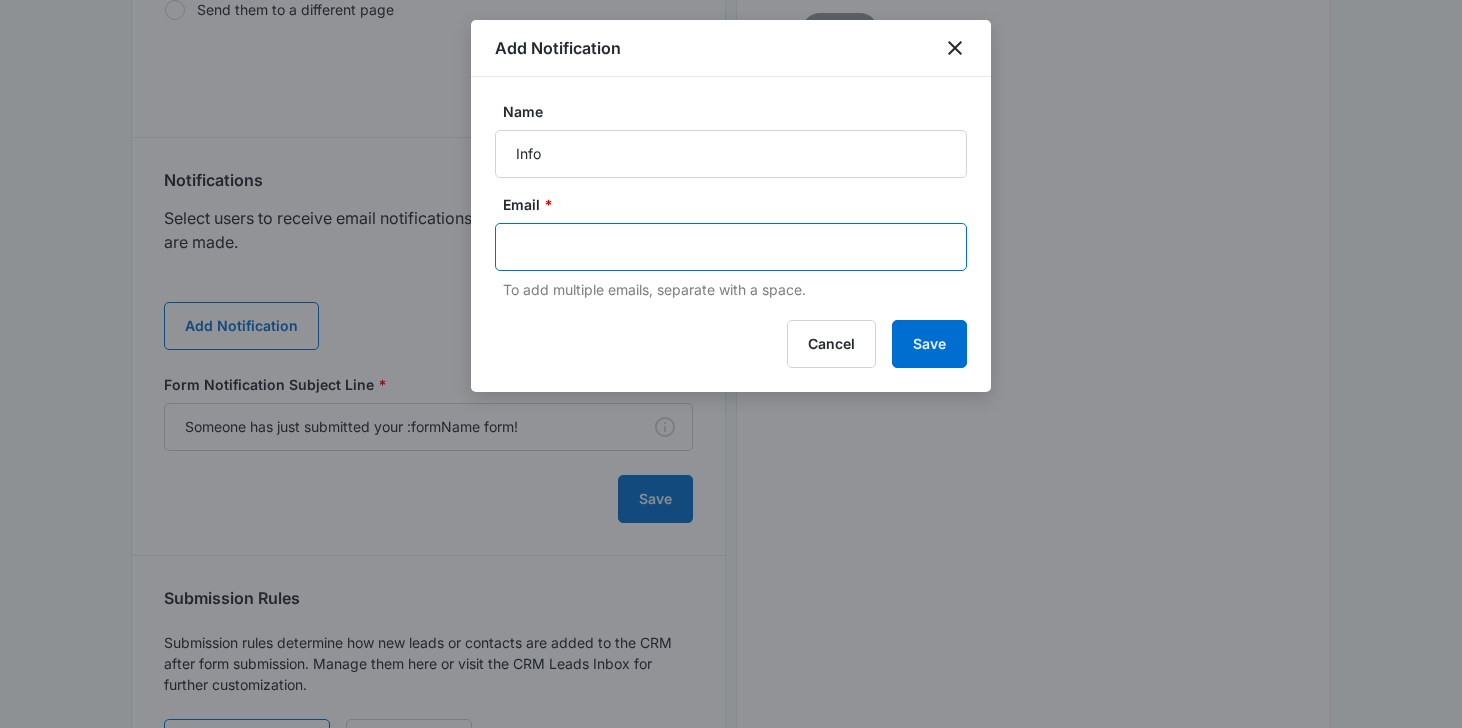 click at bounding box center (733, 247) 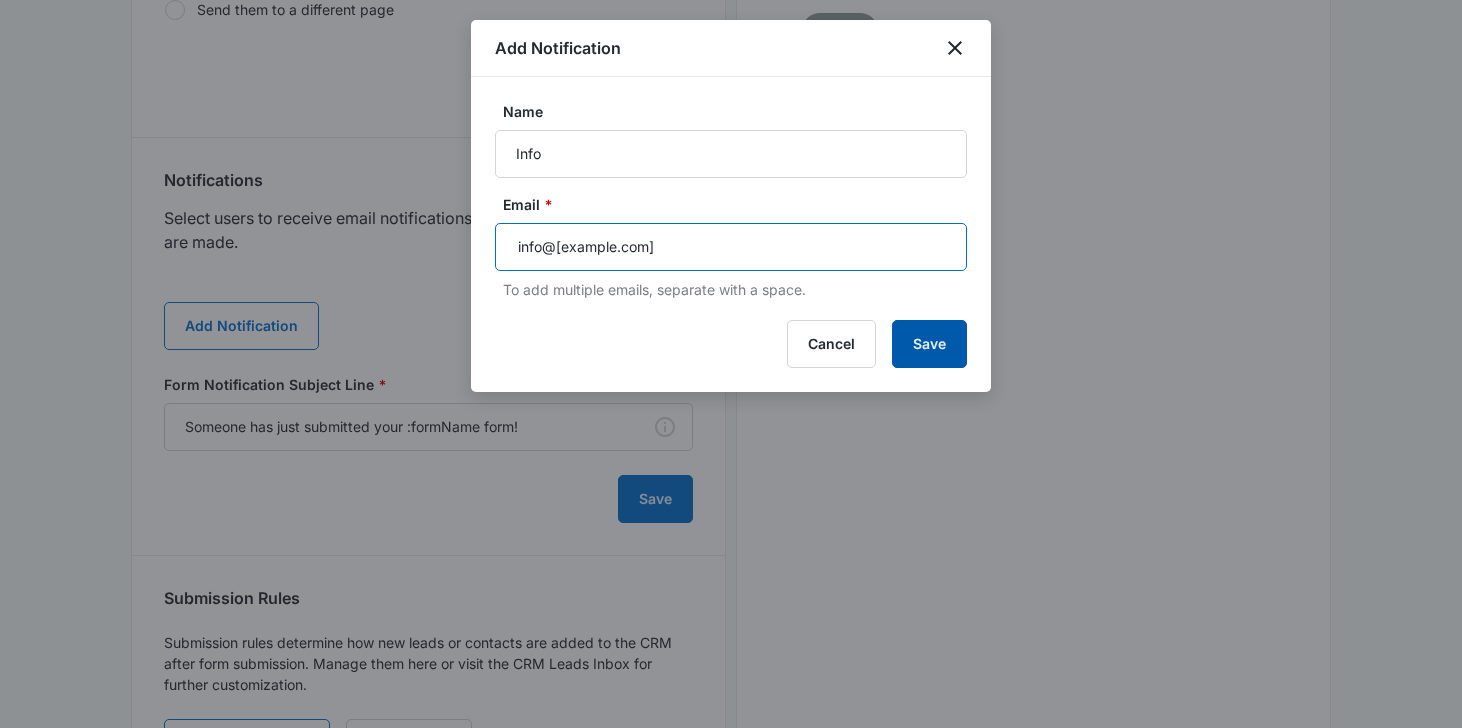 type on "info@oconjewelry.com" 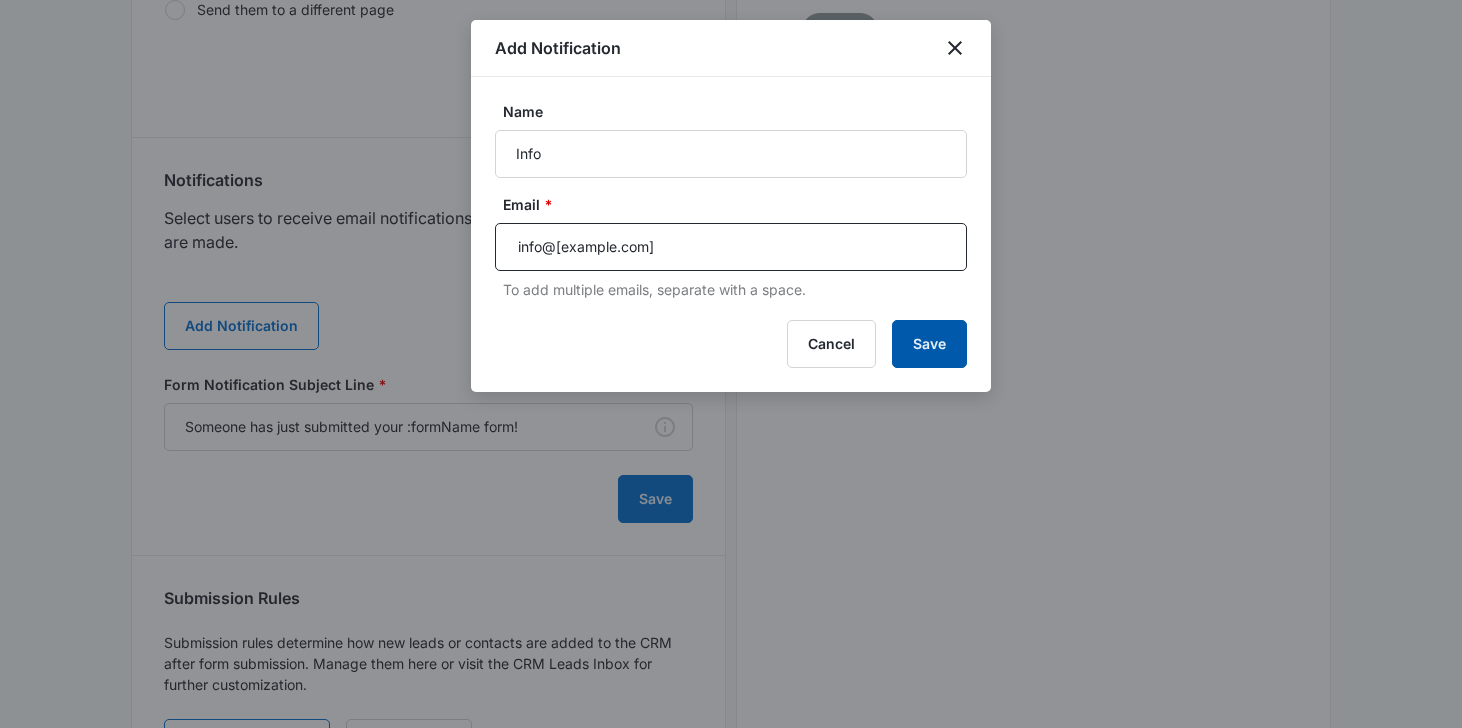 type 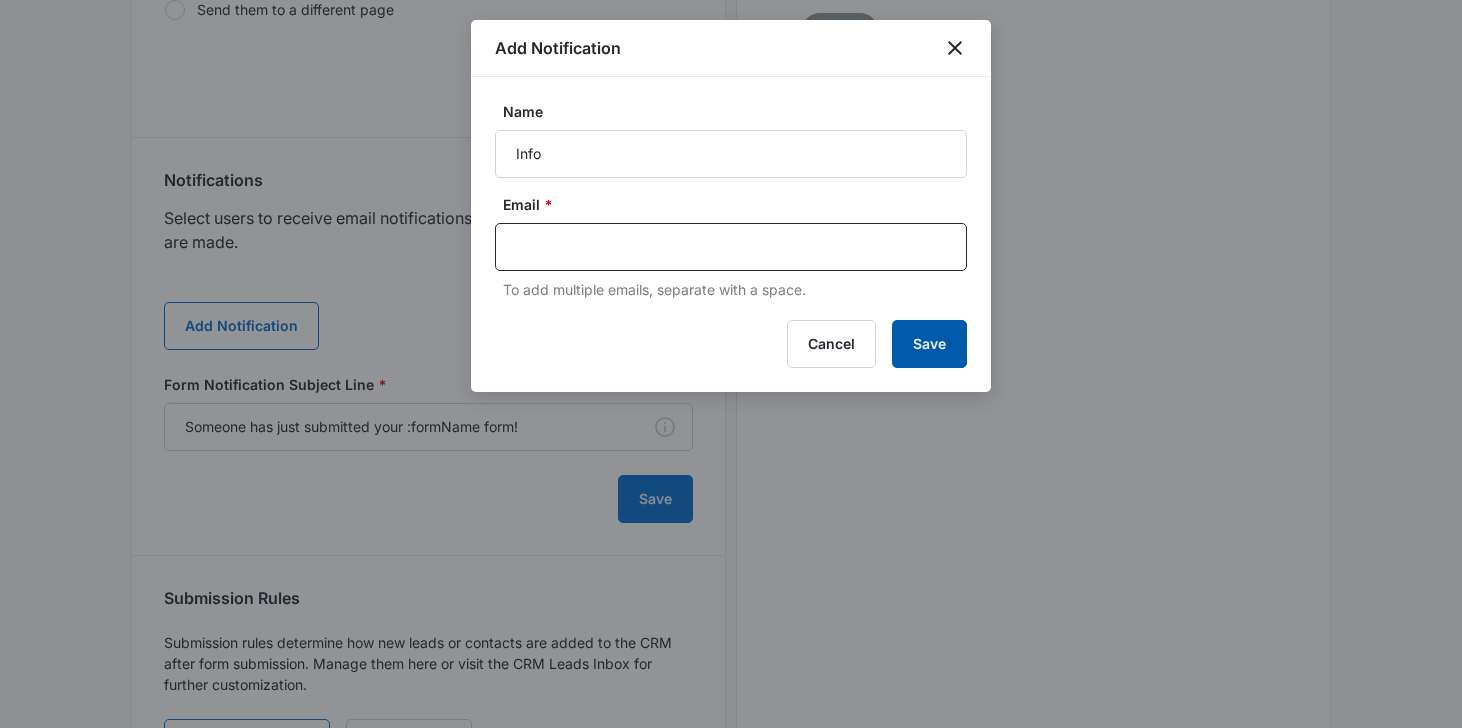 click on "Save" at bounding box center (929, 344) 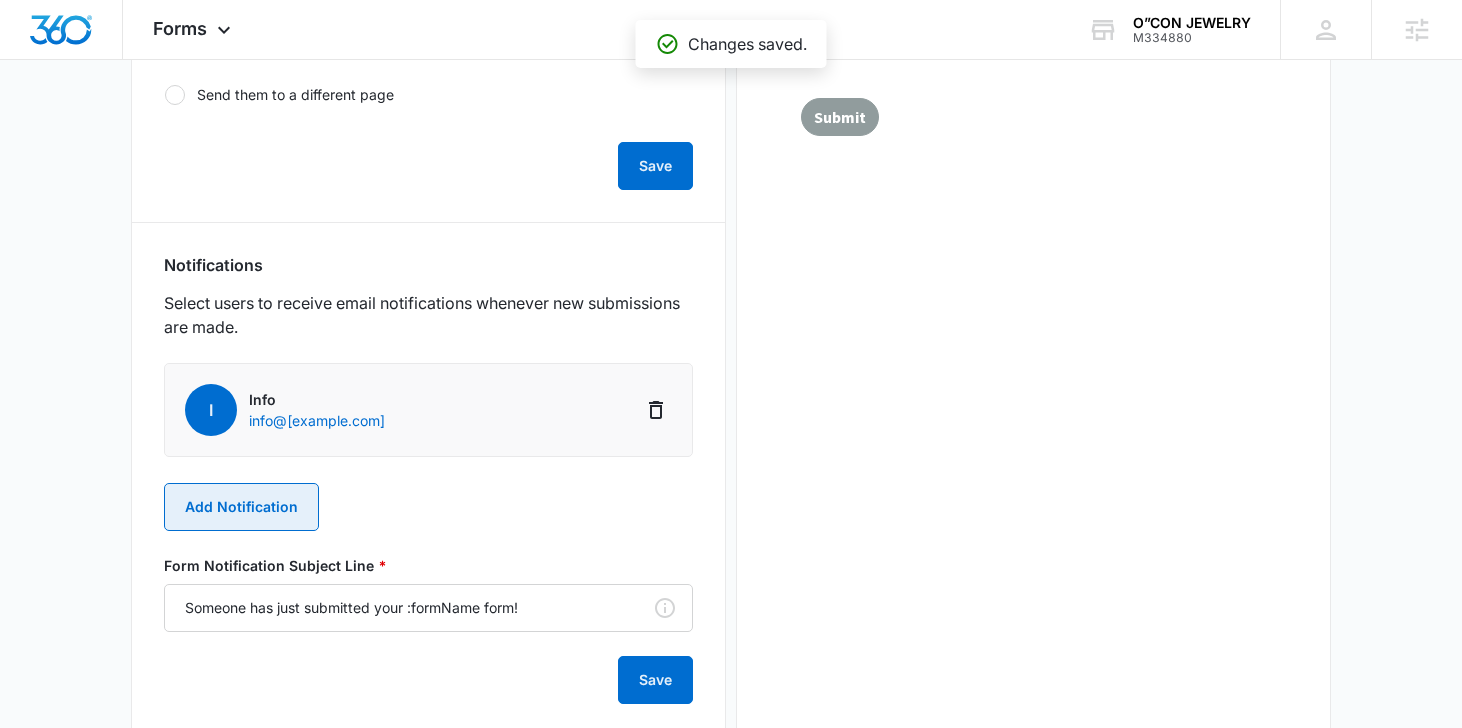 scroll, scrollTop: 994, scrollLeft: 0, axis: vertical 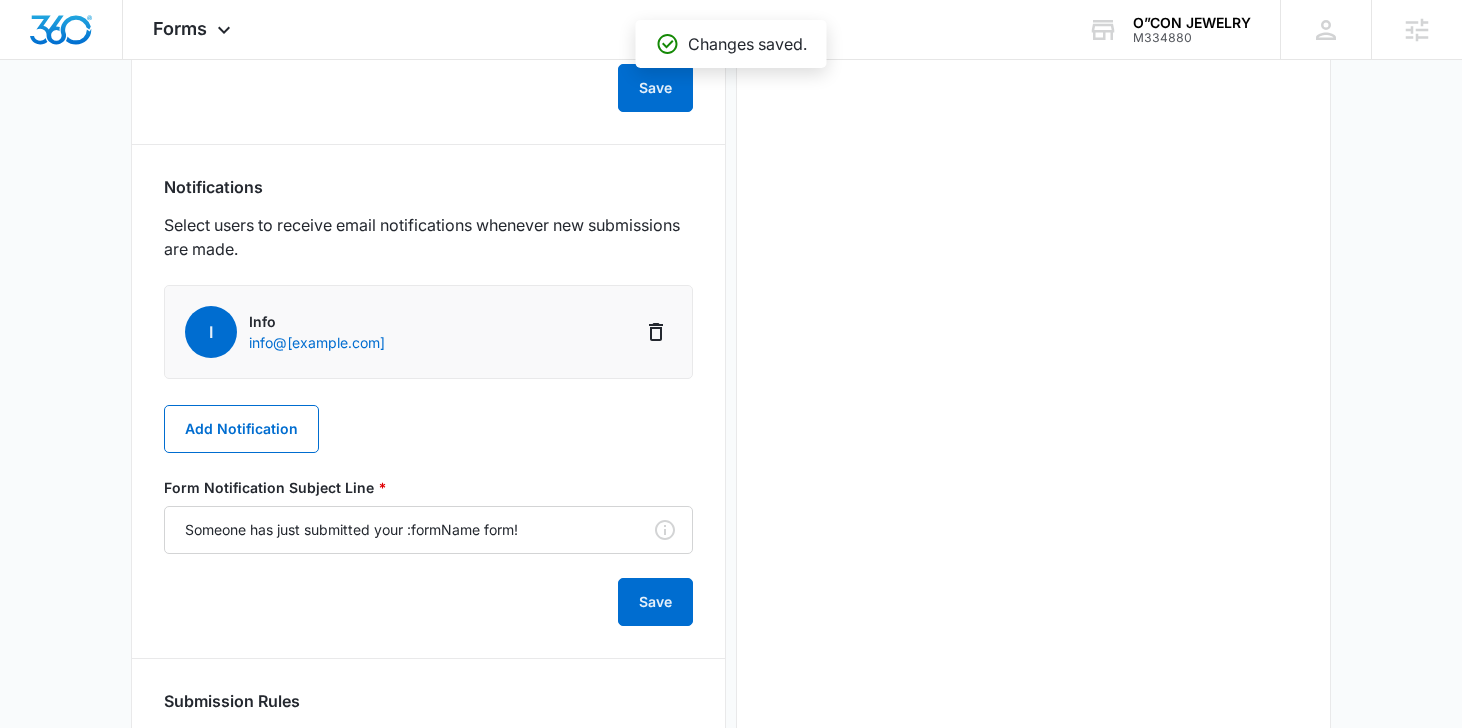 click on "I Info info@oconjewelry.com Add Notification Form Notification Subject Line * Someone has just submitted your :formName form! Save" at bounding box center [428, 455] 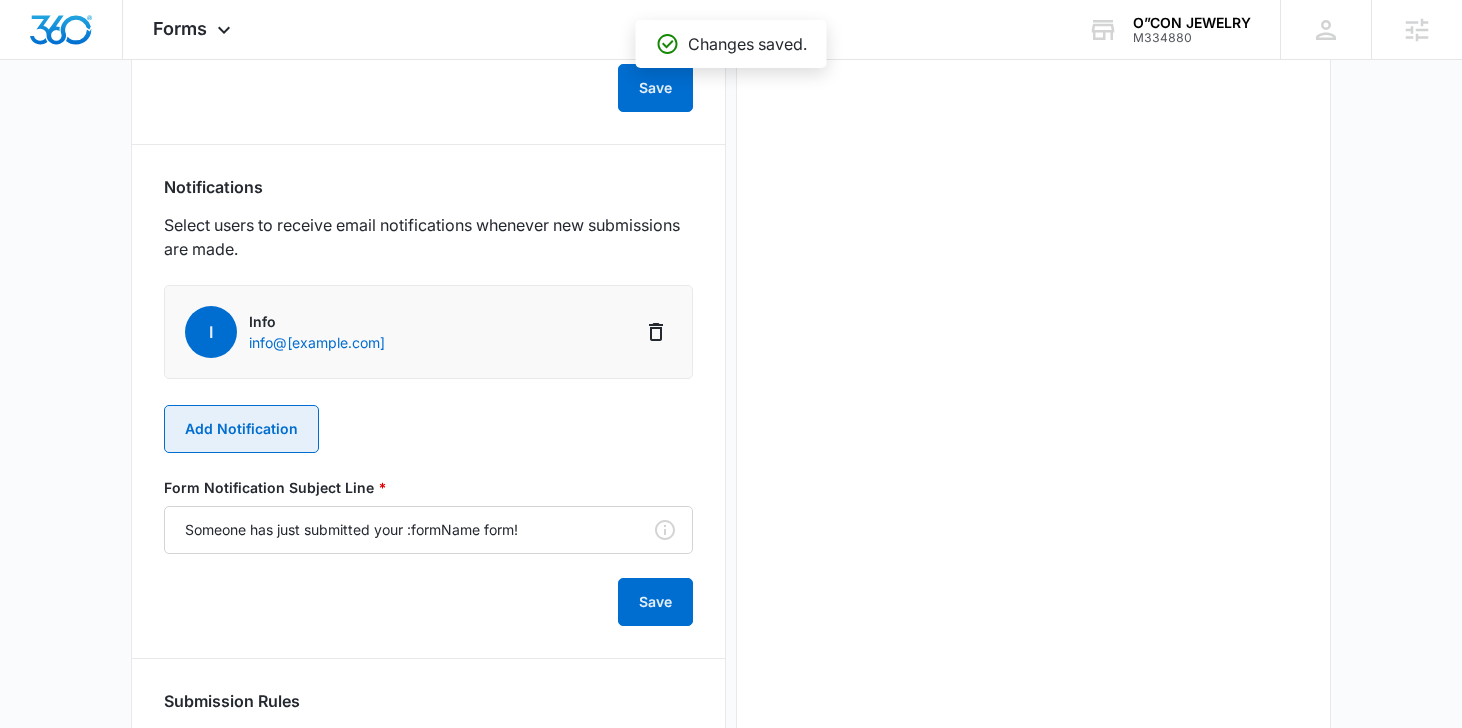 click on "Add Notification" at bounding box center [241, 429] 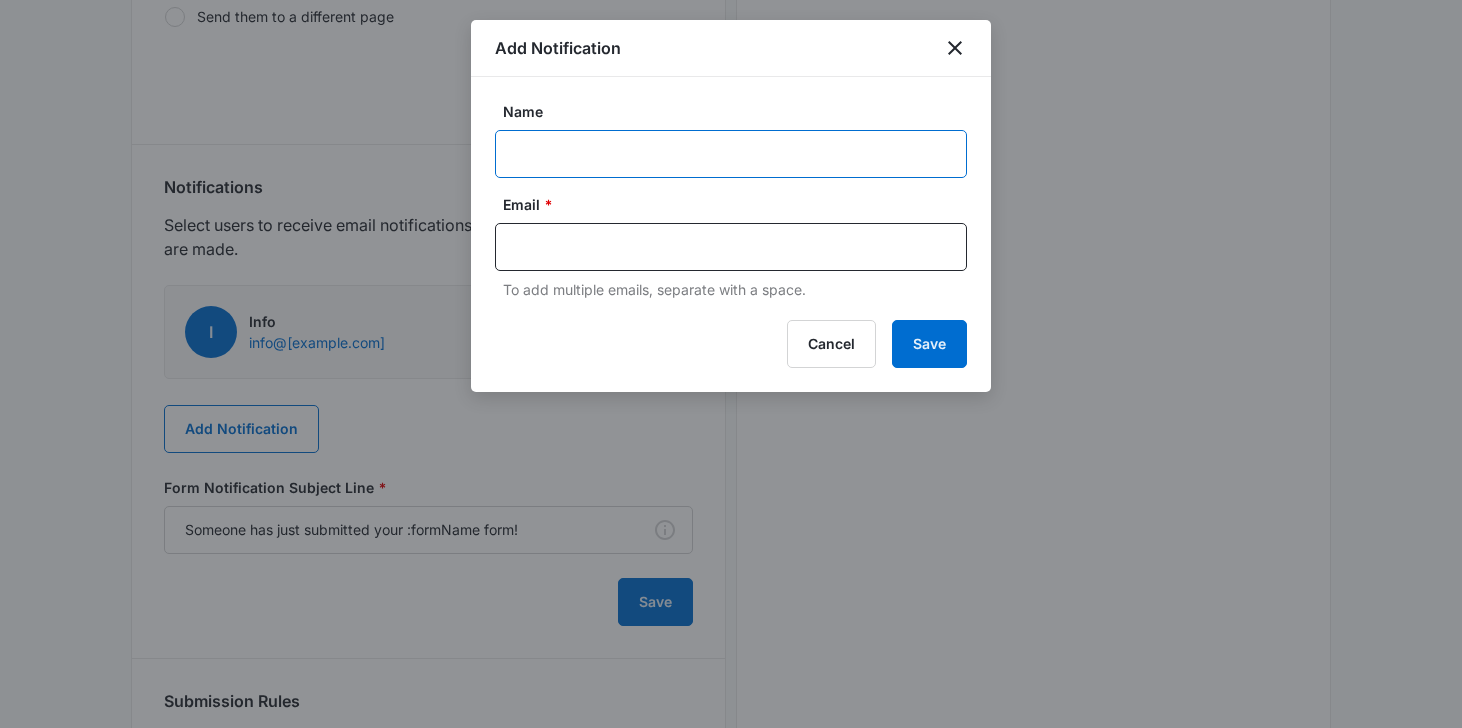 click on "Name" at bounding box center [731, 154] 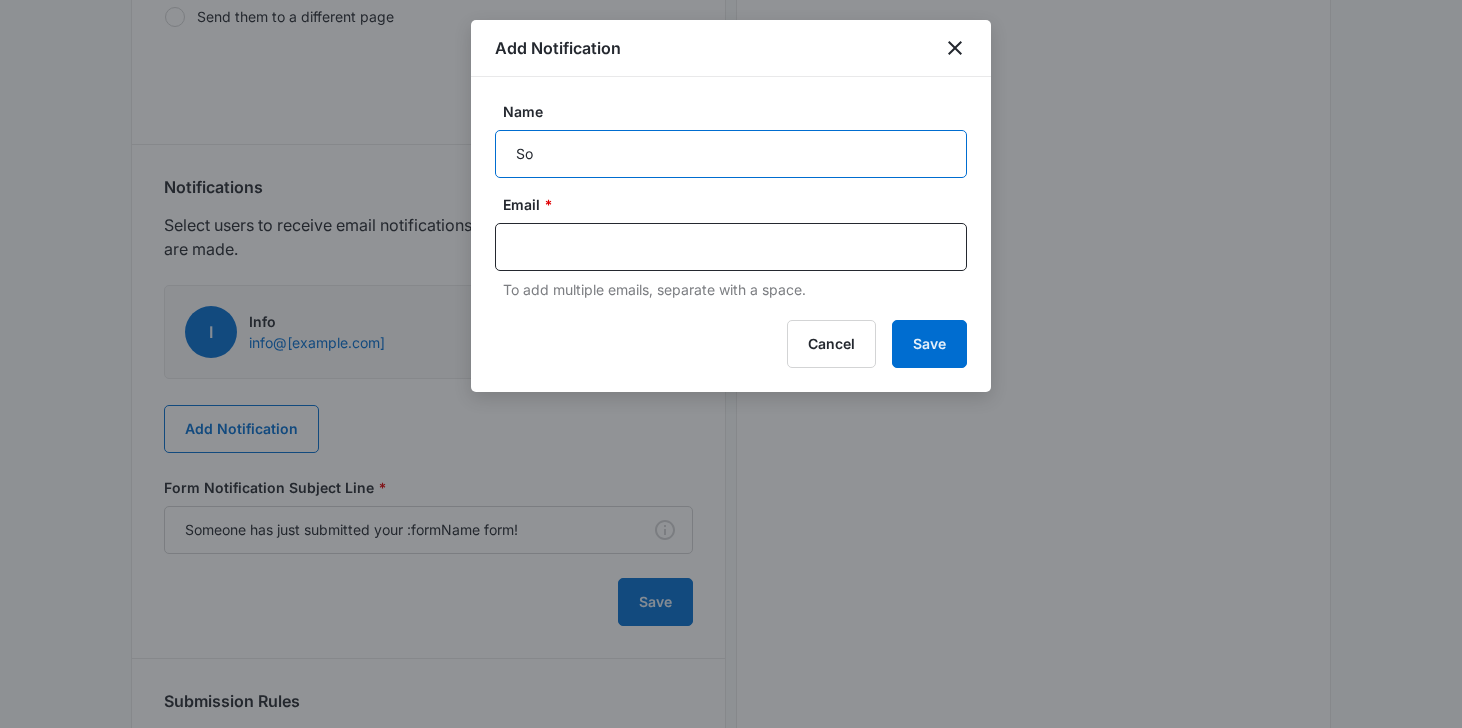 type on "Sophia Elmore" 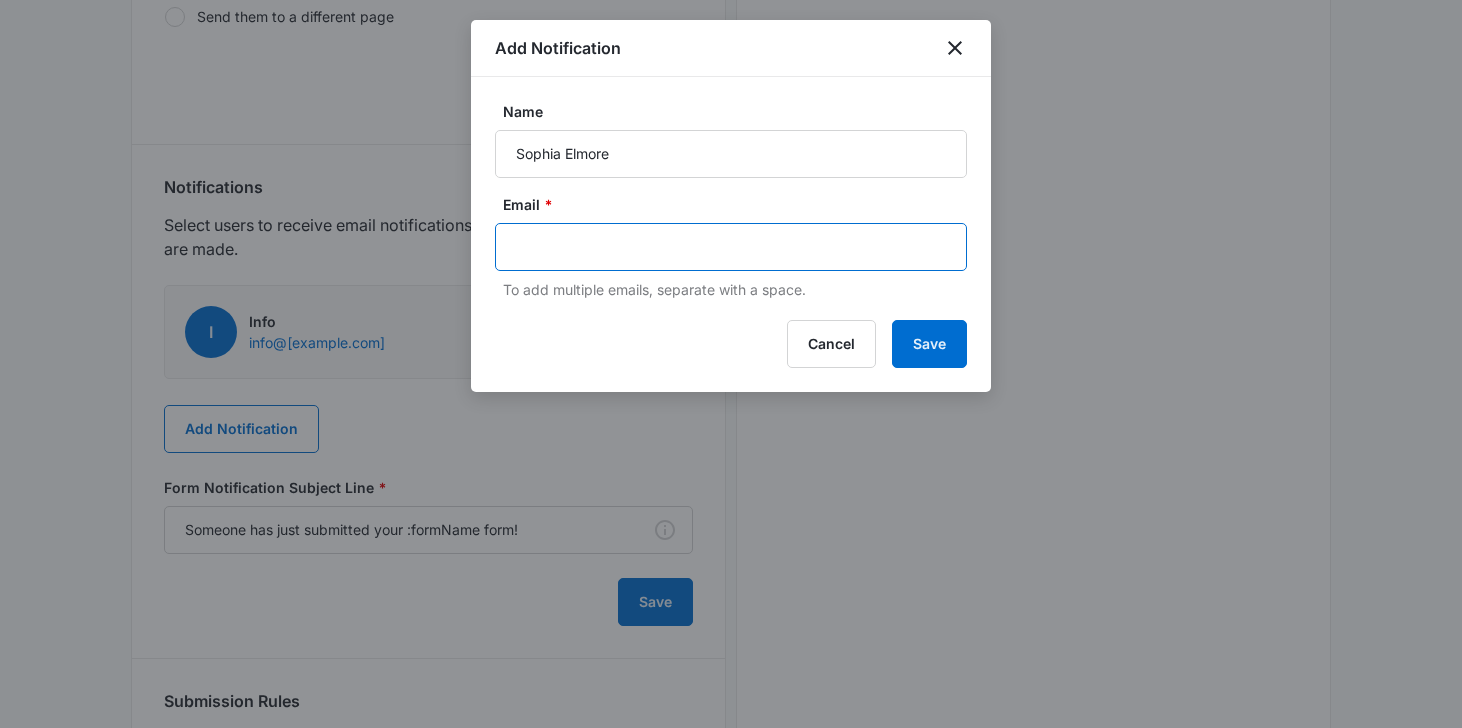 click at bounding box center [733, 247] 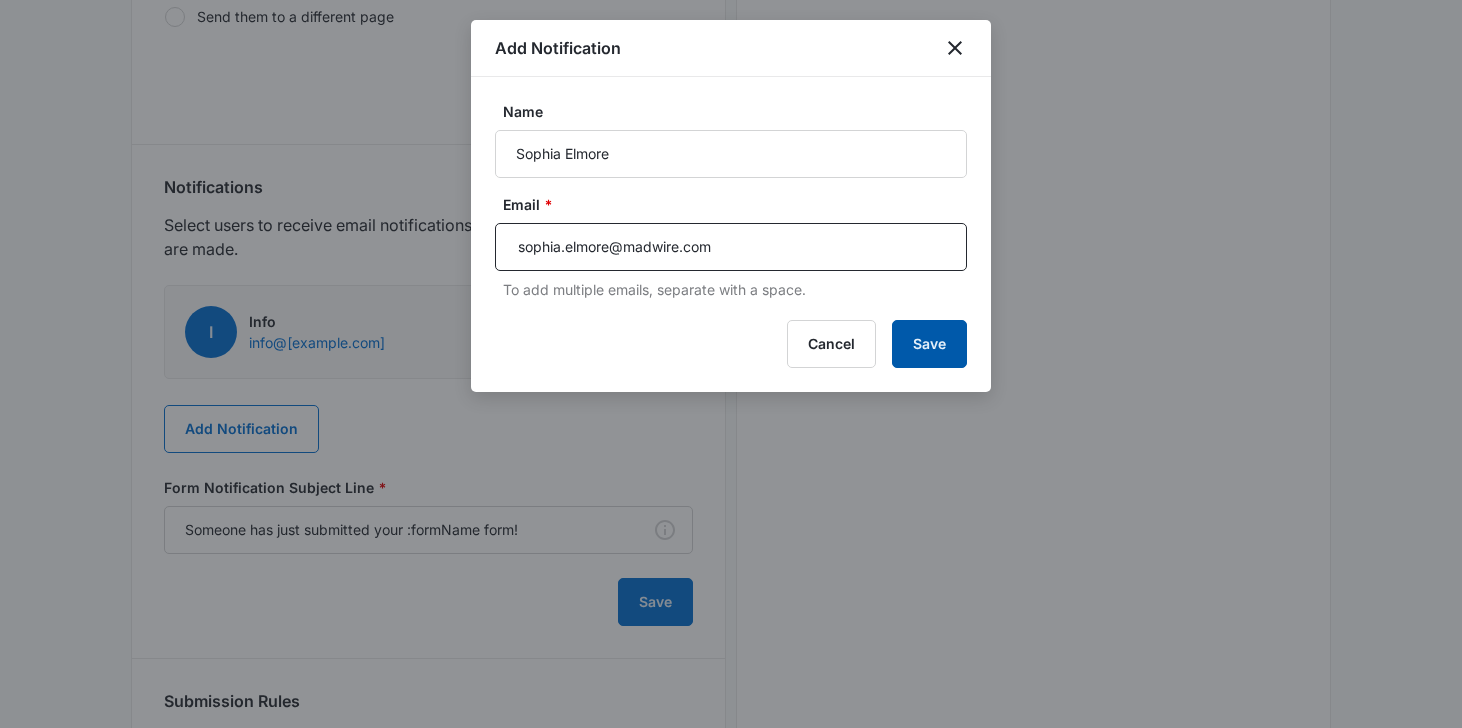 type 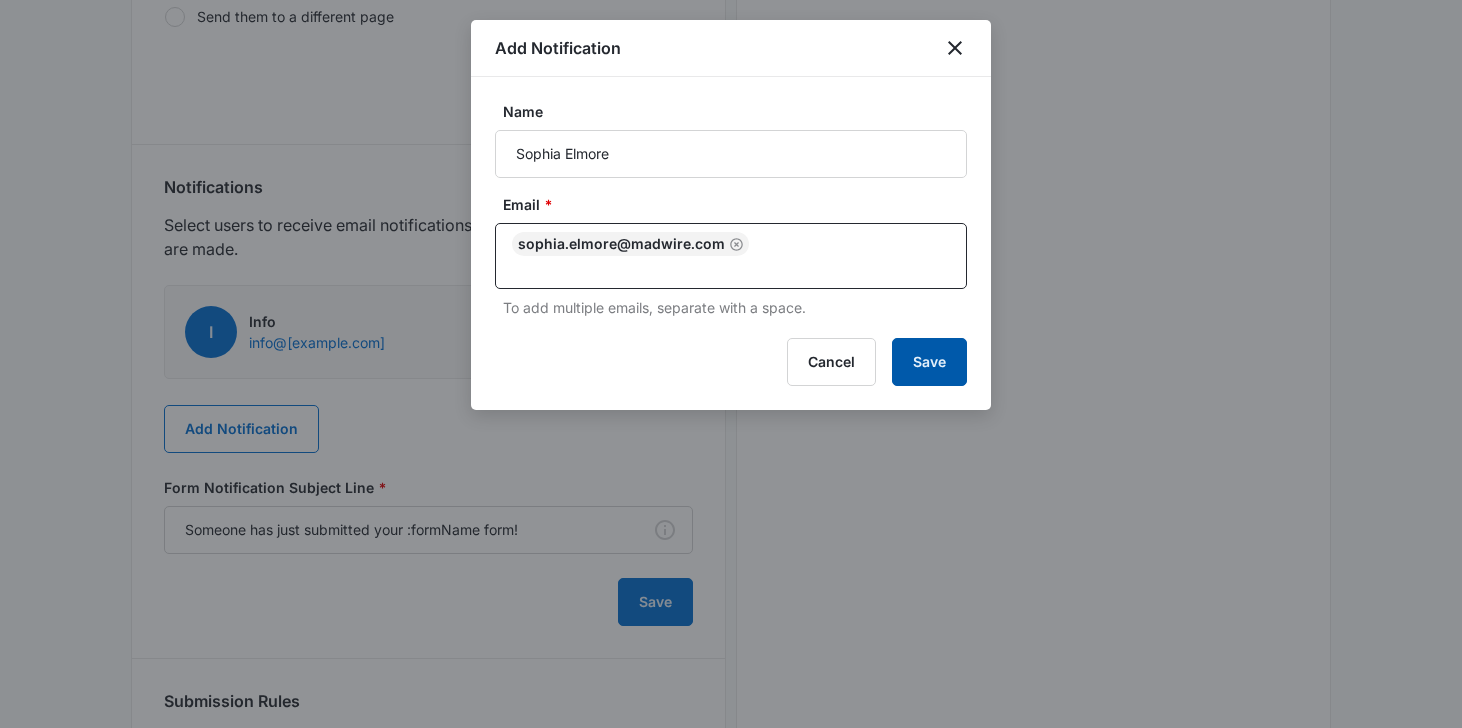 click on "Save" at bounding box center [929, 362] 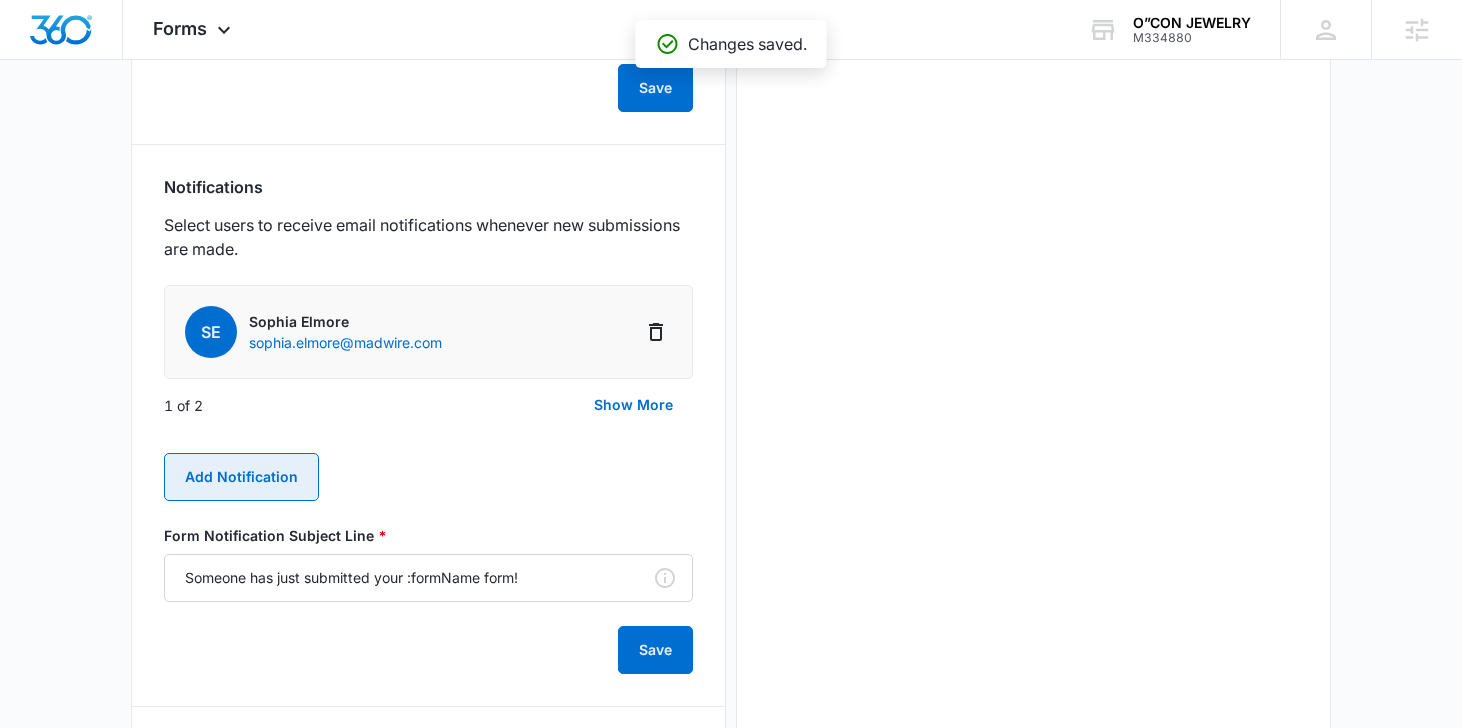 scroll, scrollTop: 1093, scrollLeft: 0, axis: vertical 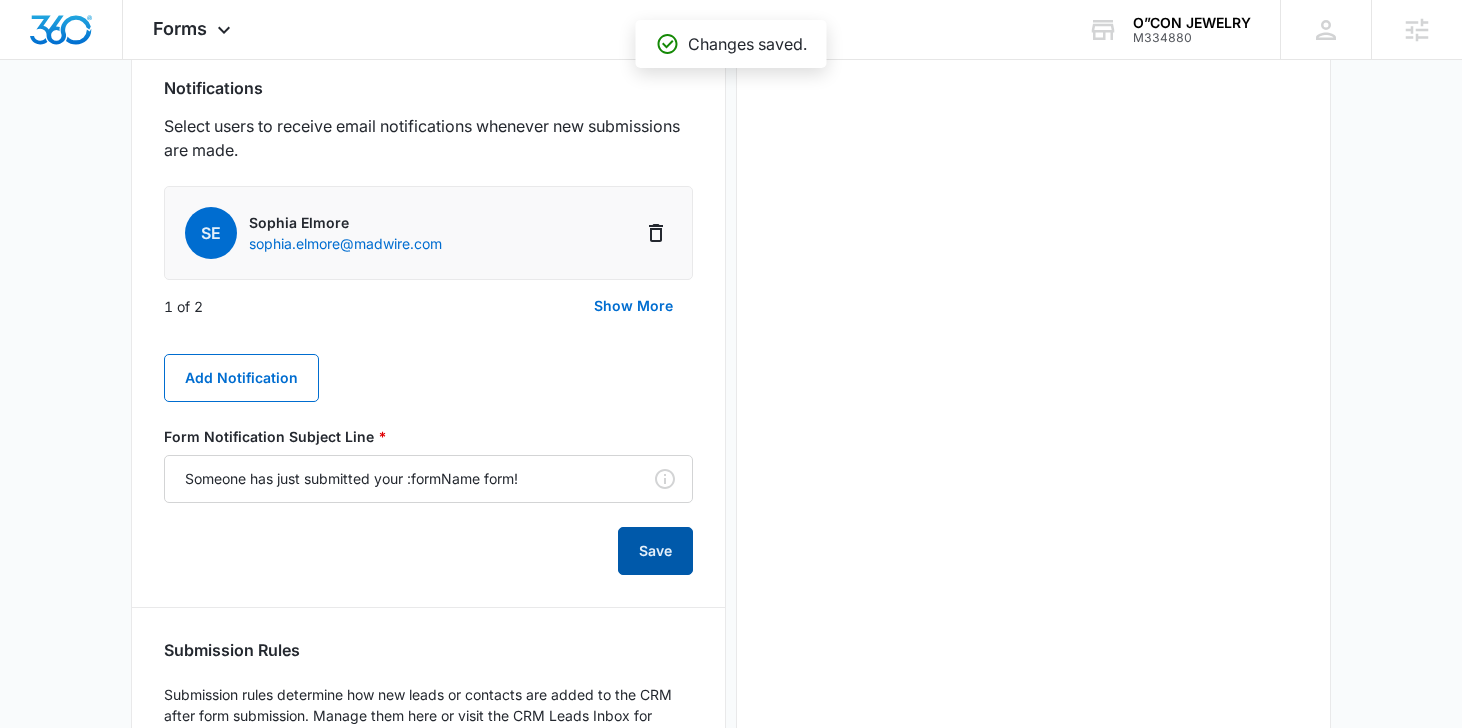 click on "Save" at bounding box center [655, 551] 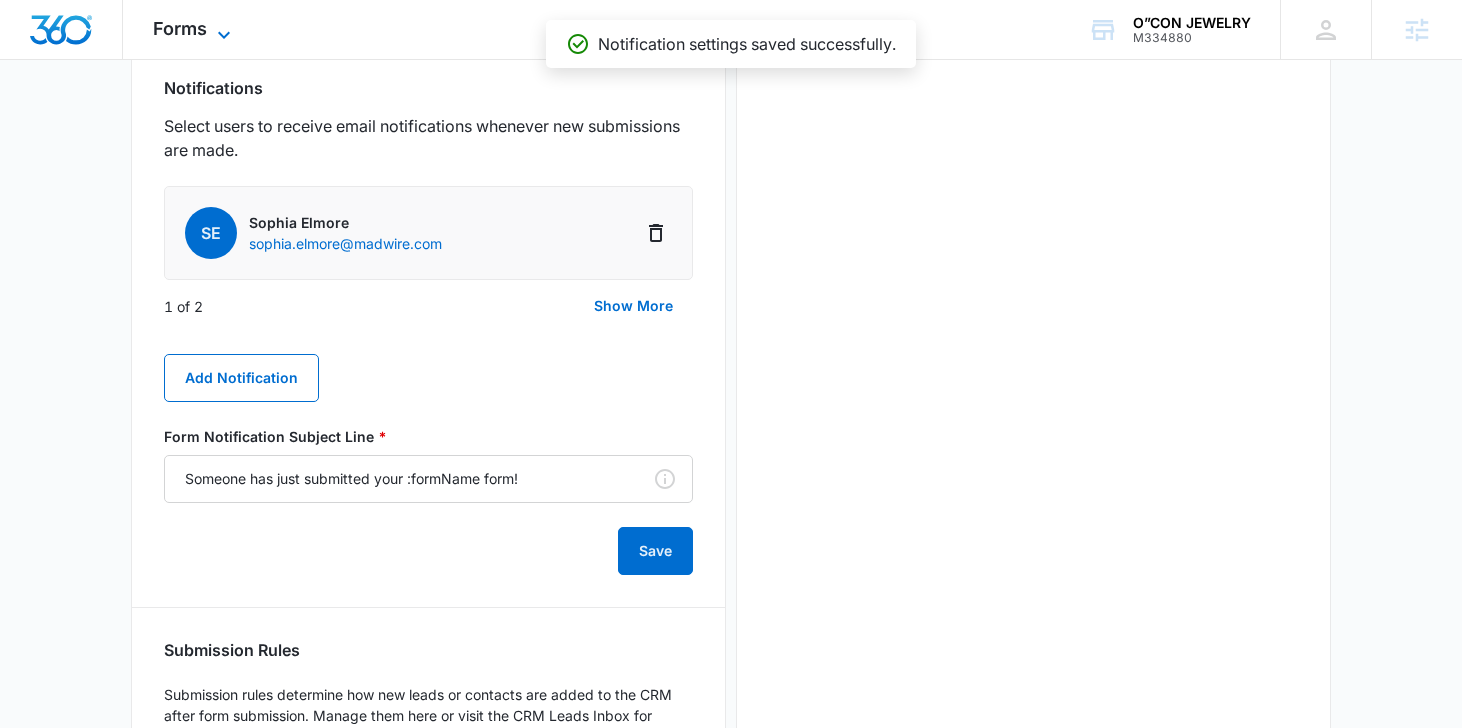 click on "Forms" at bounding box center [180, 28] 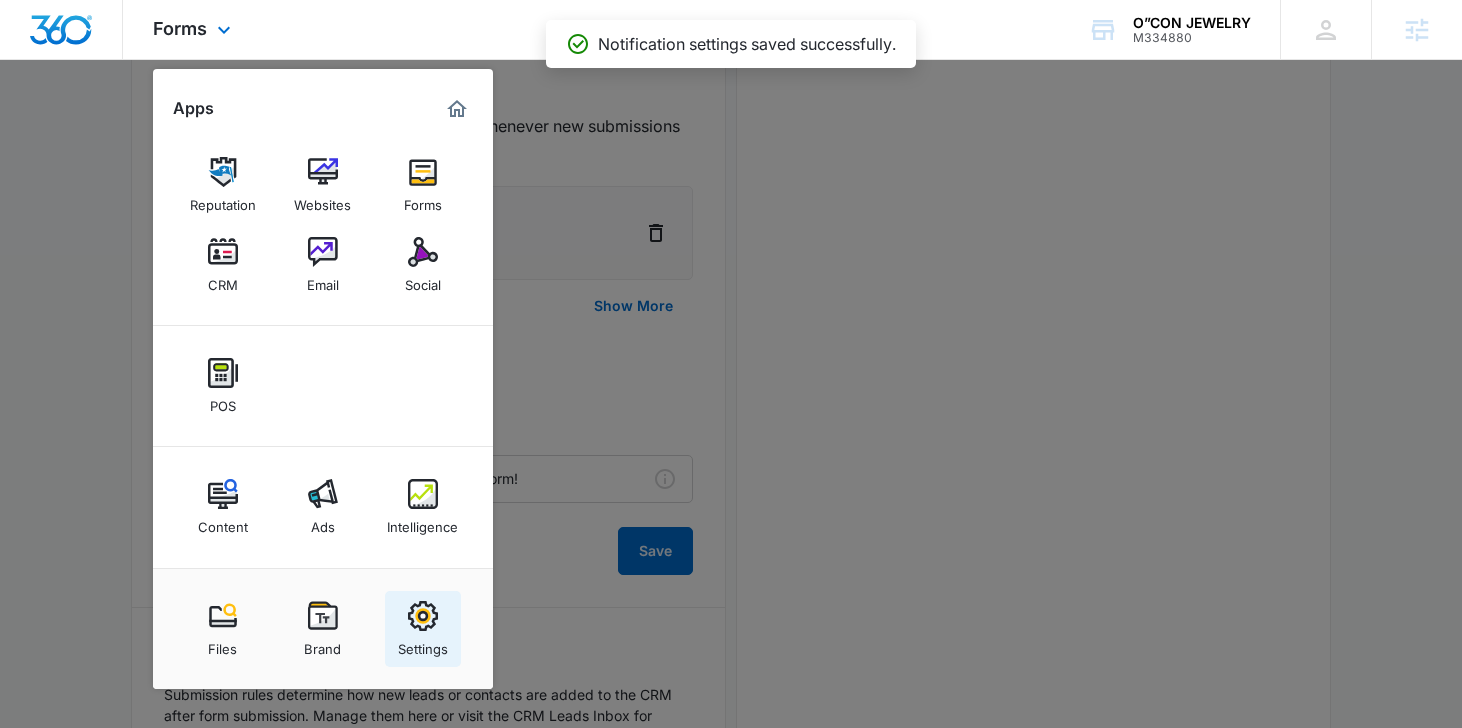click on "Settings" at bounding box center [423, 644] 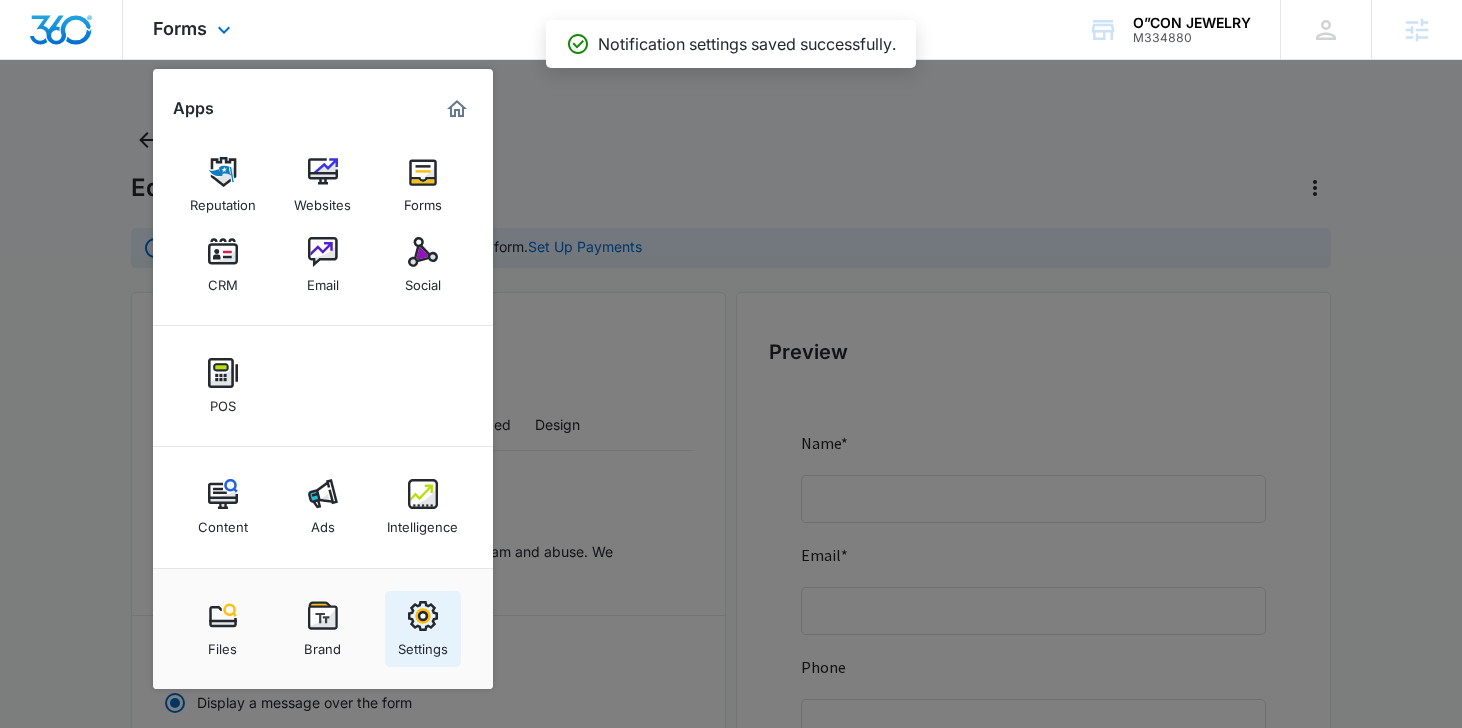 select on "45" 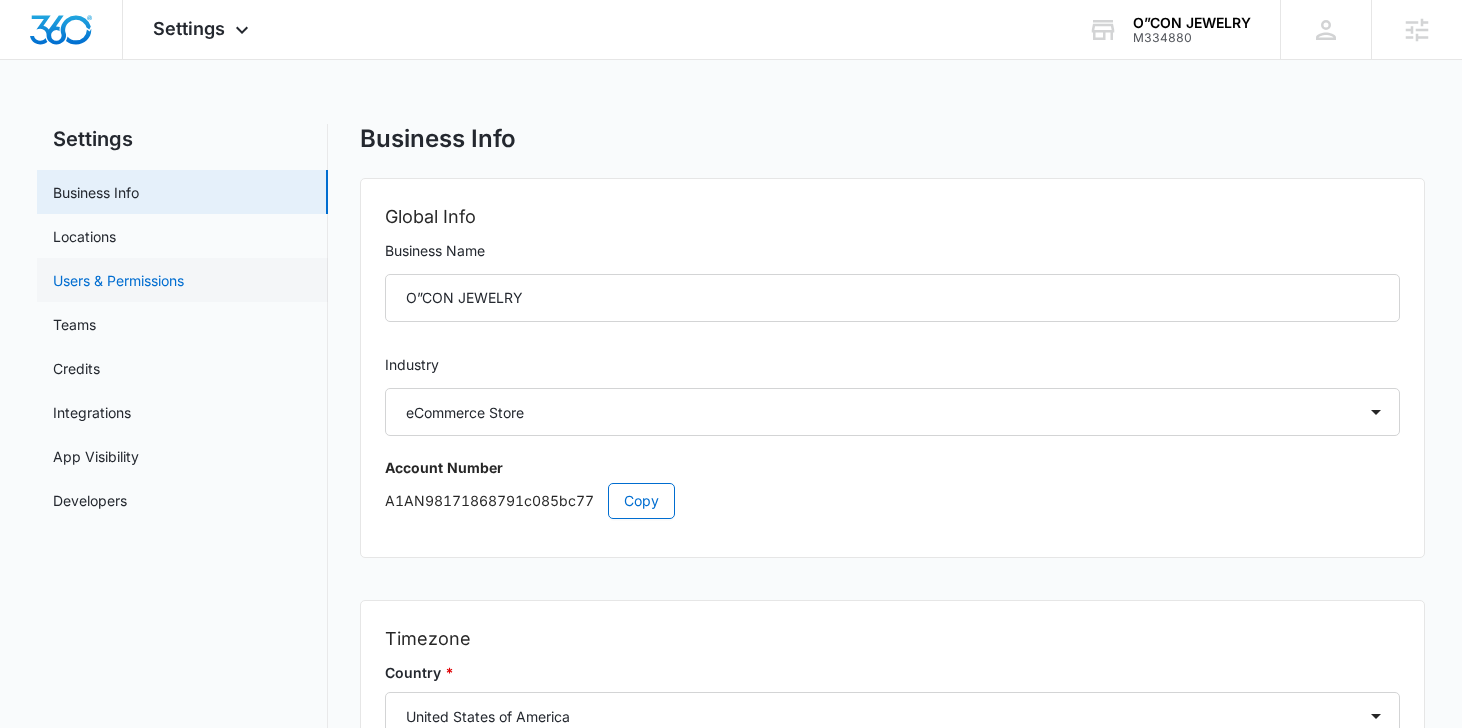 click on "Users & Permissions" at bounding box center [118, 280] 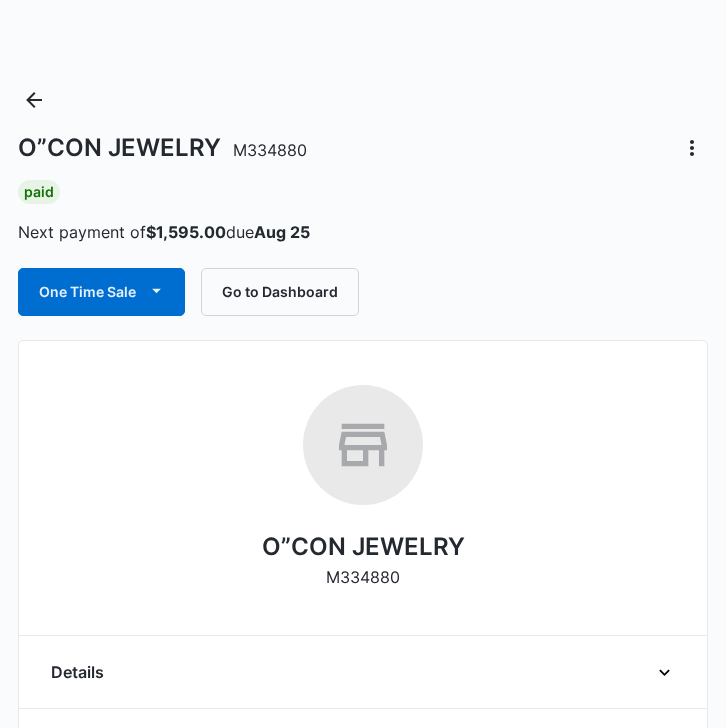 scroll, scrollTop: 1383, scrollLeft: 0, axis: vertical 